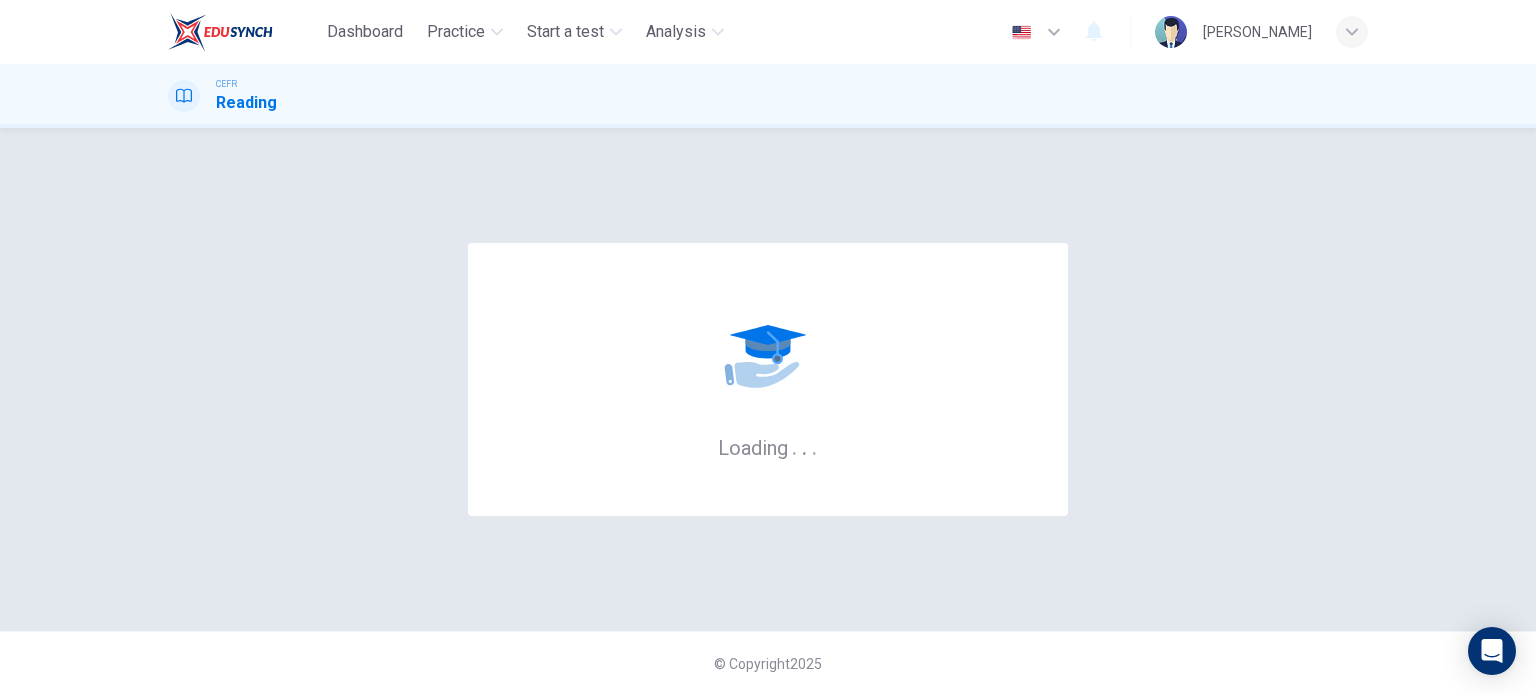 scroll, scrollTop: 0, scrollLeft: 0, axis: both 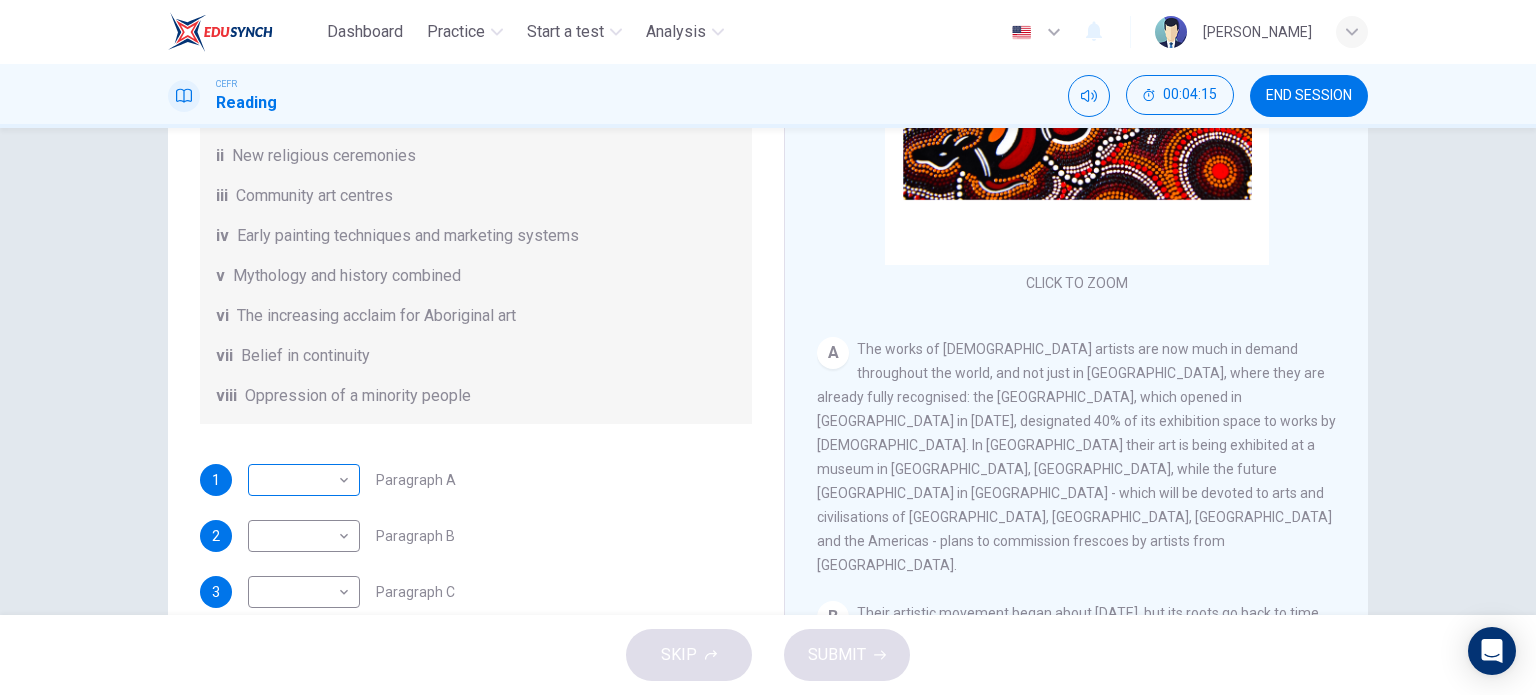 click on "Dashboard Practice Start a test Analysis English en ​ MUHAMMAD ALIF HAIQAL BIN MUHD AZMI CEFR Reading 00:04:15 END SESSION Questions 1 - 6 The Reading Passage has eight paragraphs  A-H .
Choose the most suitable heading for paragraphs  A-F  from the list of headings below.
Write the correct number (i-viii) in the boxes below. List of Headings i Amazing results from a project ii New religious ceremonies iii Community art centres iv Early painting techniques and marketing systems v Mythology and history combined vi The increasing acclaim for Aboriginal art vii Belief in continuity viii Oppression of a minority people 1 ​ ​ Paragraph A 2 ​ ​ Paragraph B 3 ​ ​ Paragraph C 4 ​ ​ Paragraph D 5 ​ ​ Paragraph E 6 ​ ​ Paragraph F Painters of Time CLICK TO ZOOM Click to Zoom A B C D E F G H  Today, Aboriginal painting has become a great success. Some works sell for more than $25,000, and exceptional items may fetch as much as $180,000 in Australia. SKIP SUBMIT
Dashboard Practice 2025" at bounding box center [768, 347] 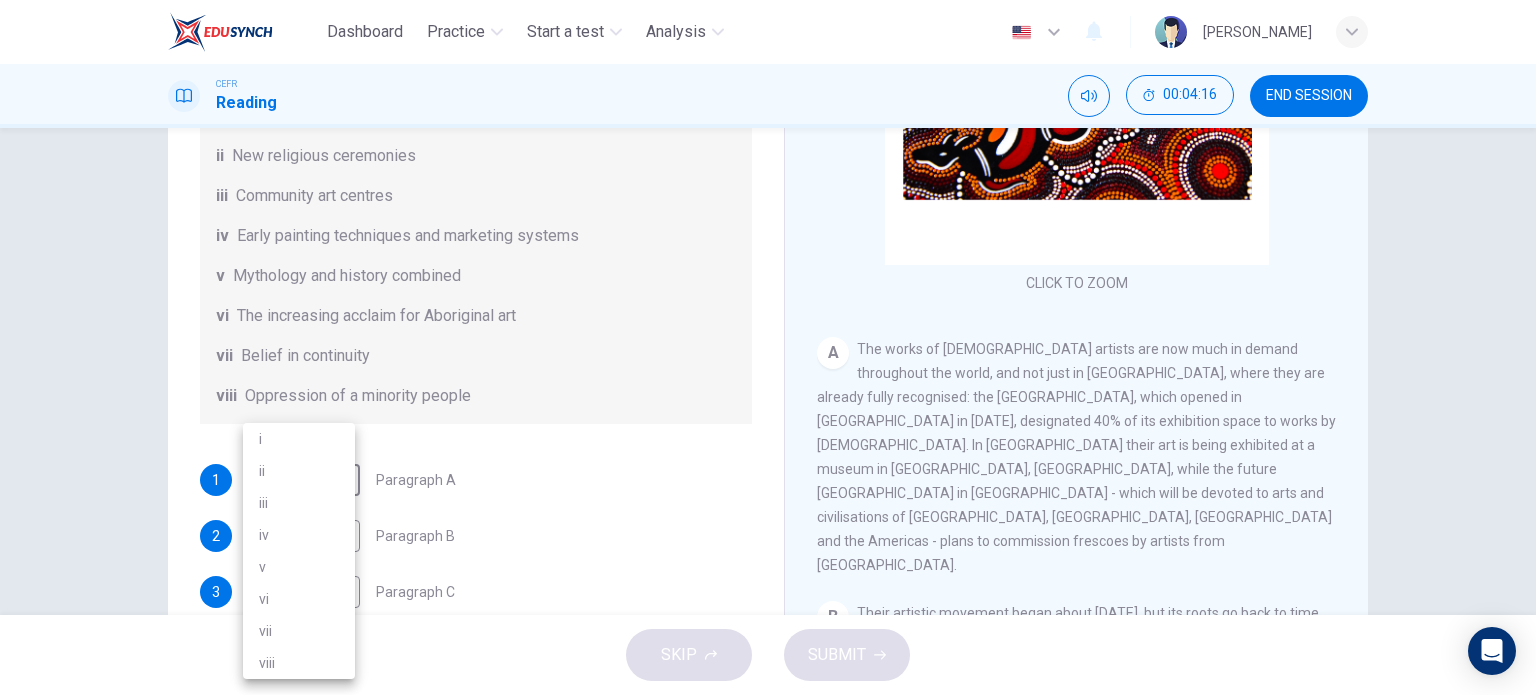 click on "vi" at bounding box center [299, 599] 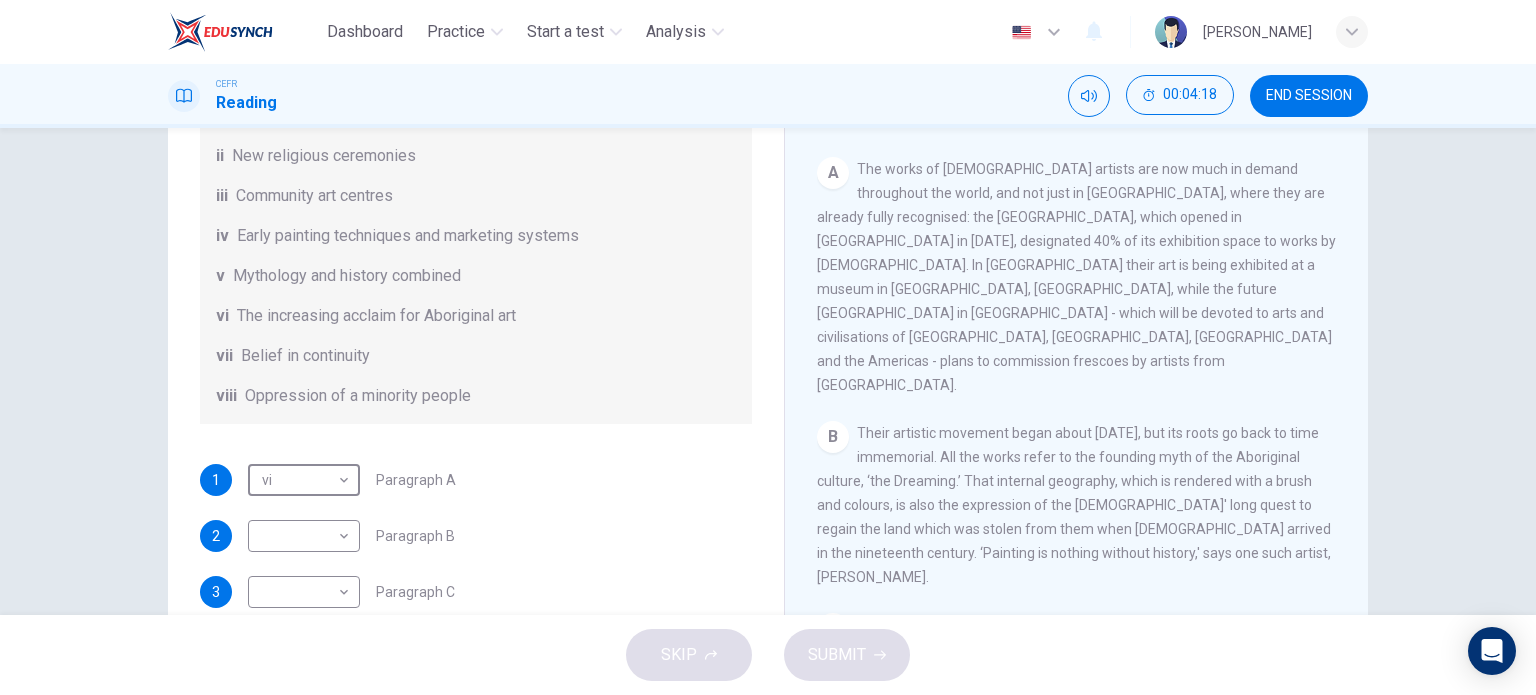 scroll, scrollTop: 340, scrollLeft: 0, axis: vertical 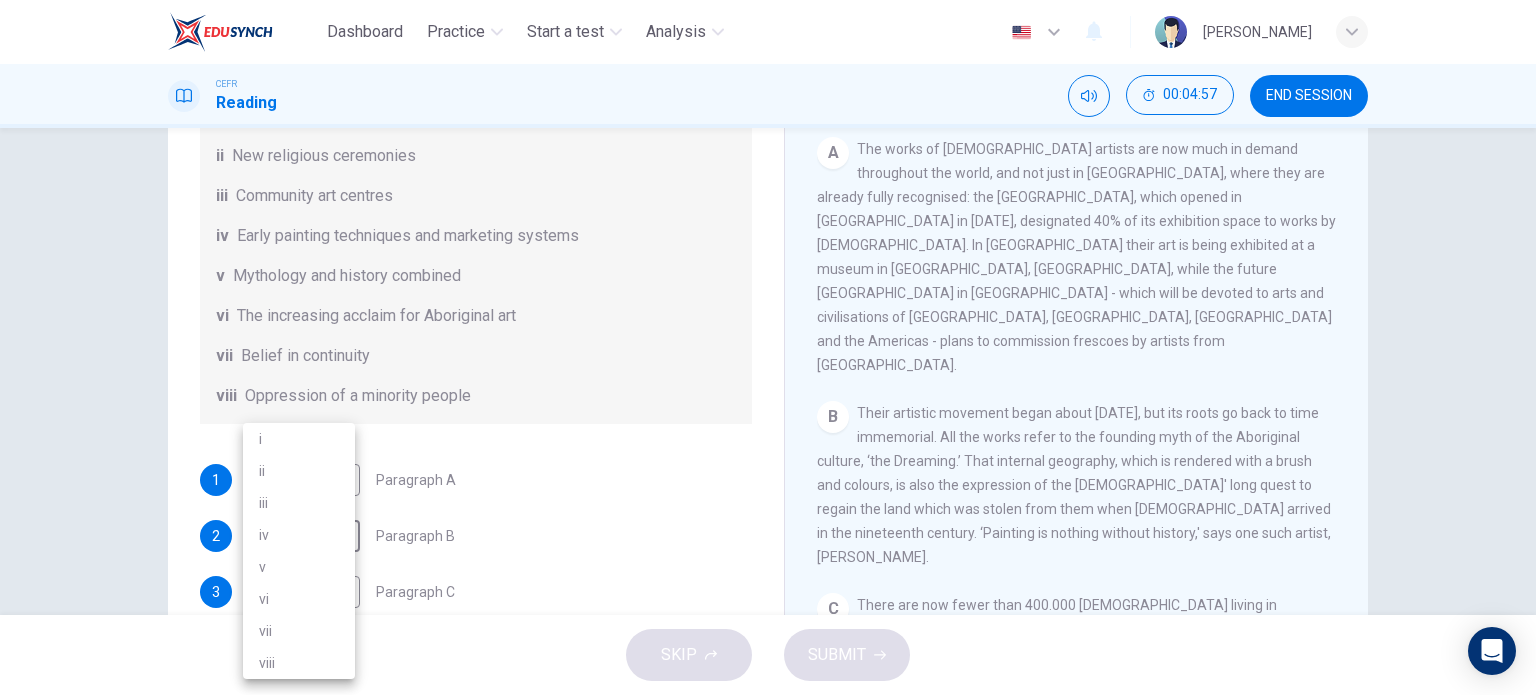 click on "Dashboard Practice Start a test Analysis English en ​ MUHAMMAD ALIF HAIQAL BIN MUHD AZMI CEFR Reading 00:04:57 END SESSION Questions 1 - 6 The Reading Passage has eight paragraphs  A-H .
Choose the most suitable heading for paragraphs  A-F  from the list of headings below.
Write the correct number (i-viii) in the boxes below. List of Headings i Amazing results from a project ii New religious ceremonies iii Community art centres iv Early painting techniques and marketing systems v Mythology and history combined vi The increasing acclaim for Aboriginal art vii Belief in continuity viii Oppression of a minority people 1 vi vi ​ Paragraph A 2 ​ ​ Paragraph B 3 ​ ​ Paragraph C 4 ​ ​ Paragraph D 5 ​ ​ Paragraph E 6 ​ ​ Paragraph F Painters of Time CLICK TO ZOOM Click to Zoom A B C D E F G H  Today, Aboriginal painting has become a great success. Some works sell for more than $25,000, and exceptional items may fetch as much as $180,000 in Australia. SKIP SUBMIT
Dashboard Practice i" at bounding box center [768, 347] 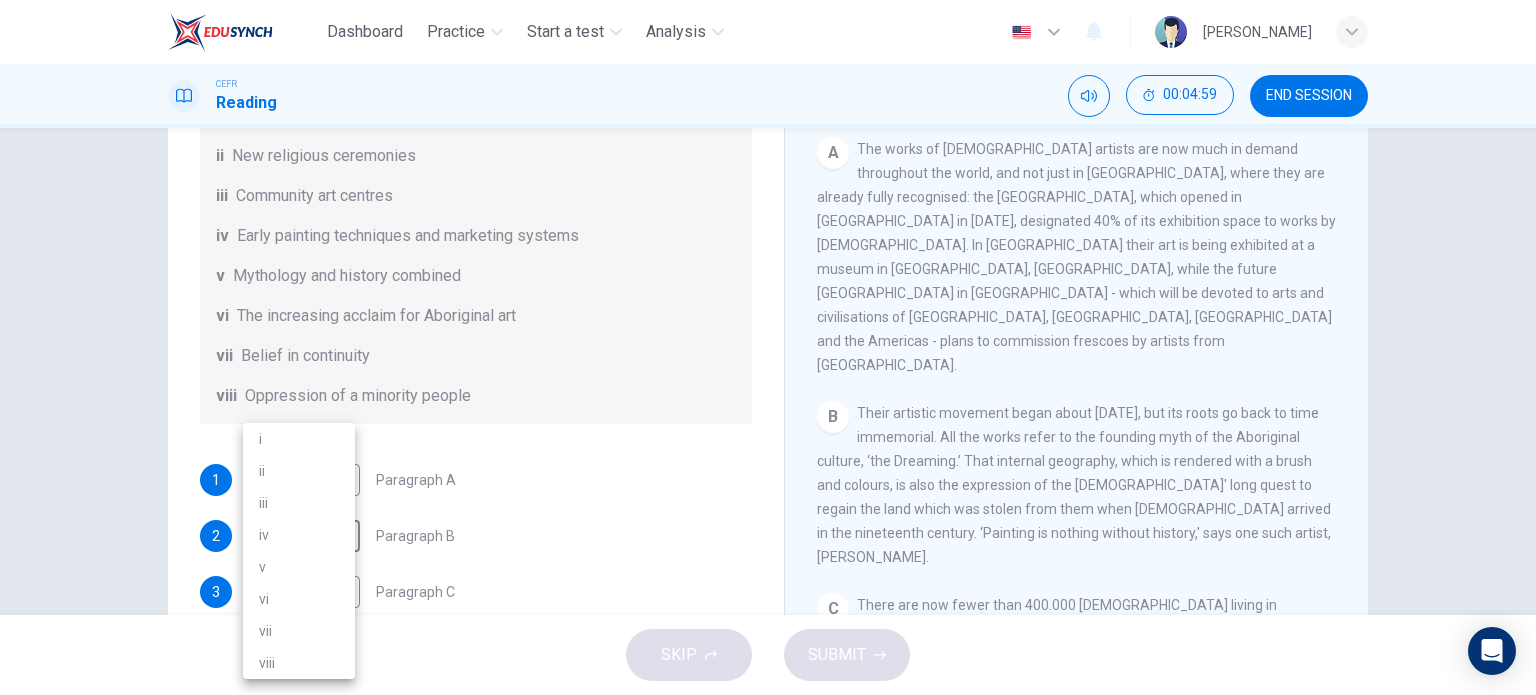 click on "vii" at bounding box center (299, 631) 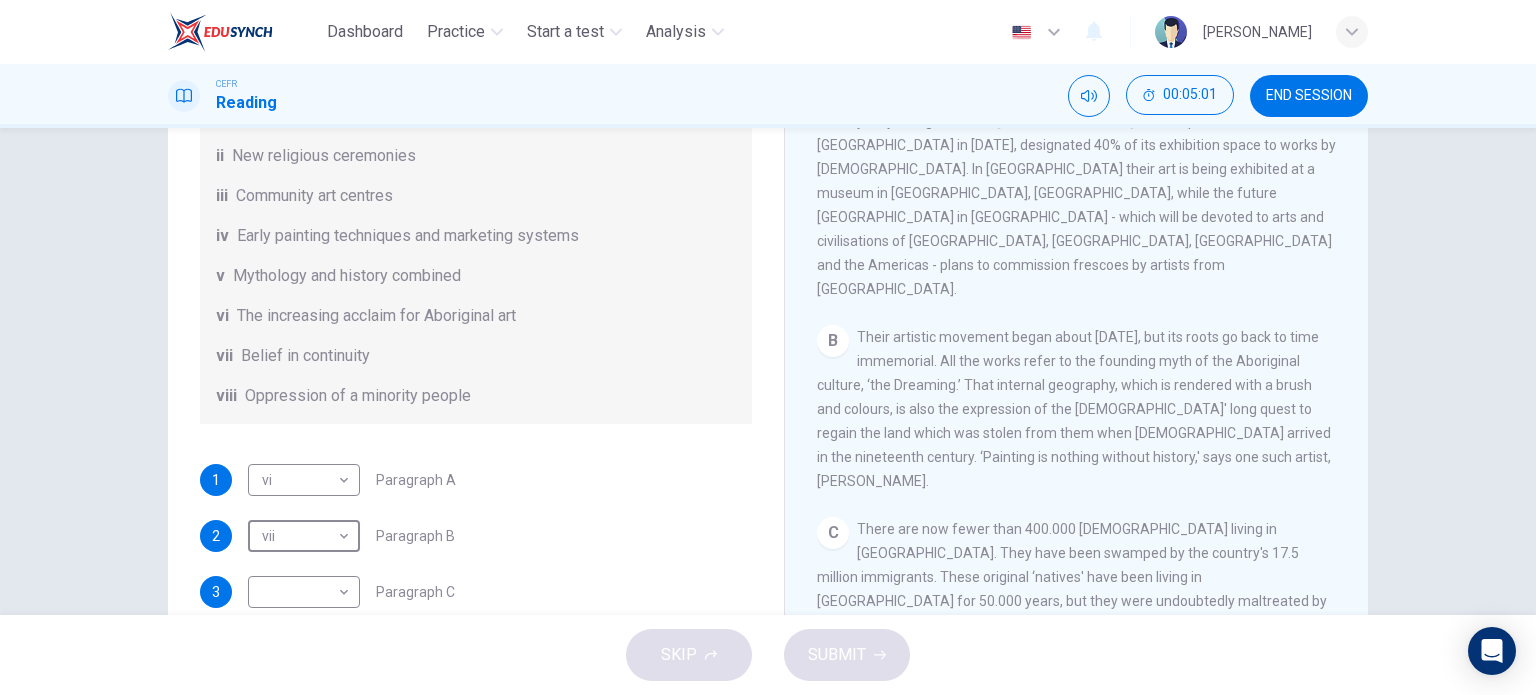 scroll, scrollTop: 540, scrollLeft: 0, axis: vertical 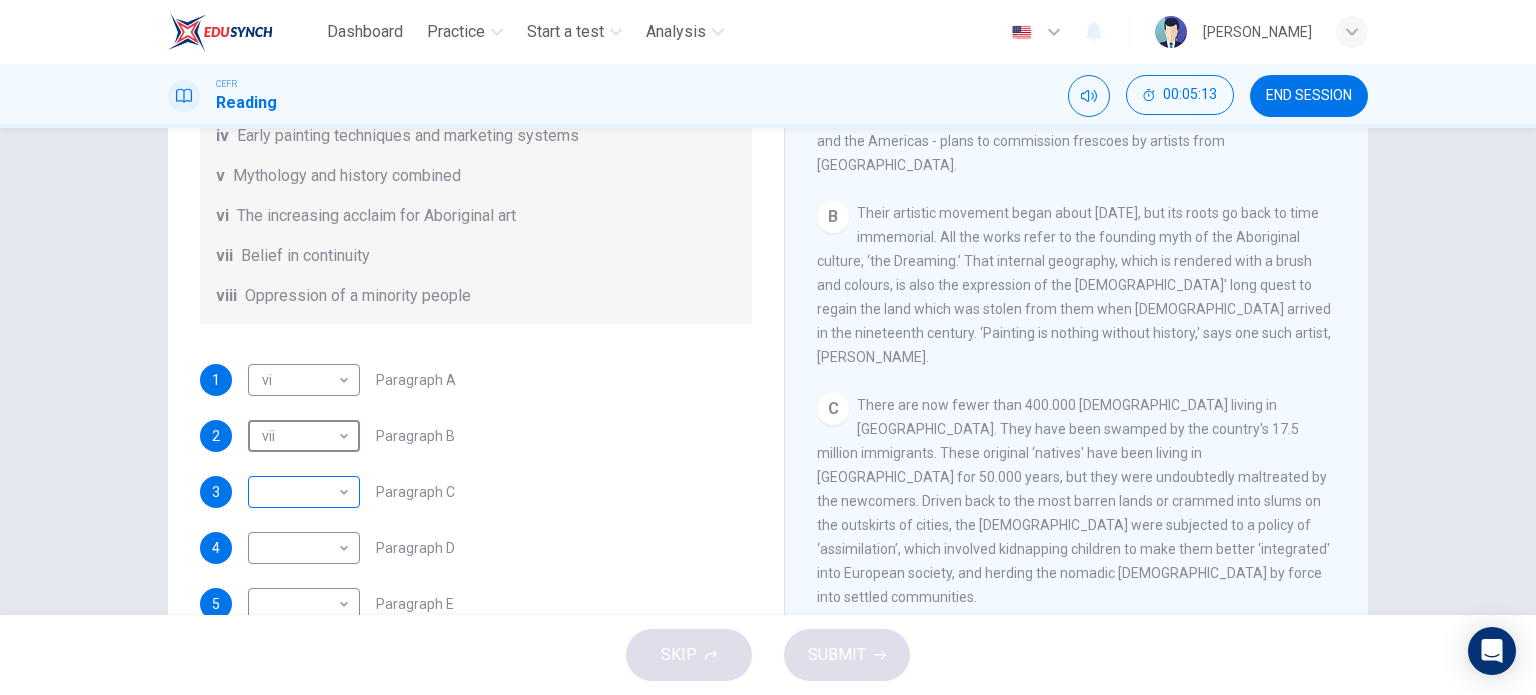 click on "Dashboard Practice Start a test Analysis English en ​ MUHAMMAD ALIF HAIQAL BIN MUHD AZMI CEFR Reading 00:05:13 END SESSION Questions 1 - 6 The Reading Passage has eight paragraphs  A-H .
Choose the most suitable heading for paragraphs  A-F  from the list of headings below.
Write the correct number (i-viii) in the boxes below. List of Headings i Amazing results from a project ii New religious ceremonies iii Community art centres iv Early painting techniques and marketing systems v Mythology and history combined vi The increasing acclaim for Aboriginal art vii Belief in continuity viii Oppression of a minority people 1 vi vi ​ Paragraph A 2 vii vii ​ Paragraph B 3 ​ ​ Paragraph C 4 ​ ​ Paragraph D 5 ​ ​ Paragraph E 6 ​ ​ Paragraph F Painters of Time CLICK TO ZOOM Click to Zoom A B C D E F G H  Today, Aboriginal painting has become a great success. Some works sell for more than $25,000, and exceptional items may fetch as much as $180,000 in Australia. SKIP SUBMIT
Dashboard 2025" at bounding box center [768, 347] 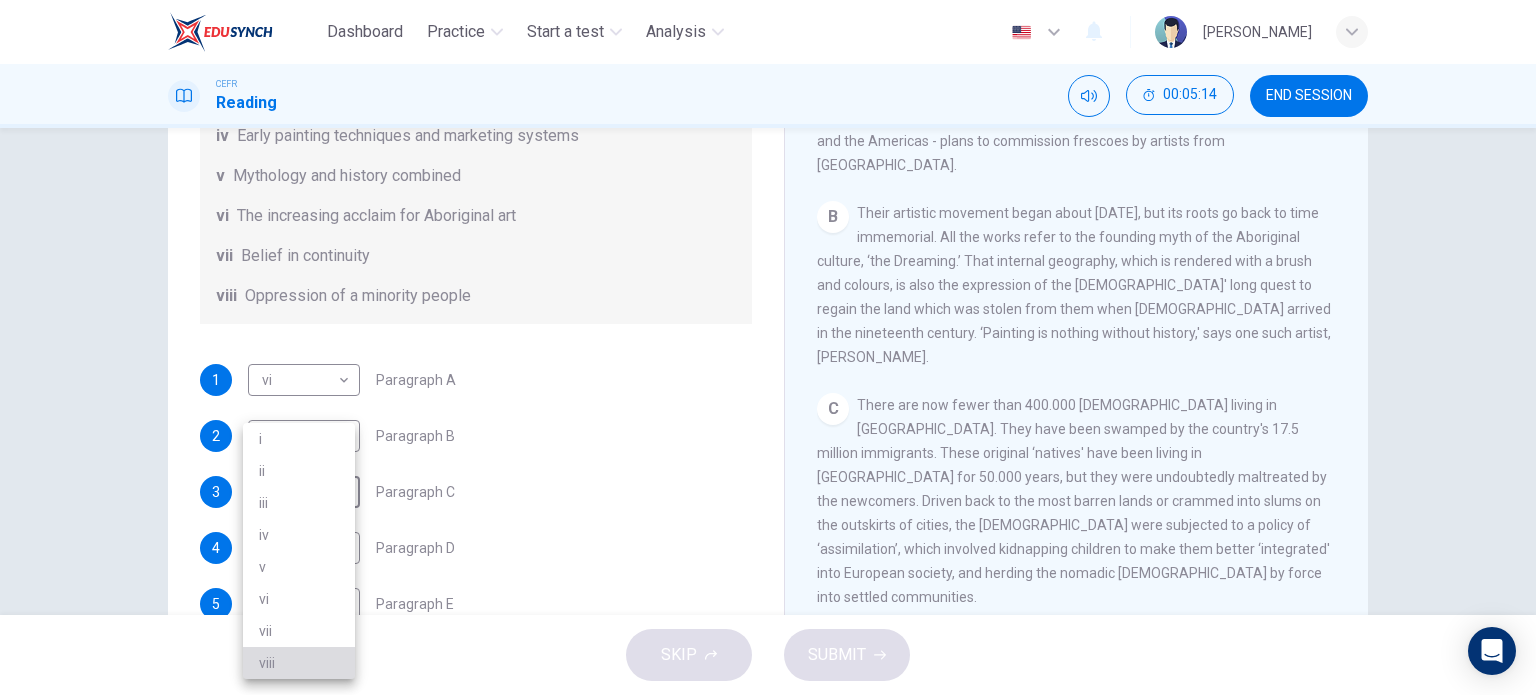 click on "viii" at bounding box center (299, 663) 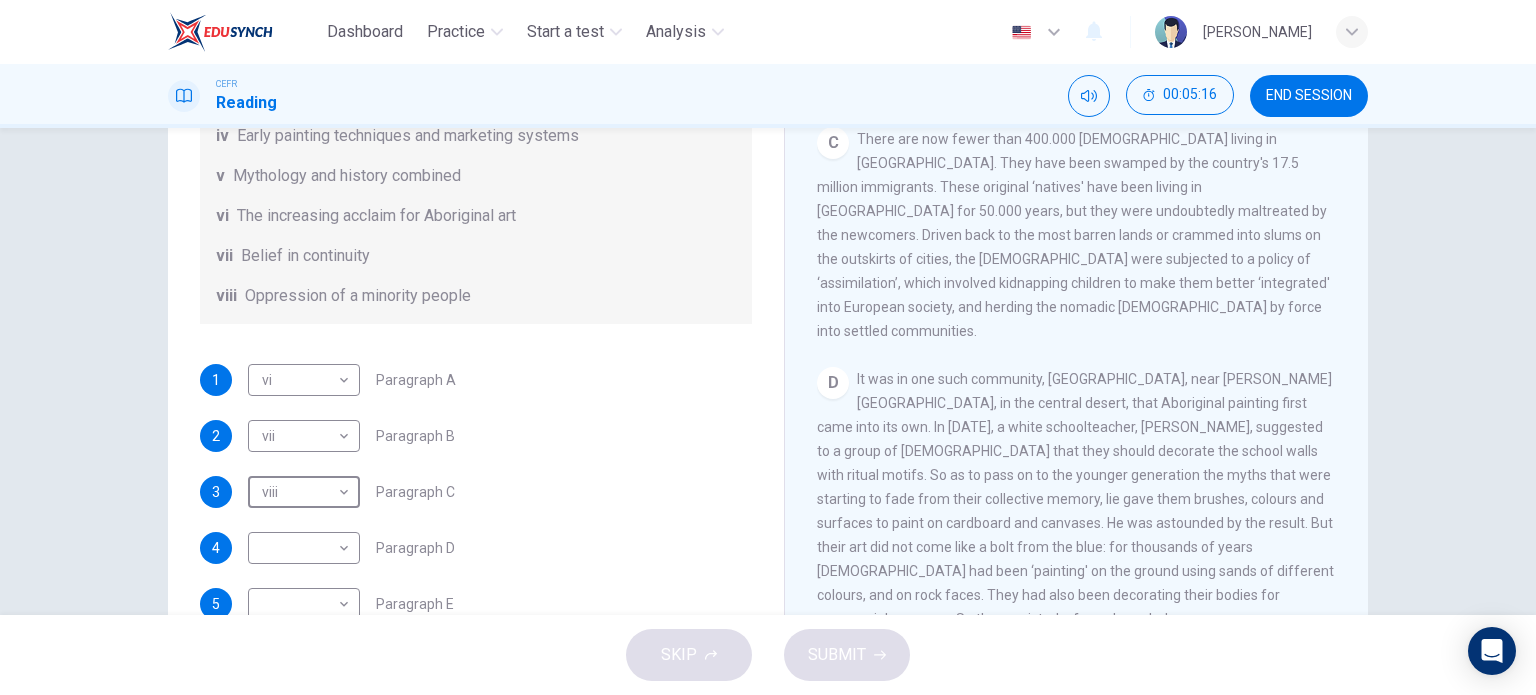 scroll, scrollTop: 840, scrollLeft: 0, axis: vertical 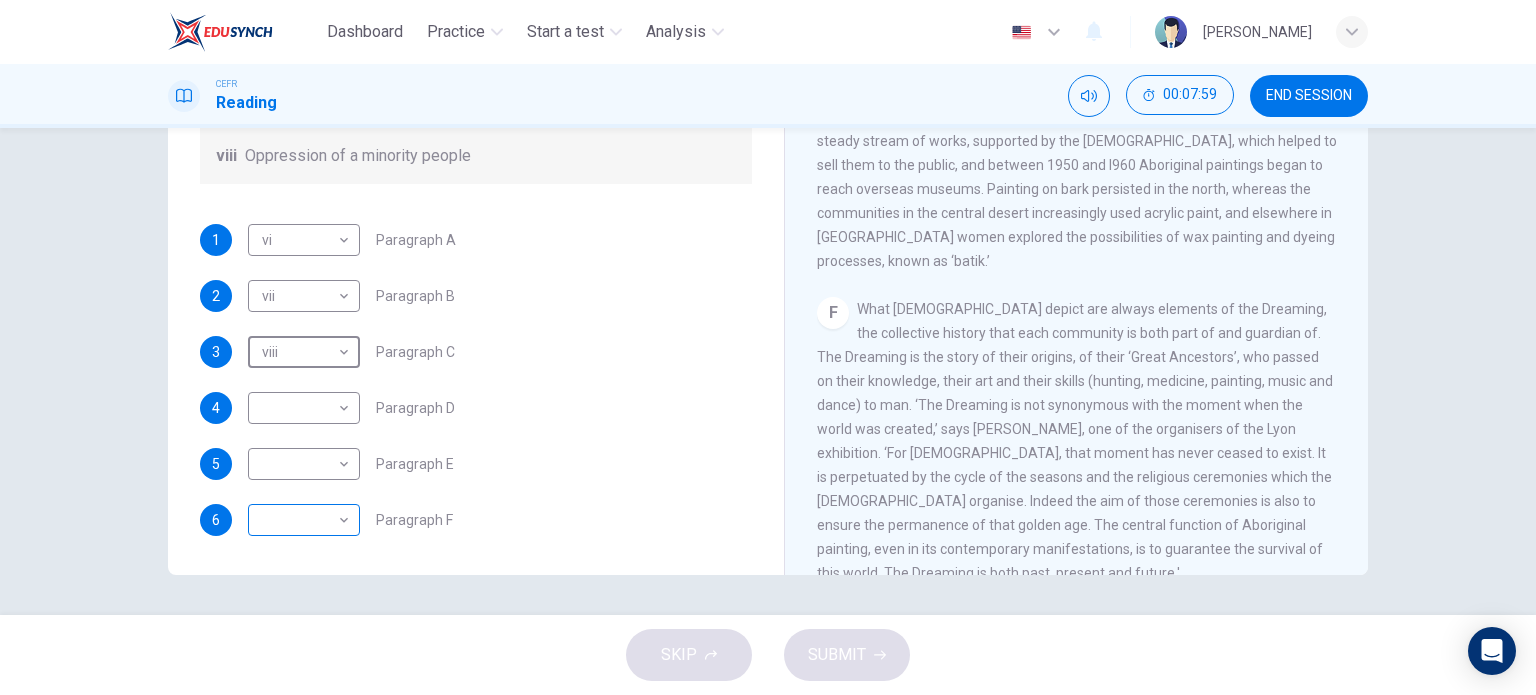 click on "Dashboard Practice Start a test Analysis English en ​ MUHAMMAD ALIF HAIQAL BIN MUHD AZMI CEFR Reading 00:07:59 END SESSION Questions 1 - 6 The Reading Passage has eight paragraphs  A-H .
Choose the most suitable heading for paragraphs  A-F  from the list of headings below.
Write the correct number (i-viii) in the boxes below. List of Headings i Amazing results from a project ii New religious ceremonies iii Community art centres iv Early painting techniques and marketing systems v Mythology and history combined vi The increasing acclaim for Aboriginal art vii Belief in continuity viii Oppression of a minority people 1 vi vi ​ Paragraph A 2 vii vii ​ Paragraph B 3 viii viii ​ Paragraph C 4 ​ ​ Paragraph D 5 ​ ​ Paragraph E 6 ​ ​ Paragraph F Painters of Time CLICK TO ZOOM Click to Zoom A B C D E F G H  Today, Aboriginal painting has become a great success. Some works sell for more than $25,000, and exceptional items may fetch as much as $180,000 in Australia. SKIP SUBMIT
Dashboard" at bounding box center (768, 347) 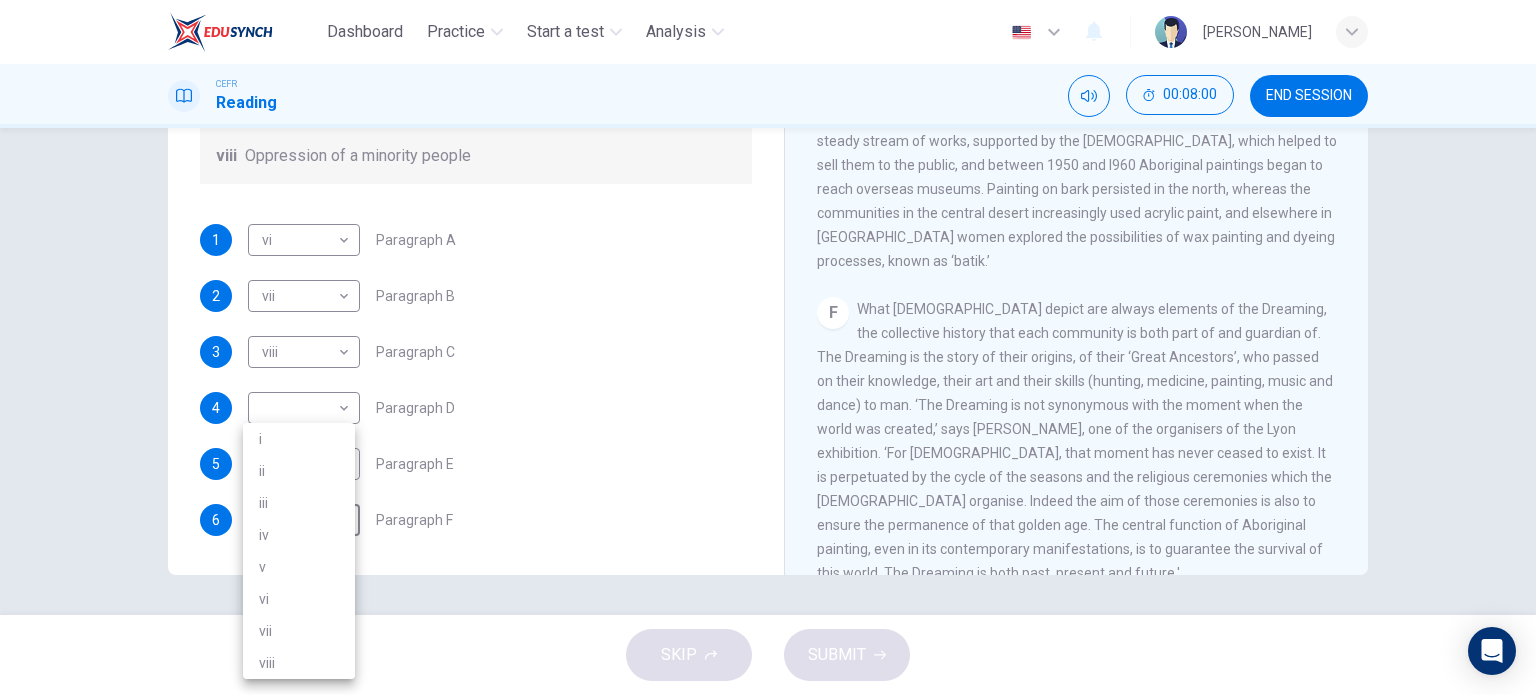 click on "v" at bounding box center [299, 567] 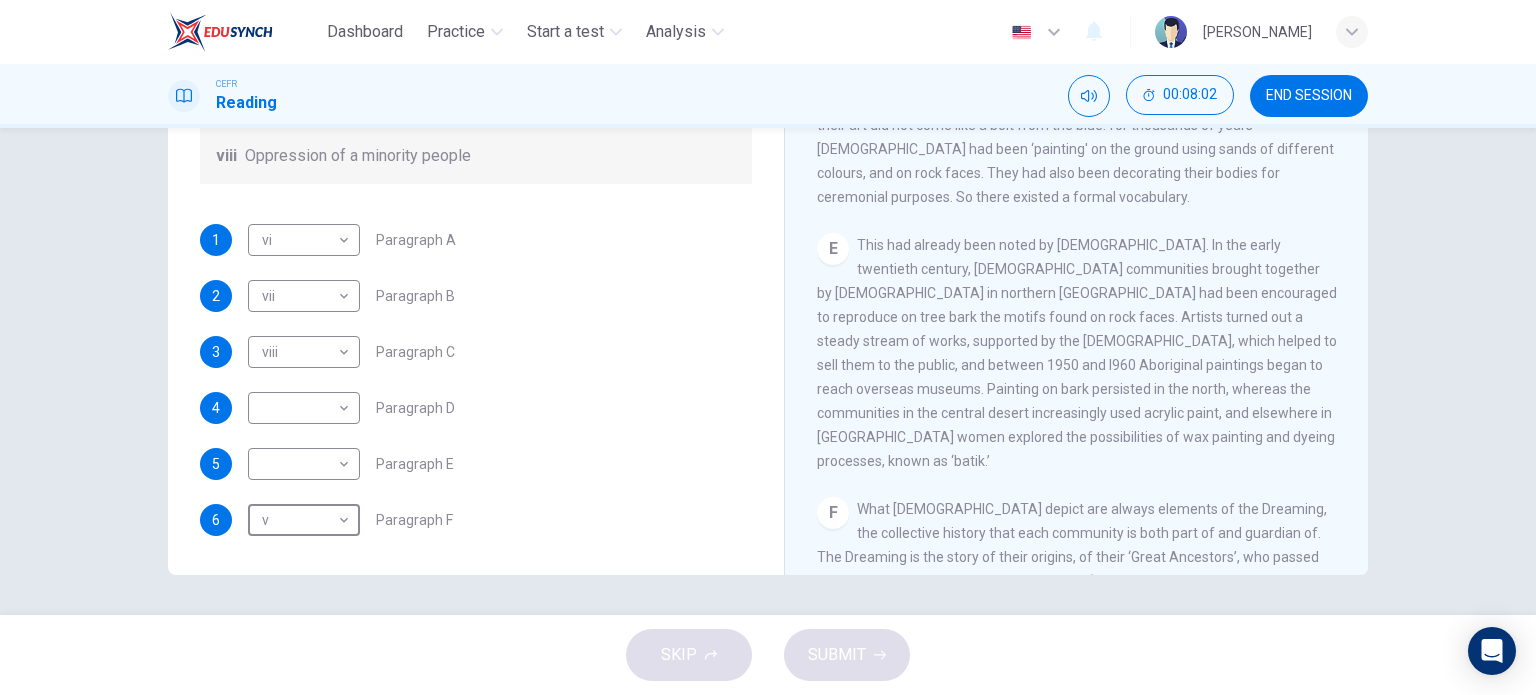 scroll, scrollTop: 1040, scrollLeft: 0, axis: vertical 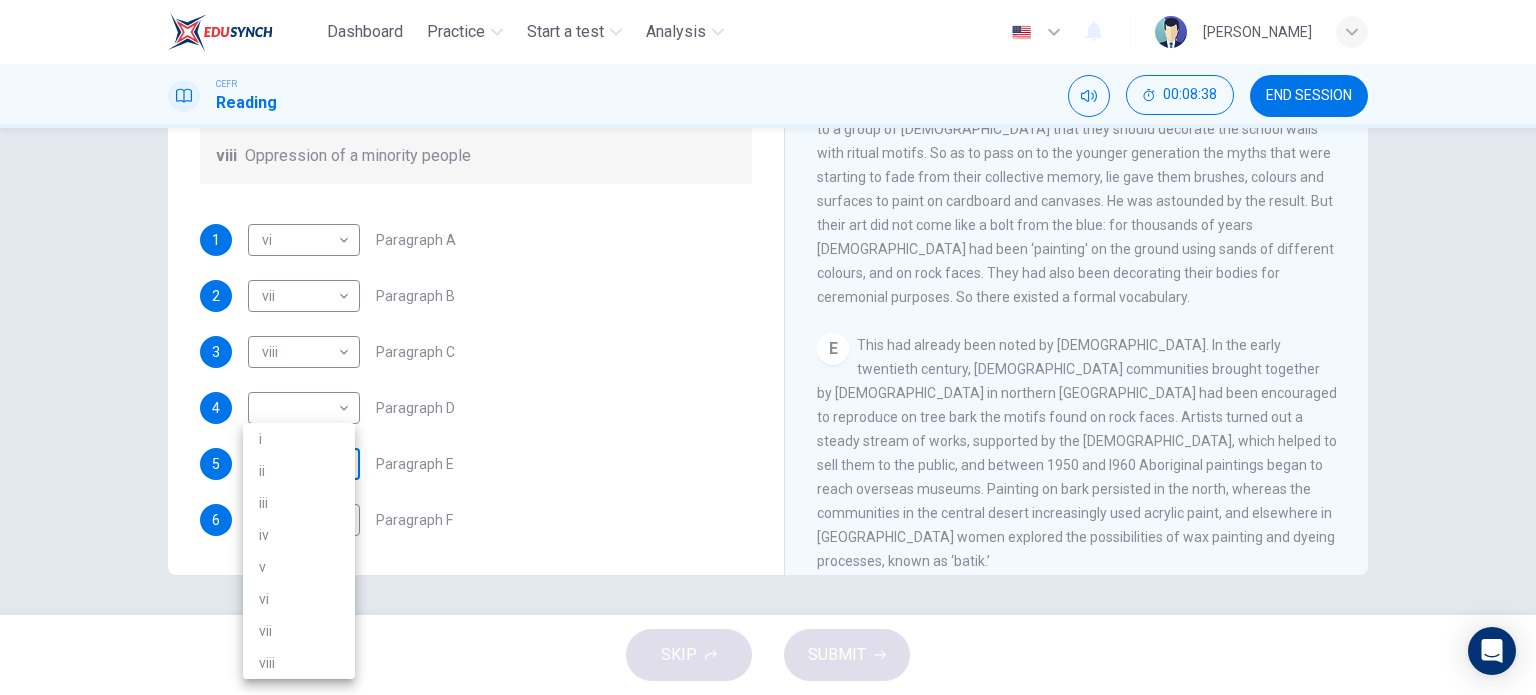 click on "Dashboard Practice Start a test Analysis English en ​ MUHAMMAD ALIF HAIQAL BIN MUHD AZMI CEFR Reading 00:08:38 END SESSION Questions 1 - 6 The Reading Passage has eight paragraphs  A-H .
Choose the most suitable heading for paragraphs  A-F  from the list of headings below.
Write the correct number (i-viii) in the boxes below. List of Headings i Amazing results from a project ii New religious ceremonies iii Community art centres iv Early painting techniques and marketing systems v Mythology and history combined vi The increasing acclaim for Aboriginal art vii Belief in continuity viii Oppression of a minority people 1 vi vi ​ Paragraph A 2 vii vii ​ Paragraph B 3 viii viii ​ Paragraph C 4 ​ ​ Paragraph D 5 ​ ​ Paragraph E 6 v v ​ Paragraph F Painters of Time CLICK TO ZOOM Click to Zoom A B C D E F G H  Today, Aboriginal painting has become a great success. Some works sell for more than $25,000, and exceptional items may fetch as much as $180,000 in Australia. SKIP SUBMIT
Dashboard i" at bounding box center (768, 347) 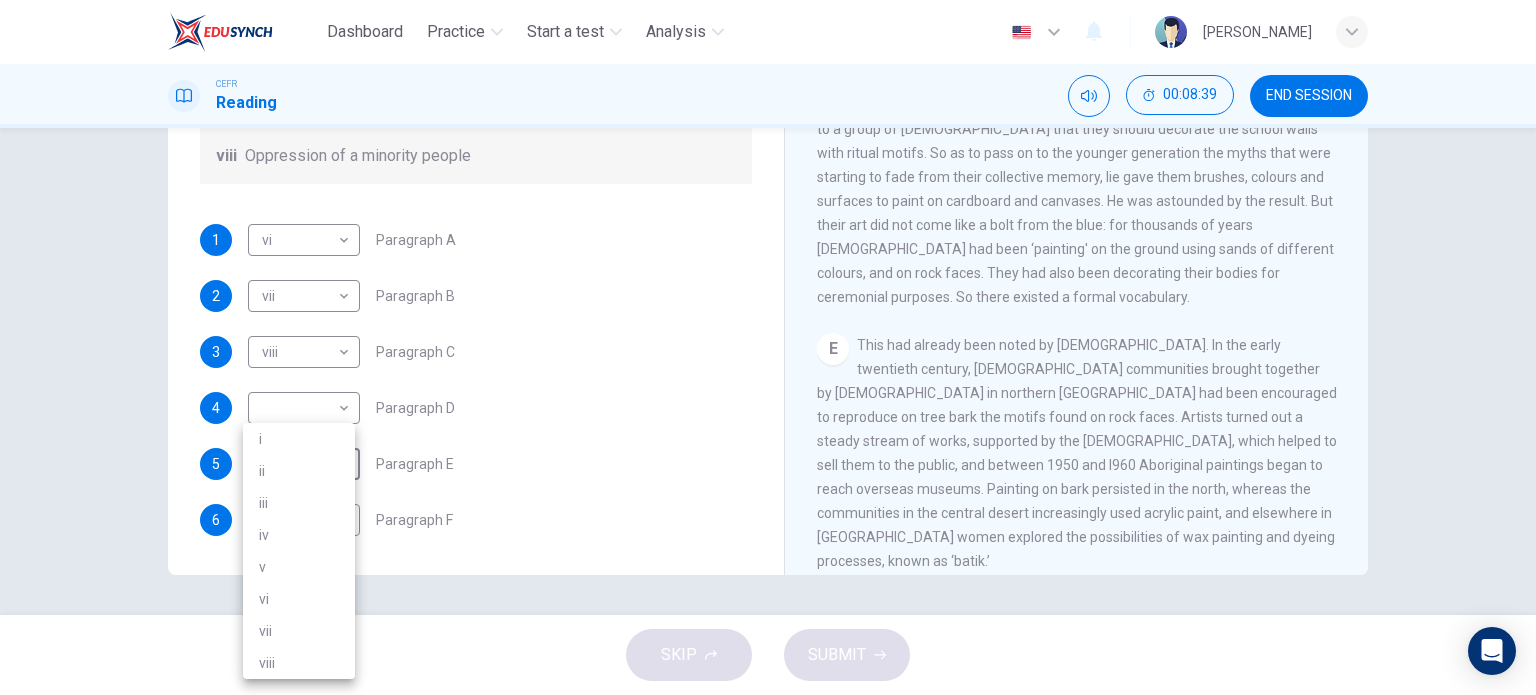 click on "iv" at bounding box center [299, 535] 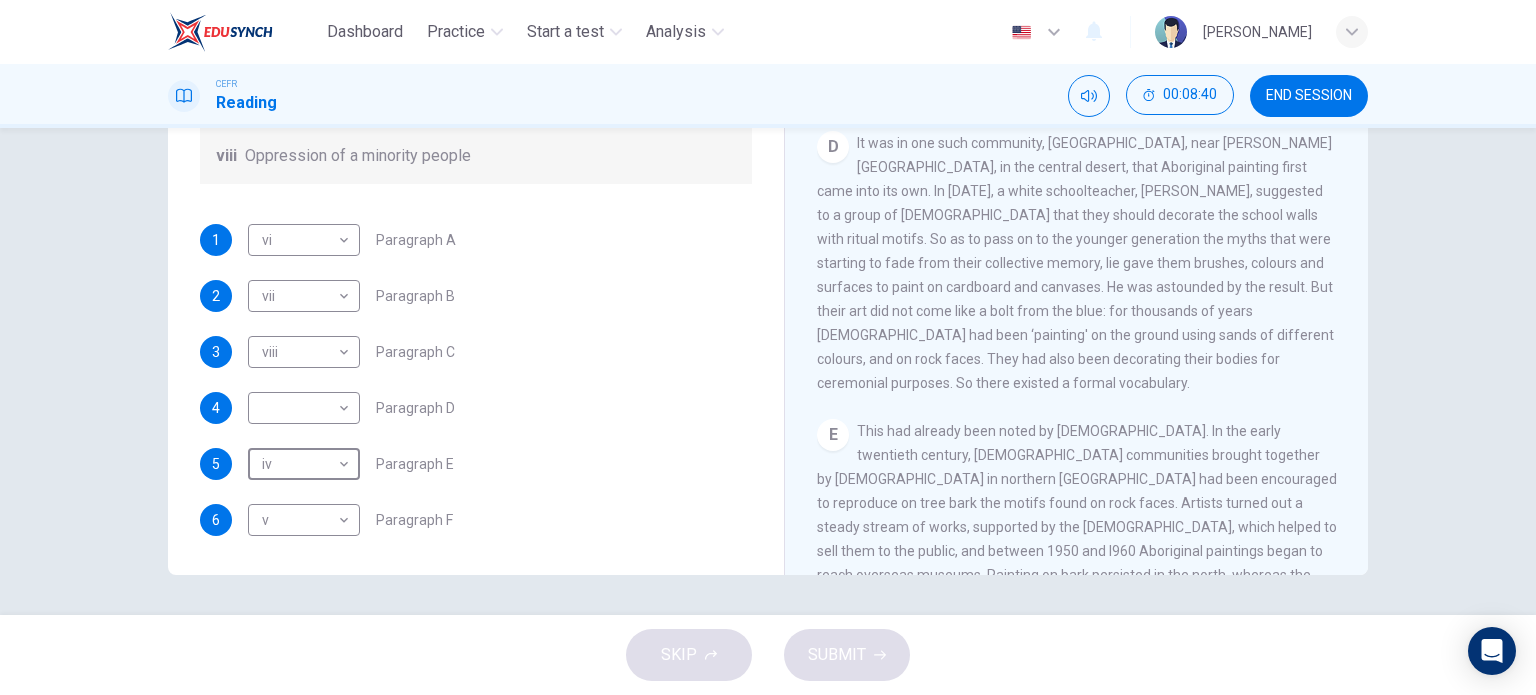 scroll, scrollTop: 840, scrollLeft: 0, axis: vertical 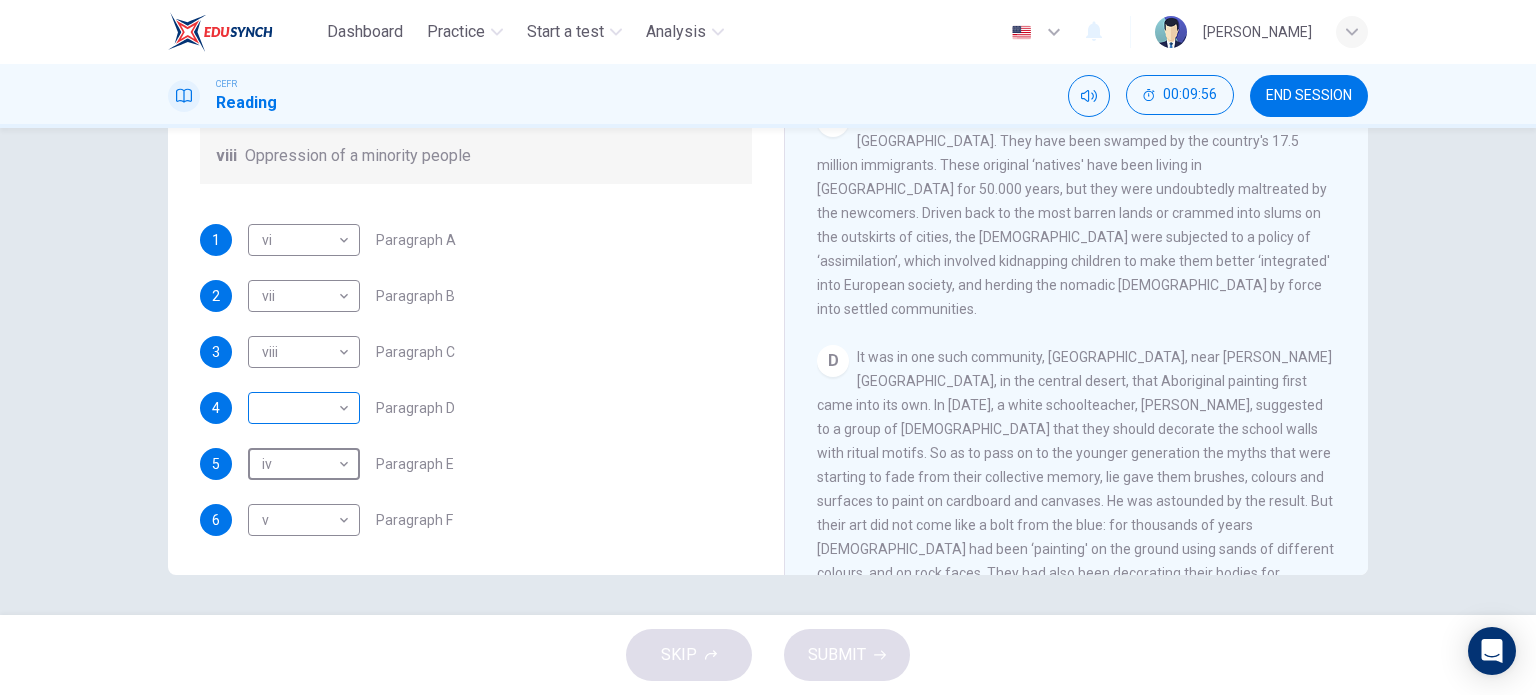 click on "Dashboard Practice Start a test Analysis English en ​ MUHAMMAD ALIF HAIQAL BIN MUHD AZMI CEFR Reading 00:09:56 END SESSION Questions 1 - 6 The Reading Passage has eight paragraphs  A-H .
Choose the most suitable heading for paragraphs  A-F  from the list of headings below.
Write the correct number (i-viii) in the boxes below. List of Headings i Amazing results from a project ii New religious ceremonies iii Community art centres iv Early painting techniques and marketing systems v Mythology and history combined vi The increasing acclaim for Aboriginal art vii Belief in continuity viii Oppression of a minority people 1 vi vi ​ Paragraph A 2 vii vii ​ Paragraph B 3 viii viii ​ Paragraph C 4 ​ ​ Paragraph D 5 iv iv ​ Paragraph E 6 v v ​ Paragraph F Painters of Time CLICK TO ZOOM Click to Zoom A B C D E F G H  Today, Aboriginal painting has become a great success. Some works sell for more than $25,000, and exceptional items may fetch as much as $180,000 in Australia. SKIP SUBMIT
Dashboard" at bounding box center (768, 347) 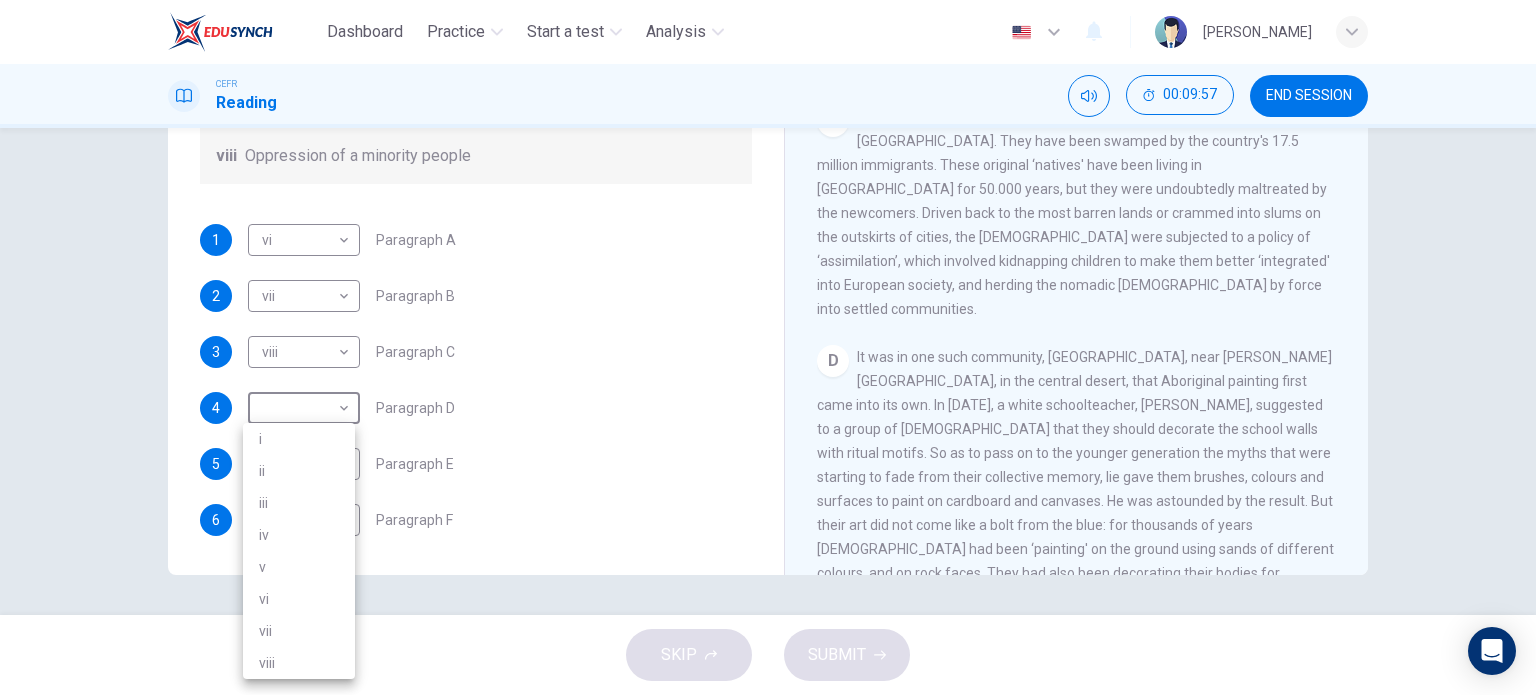 click on "i" at bounding box center (299, 439) 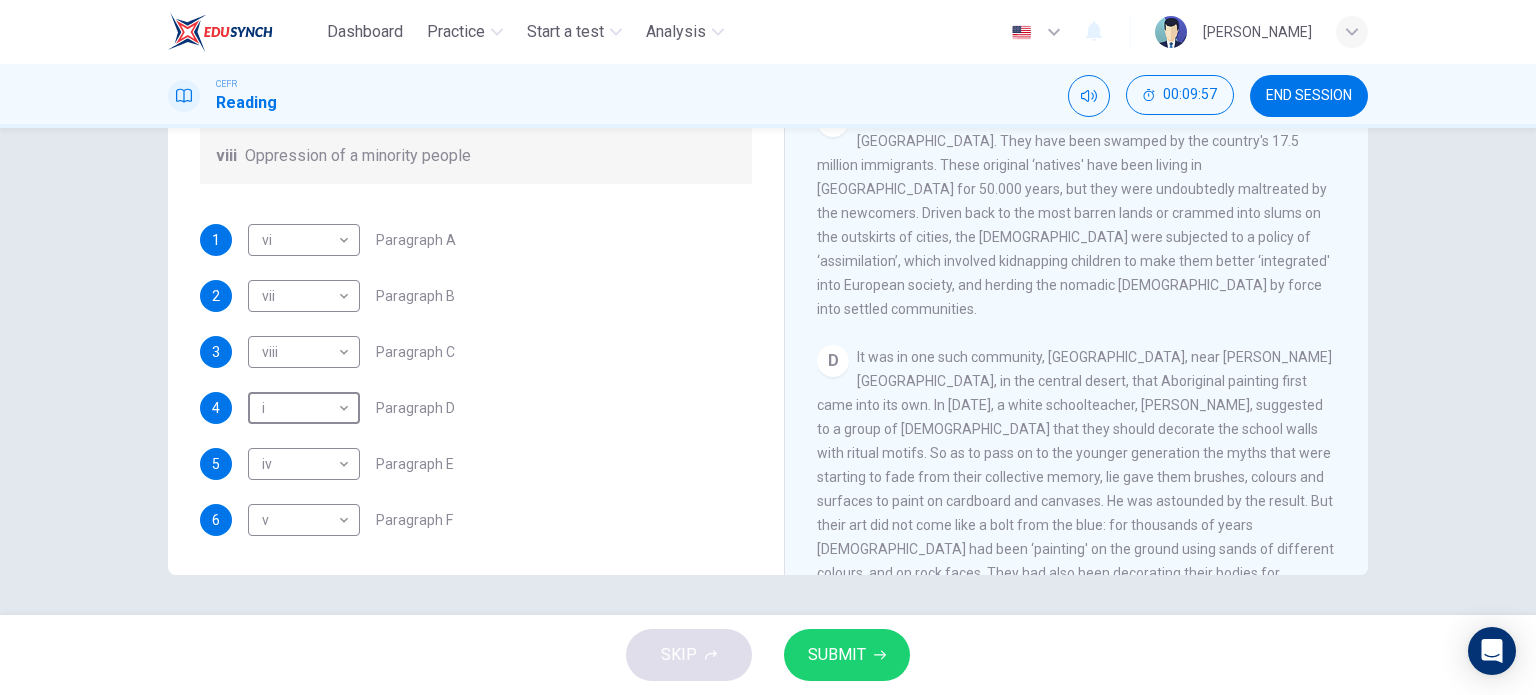 click on "SUBMIT" at bounding box center [847, 655] 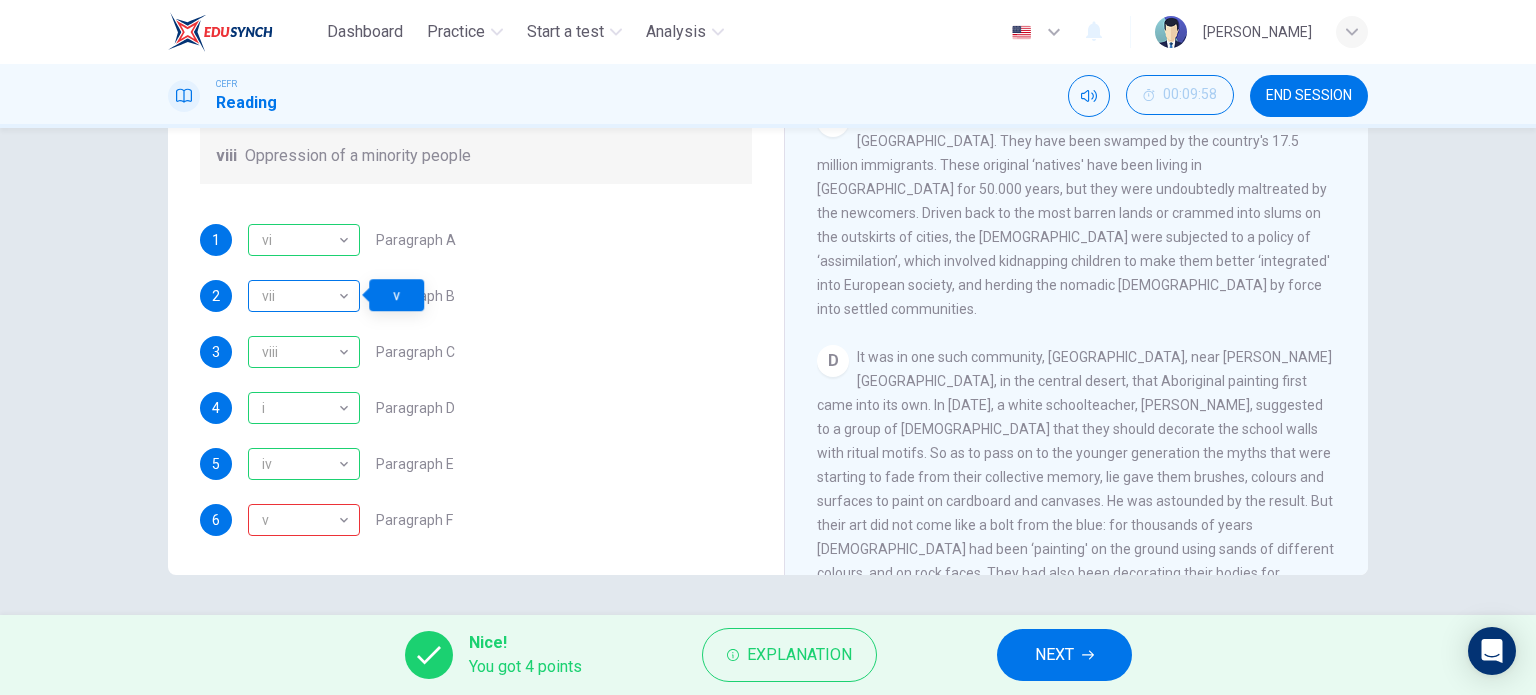 click on "vii" at bounding box center [300, 296] 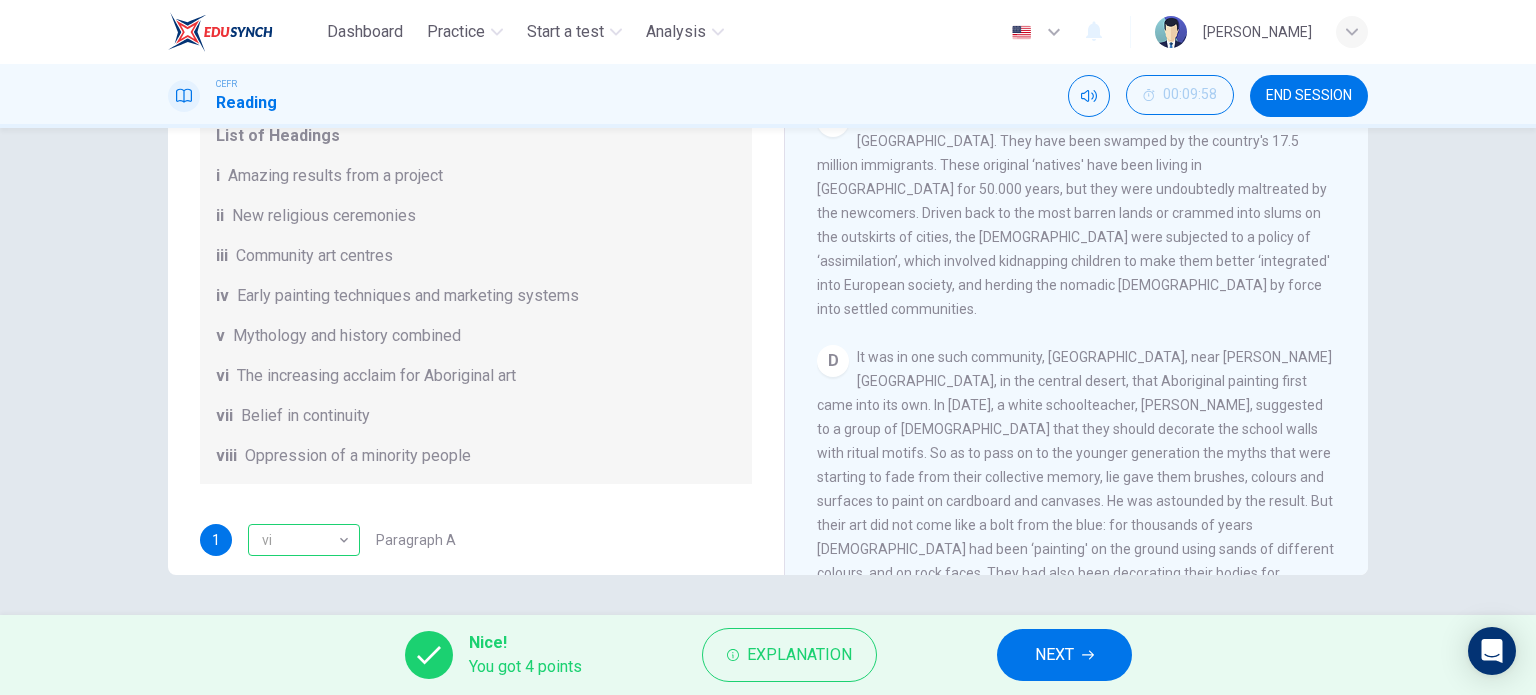 scroll, scrollTop: 0, scrollLeft: 0, axis: both 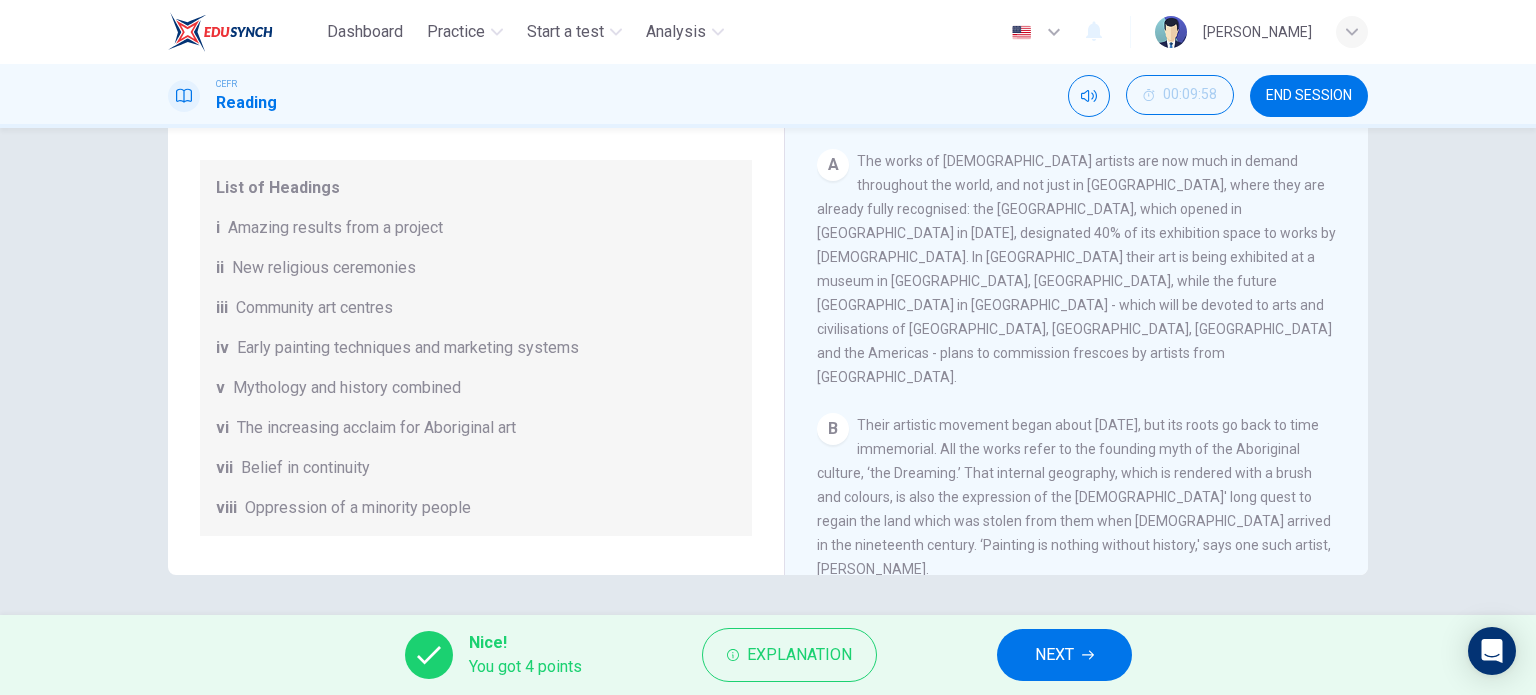 click 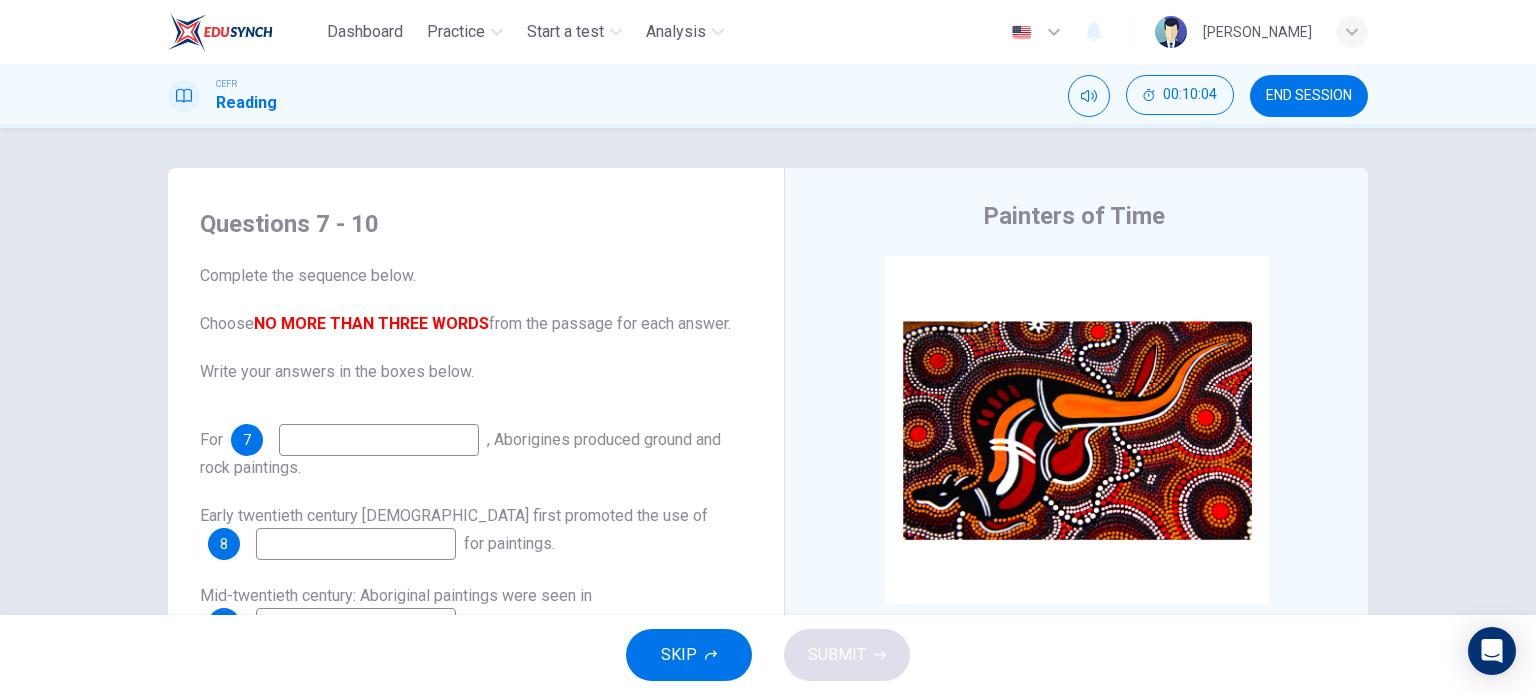 scroll, scrollTop: 100, scrollLeft: 0, axis: vertical 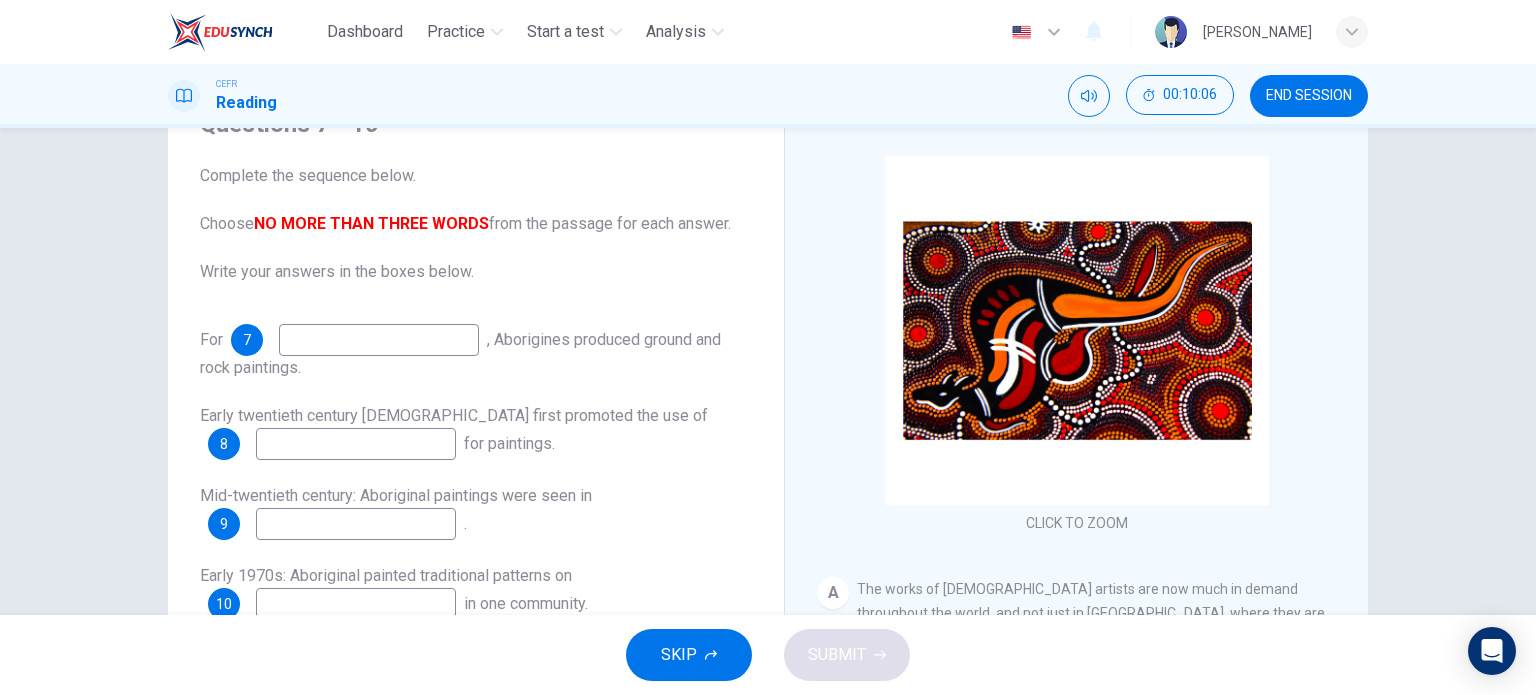 click at bounding box center (379, 340) 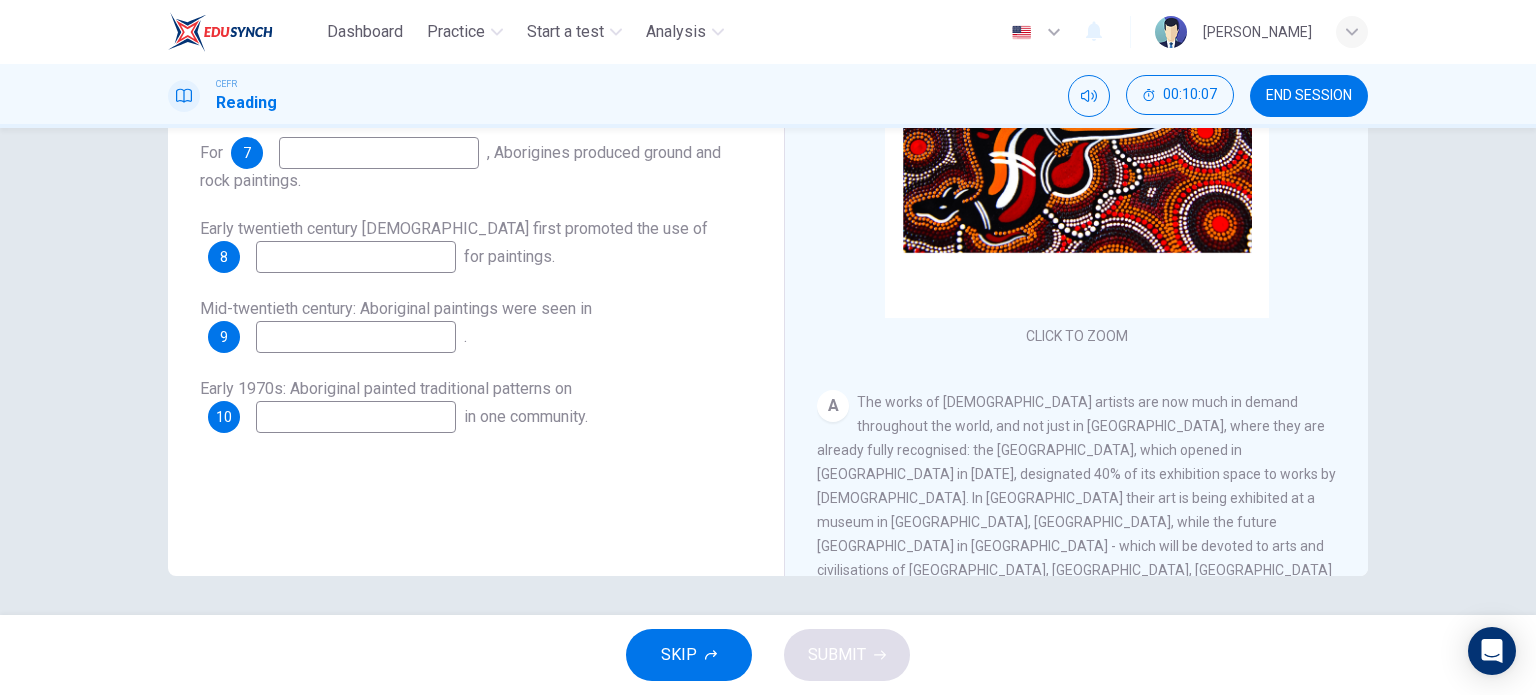 scroll, scrollTop: 288, scrollLeft: 0, axis: vertical 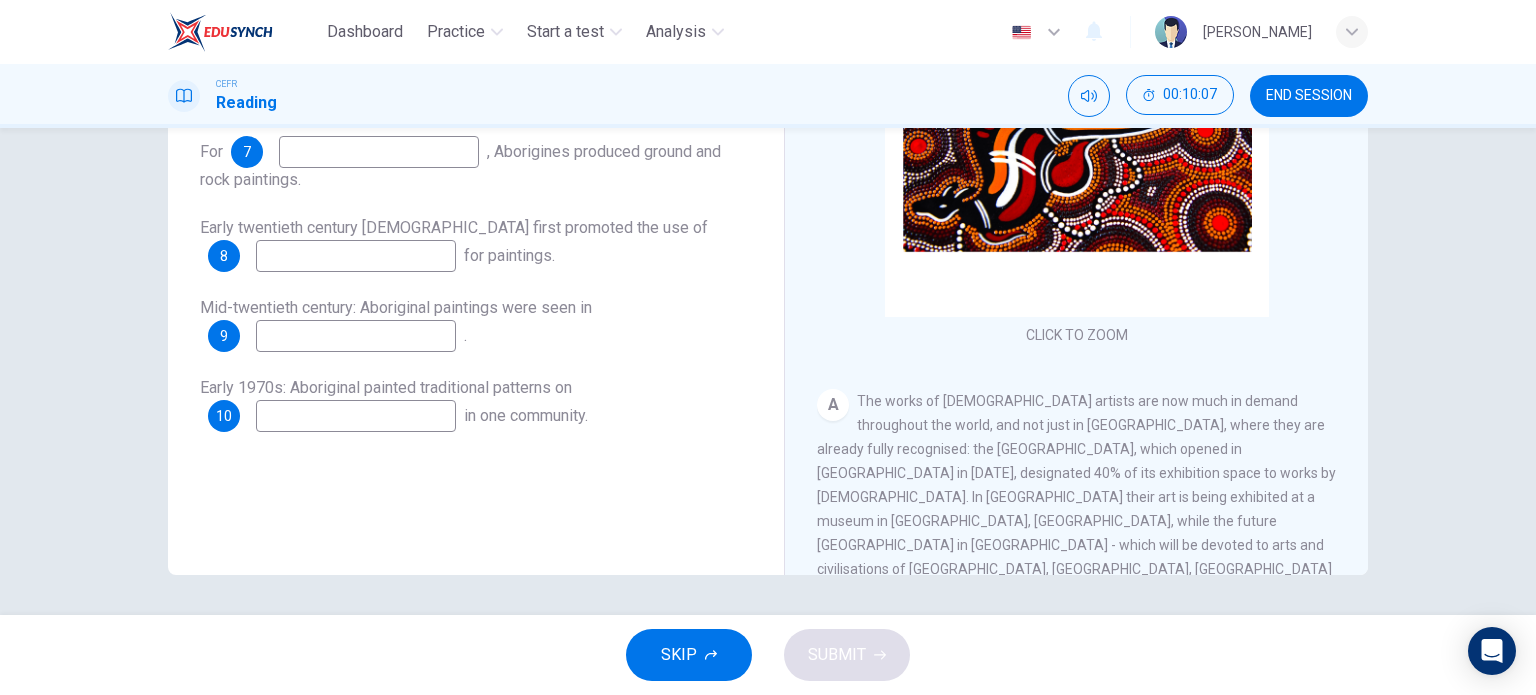 click on "Mid-twentieth century: Aboriginal paintings were seen in  9 ." at bounding box center (476, 324) 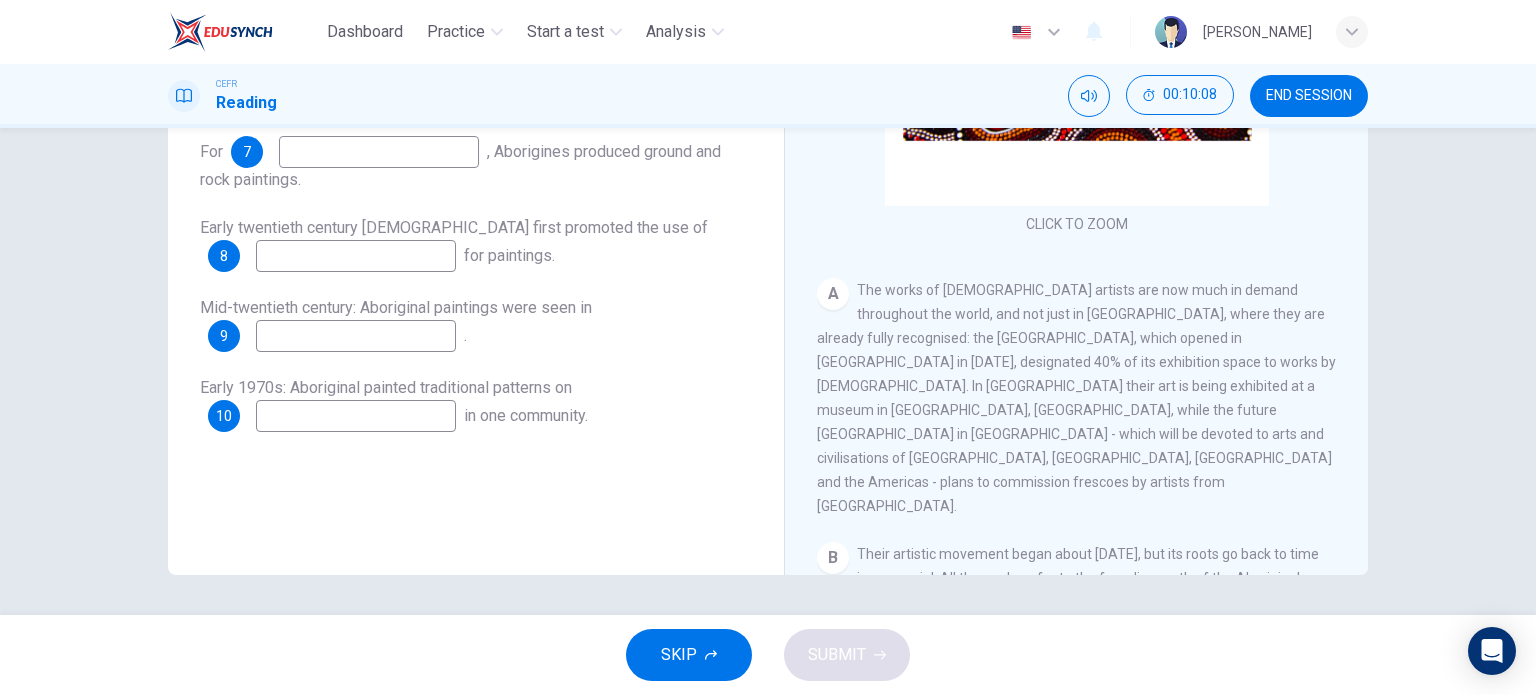 scroll, scrollTop: 400, scrollLeft: 0, axis: vertical 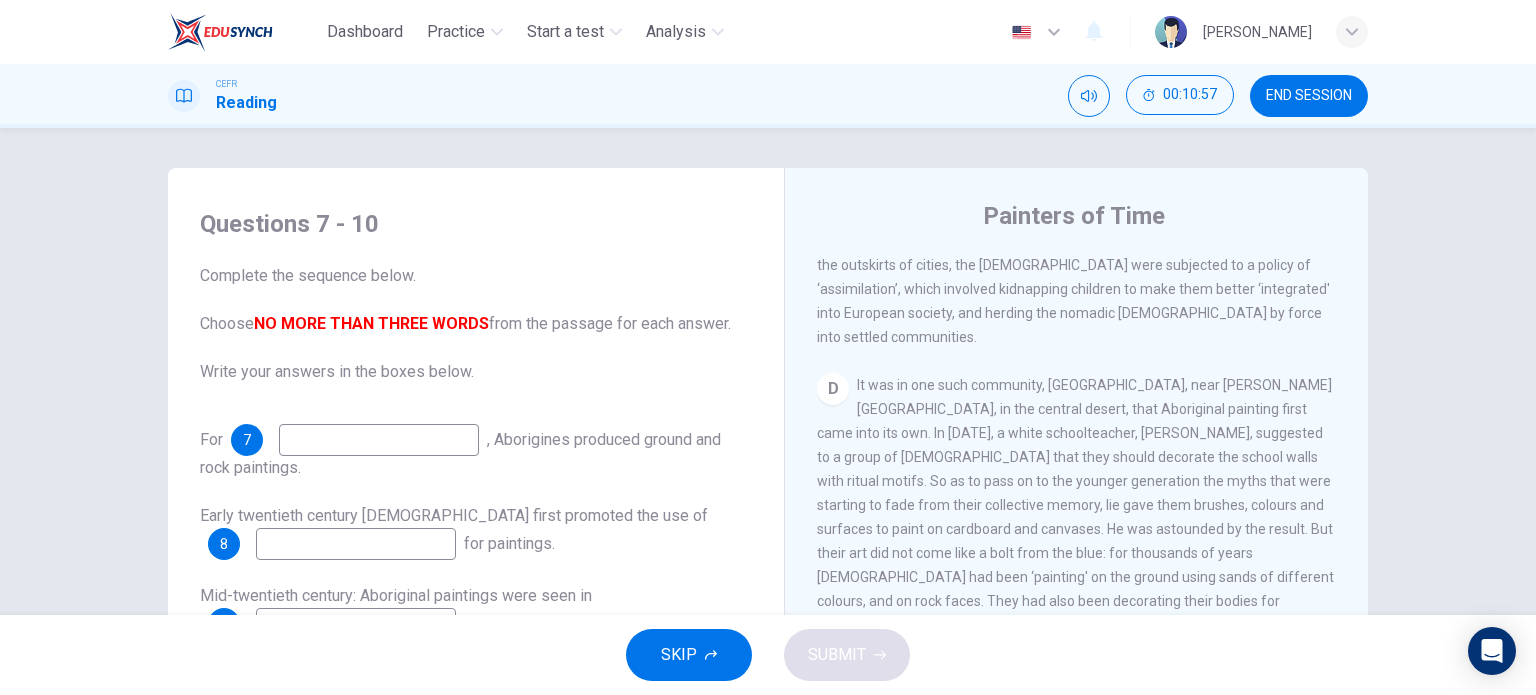 click at bounding box center (379, 440) 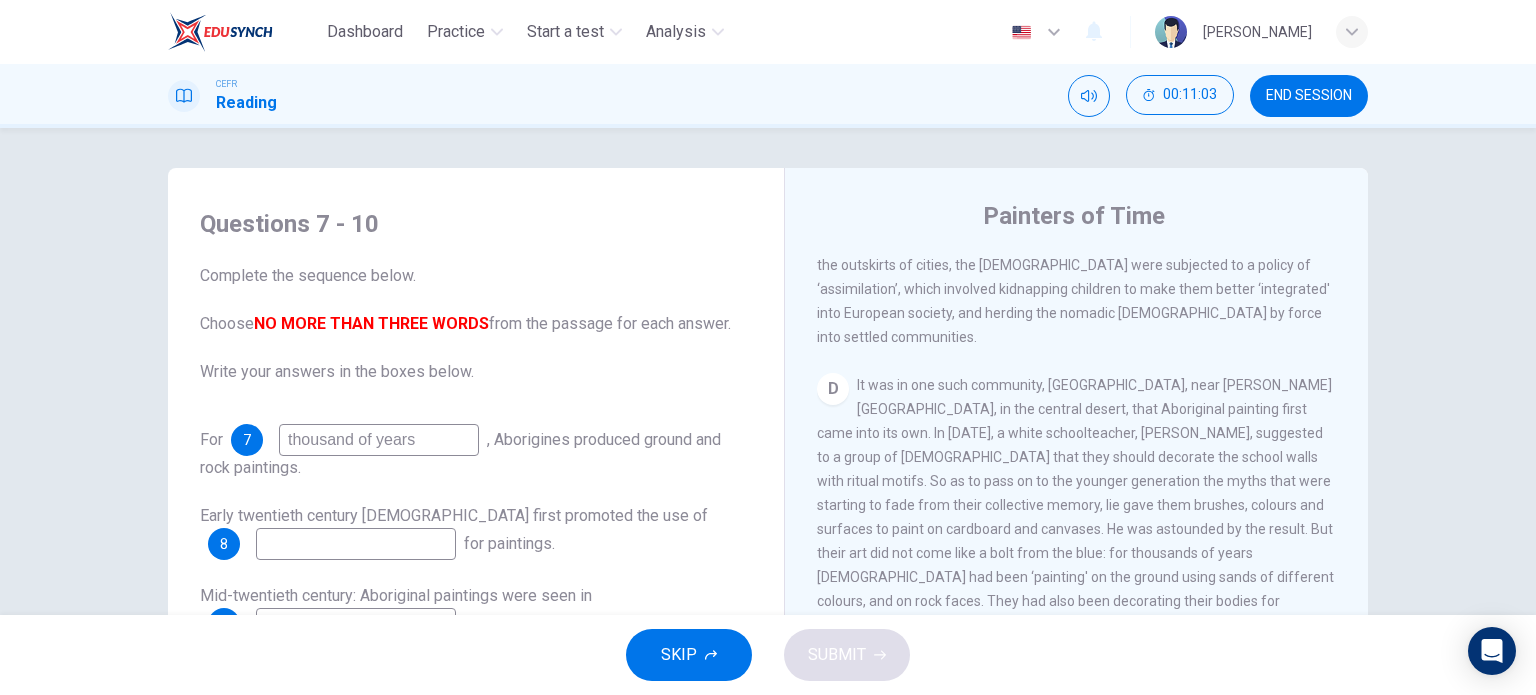 scroll, scrollTop: 100, scrollLeft: 0, axis: vertical 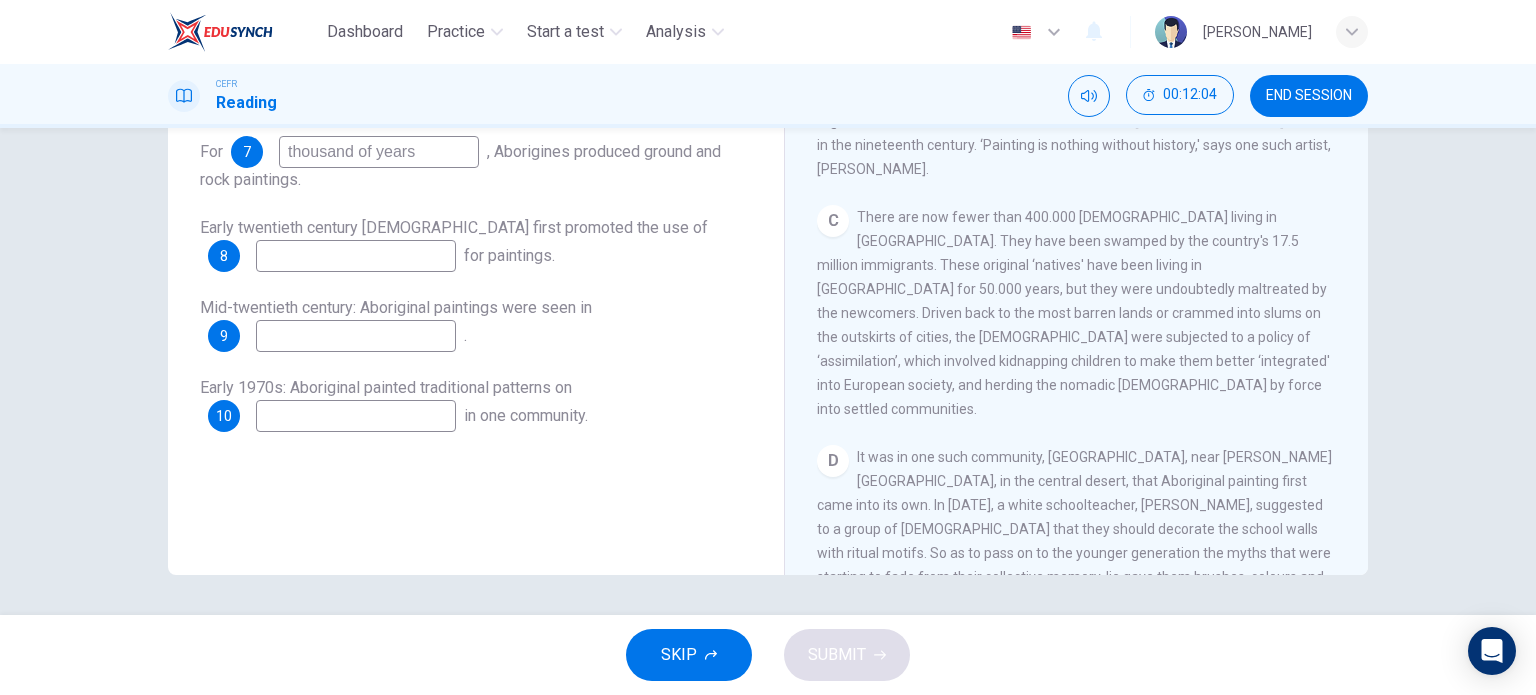 type on "thousand of years" 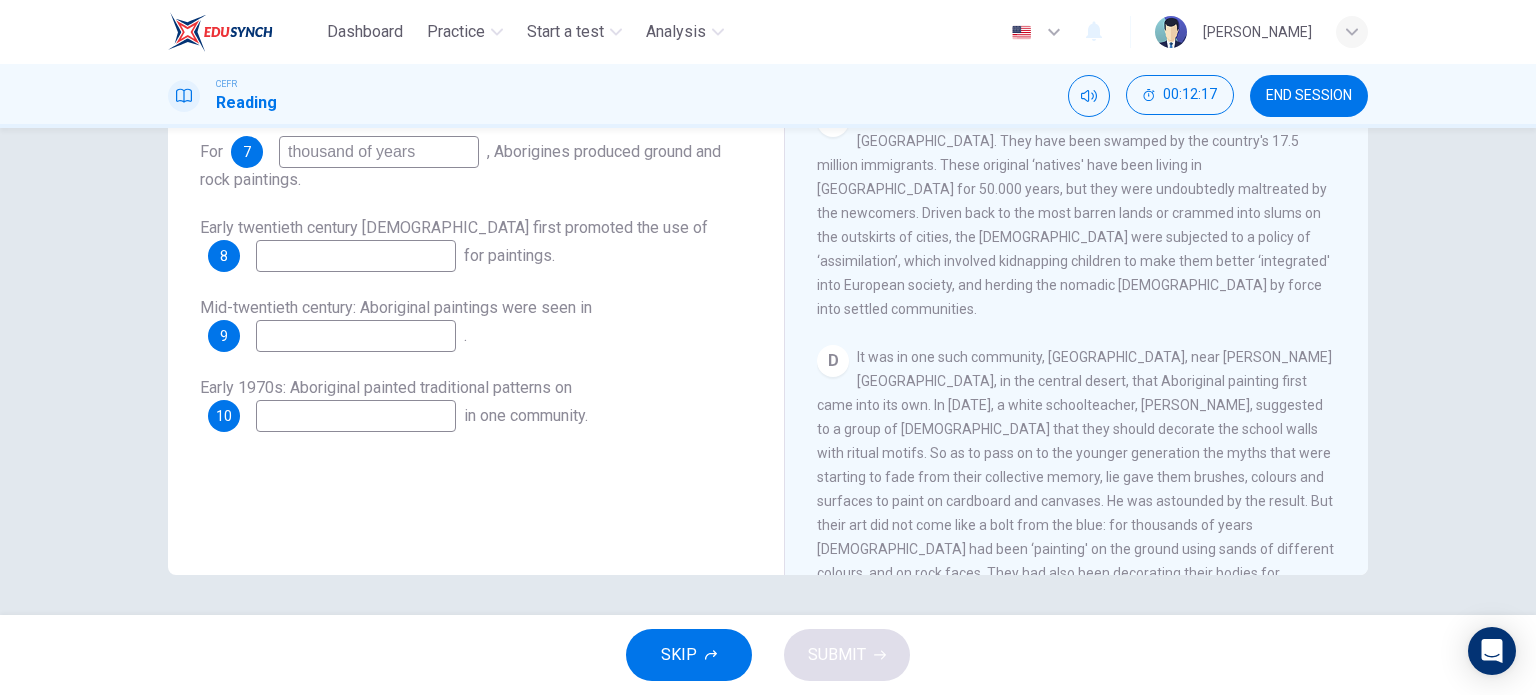 scroll, scrollTop: 1040, scrollLeft: 0, axis: vertical 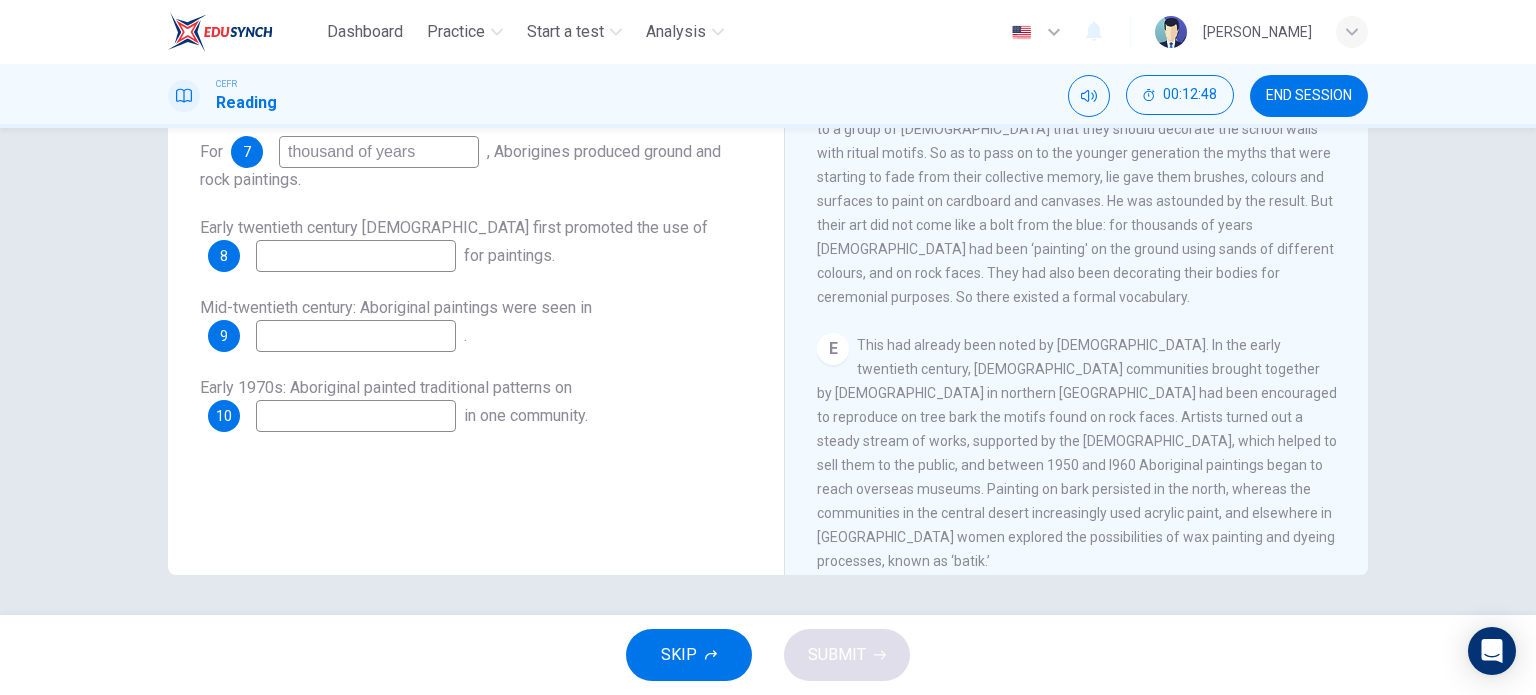 click at bounding box center [356, 256] 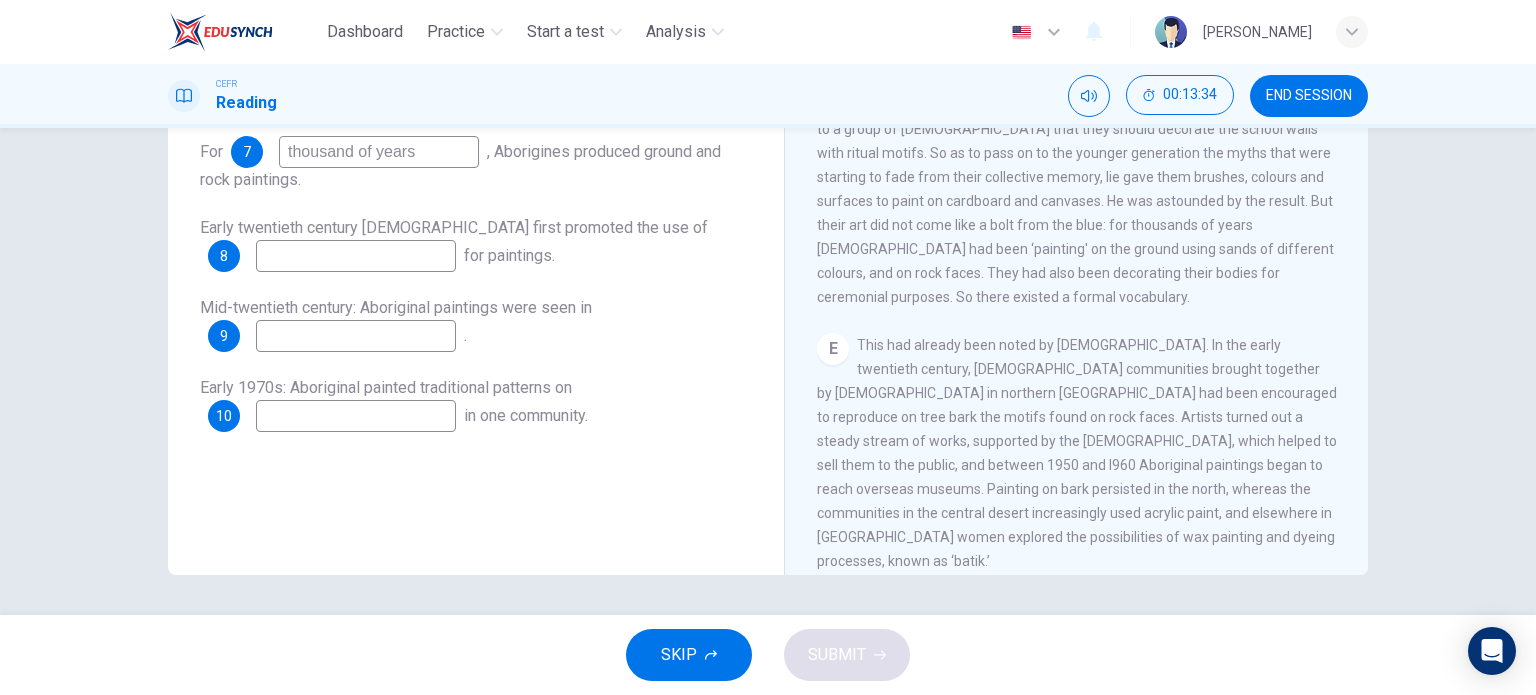 scroll, scrollTop: 940, scrollLeft: 0, axis: vertical 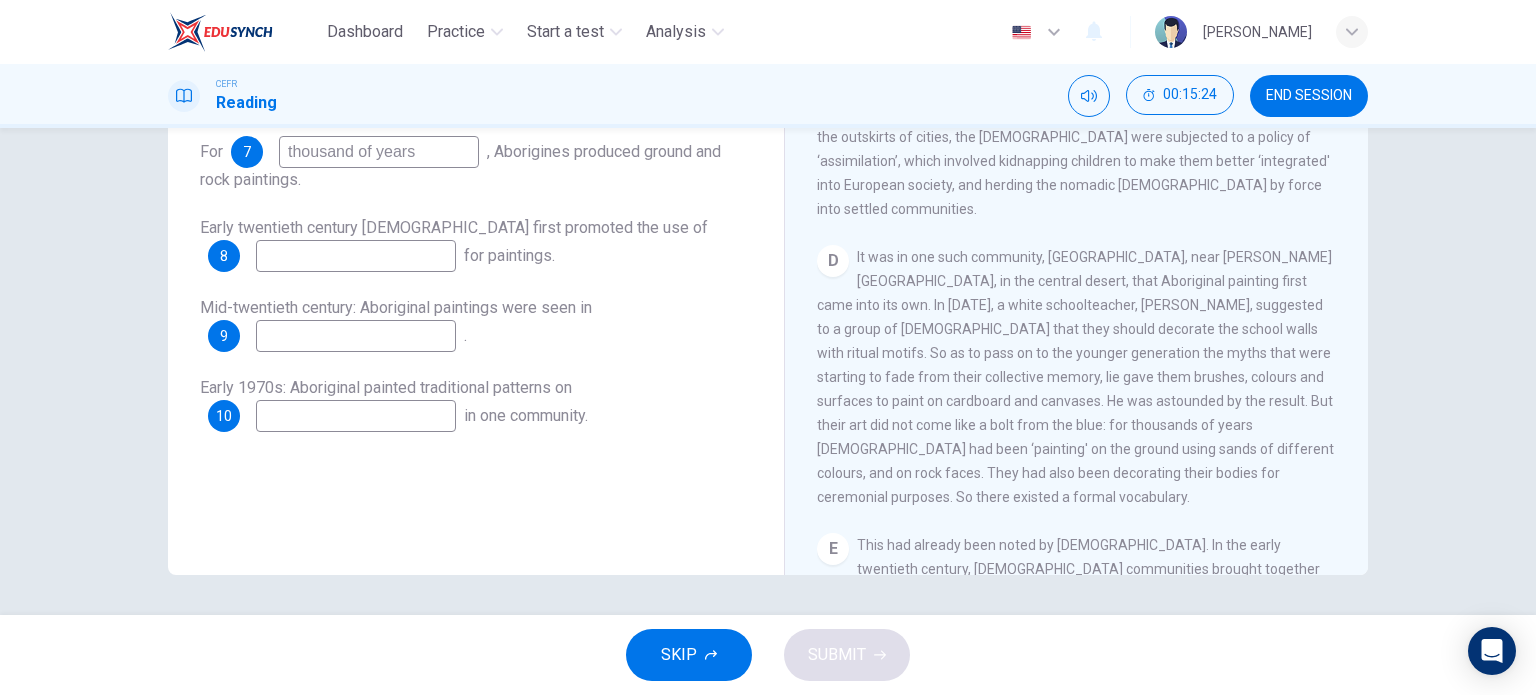 click at bounding box center [356, 416] 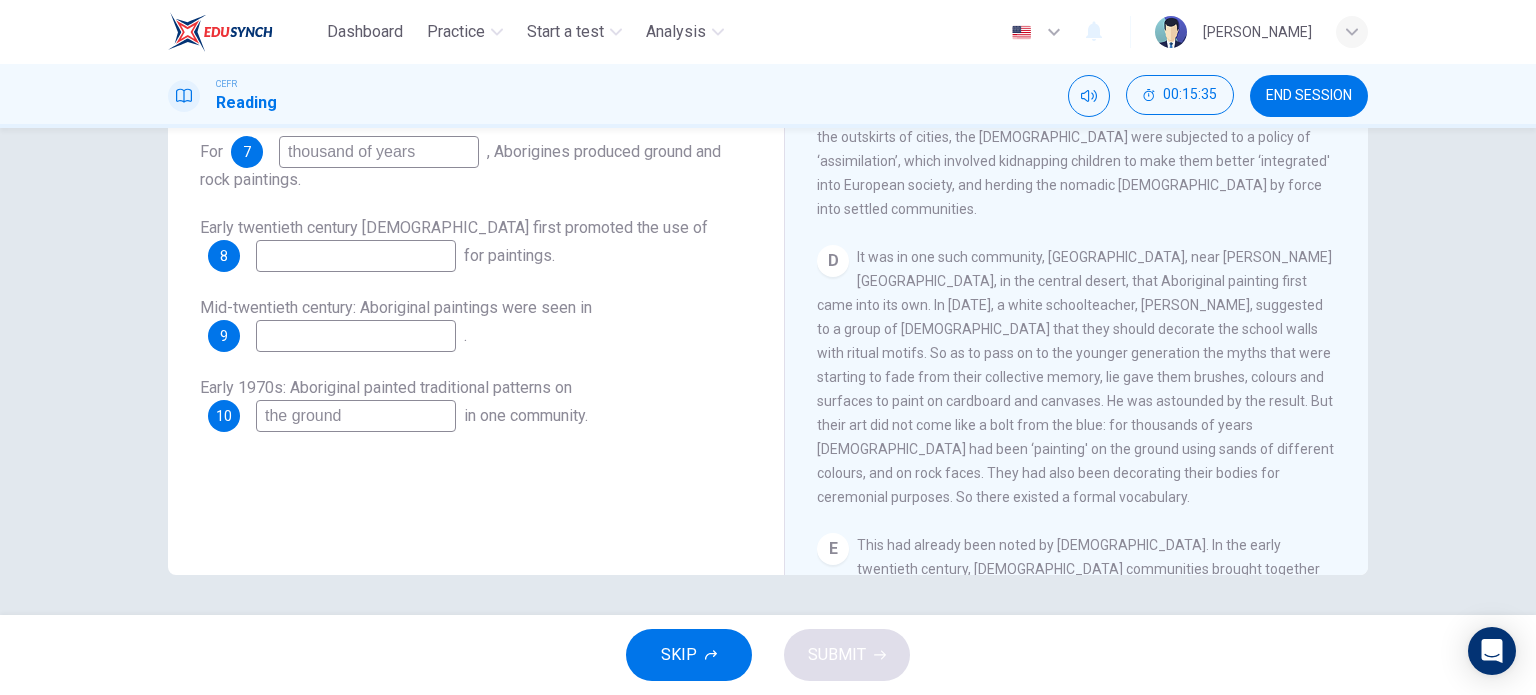 type on "the ground" 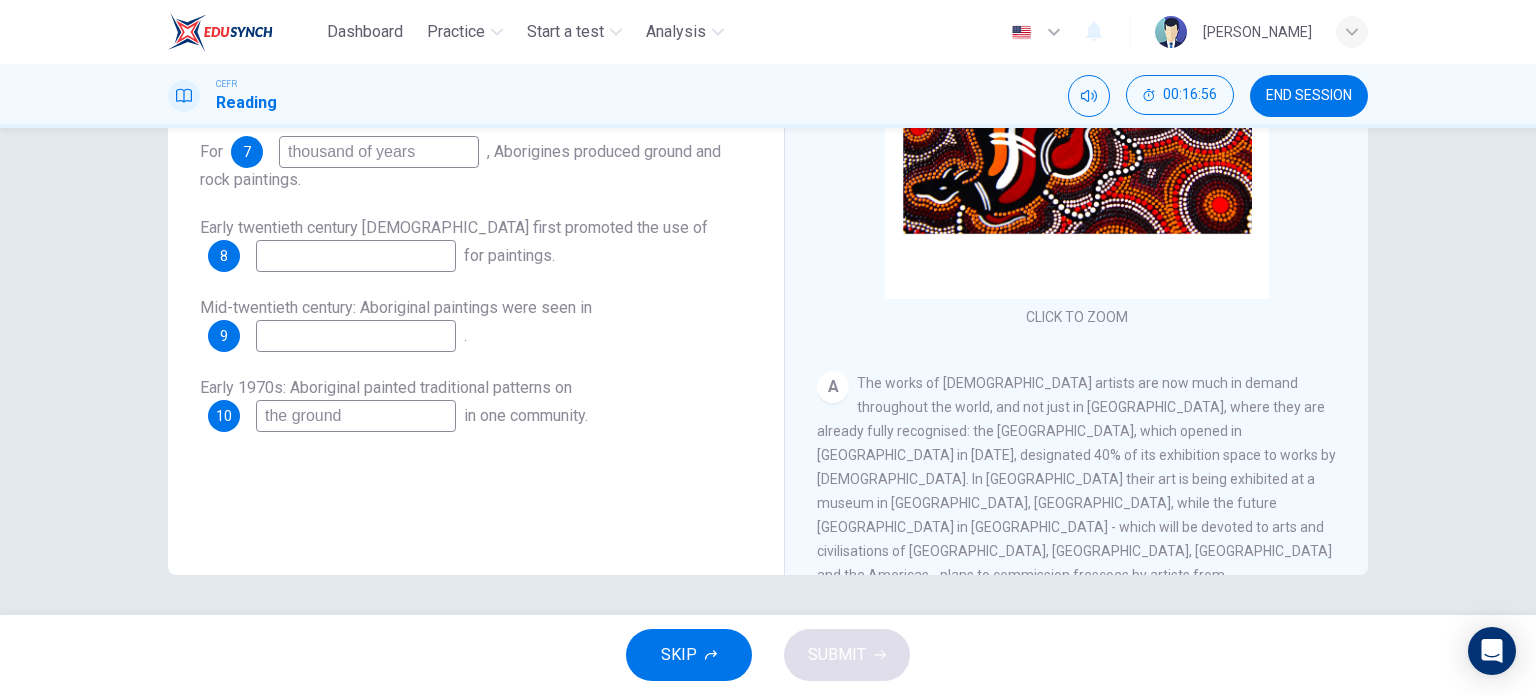 scroll, scrollTop: 0, scrollLeft: 0, axis: both 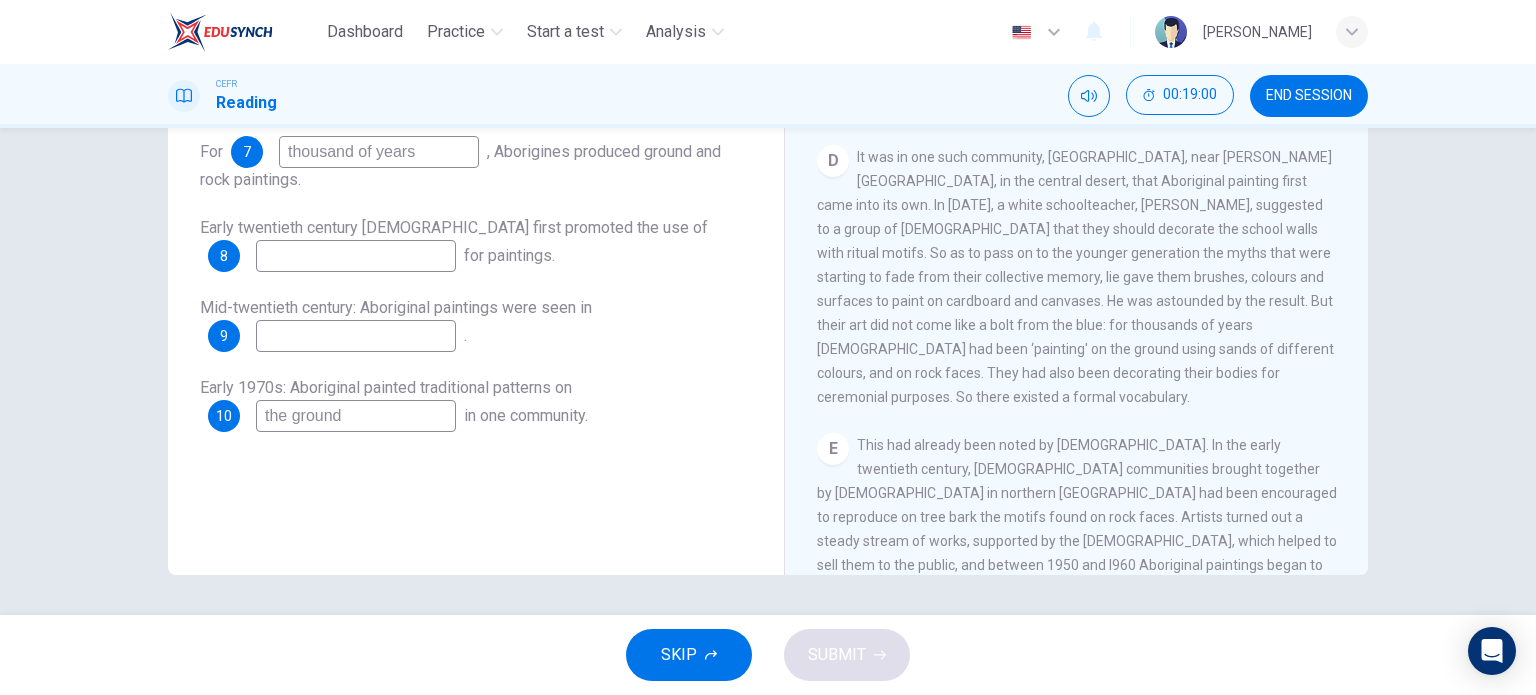 click at bounding box center (356, 256) 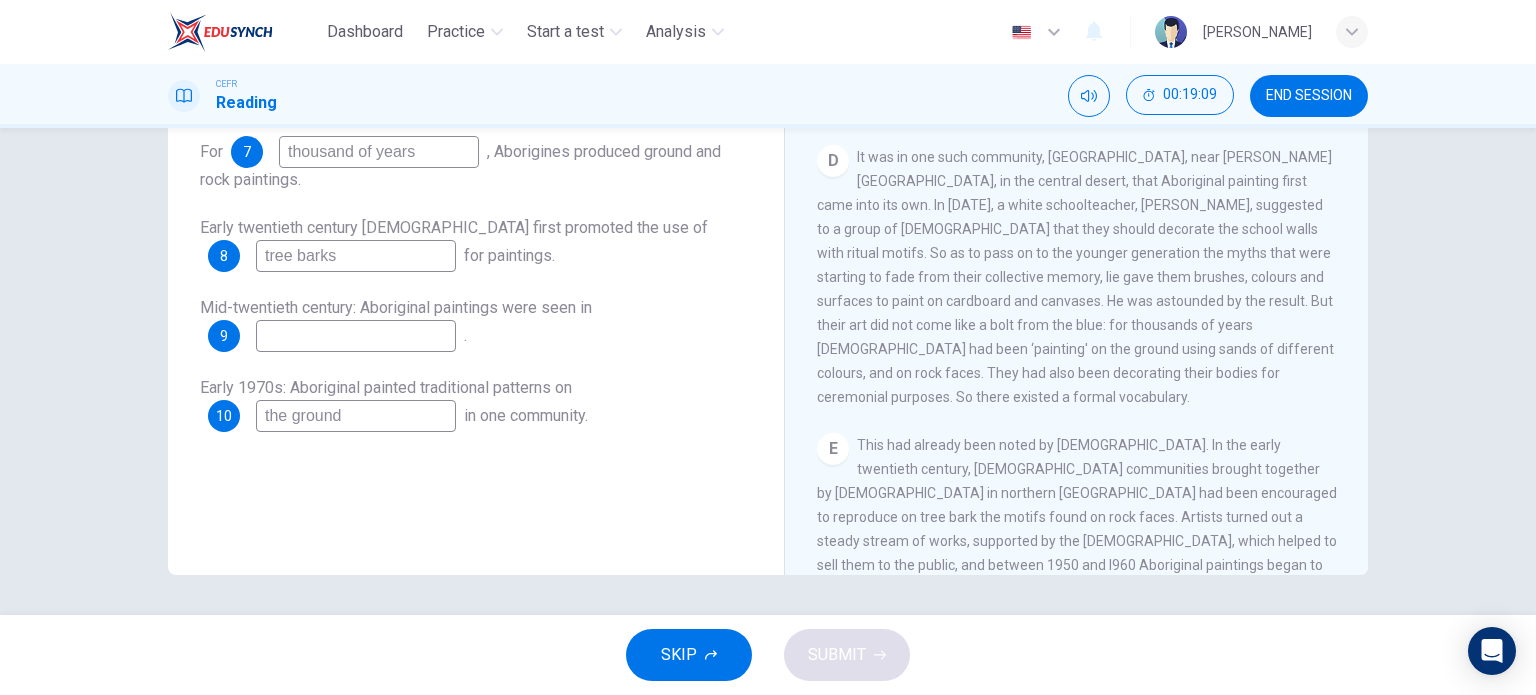 scroll, scrollTop: 1040, scrollLeft: 0, axis: vertical 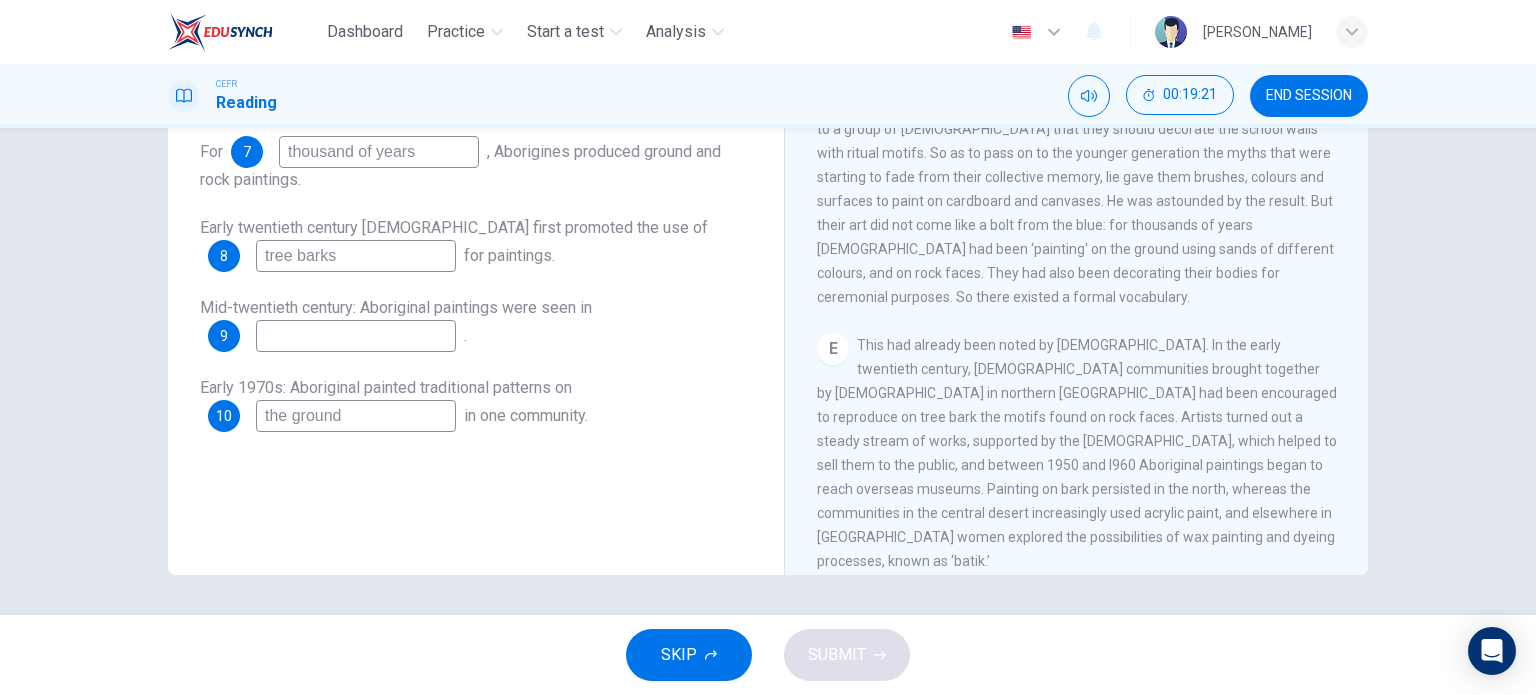 type on "tree barks" 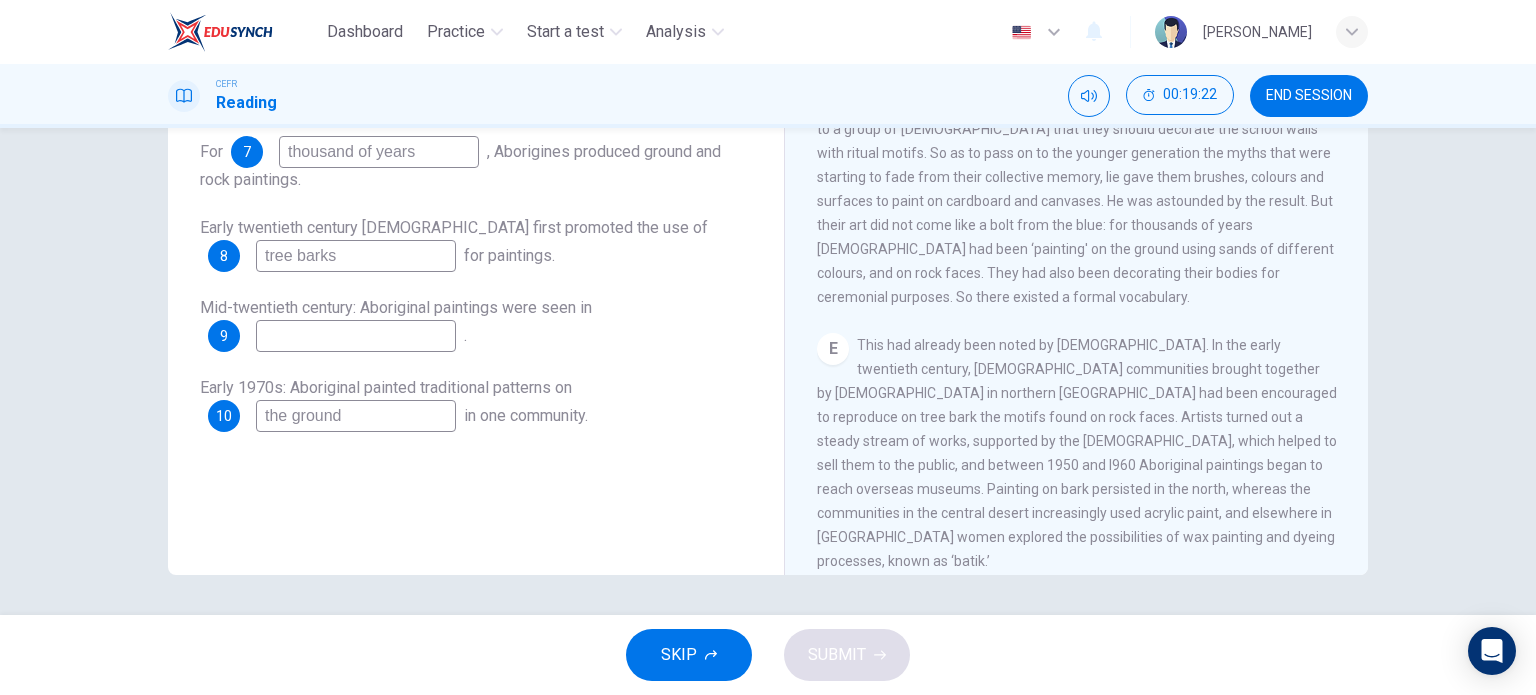 type on "i" 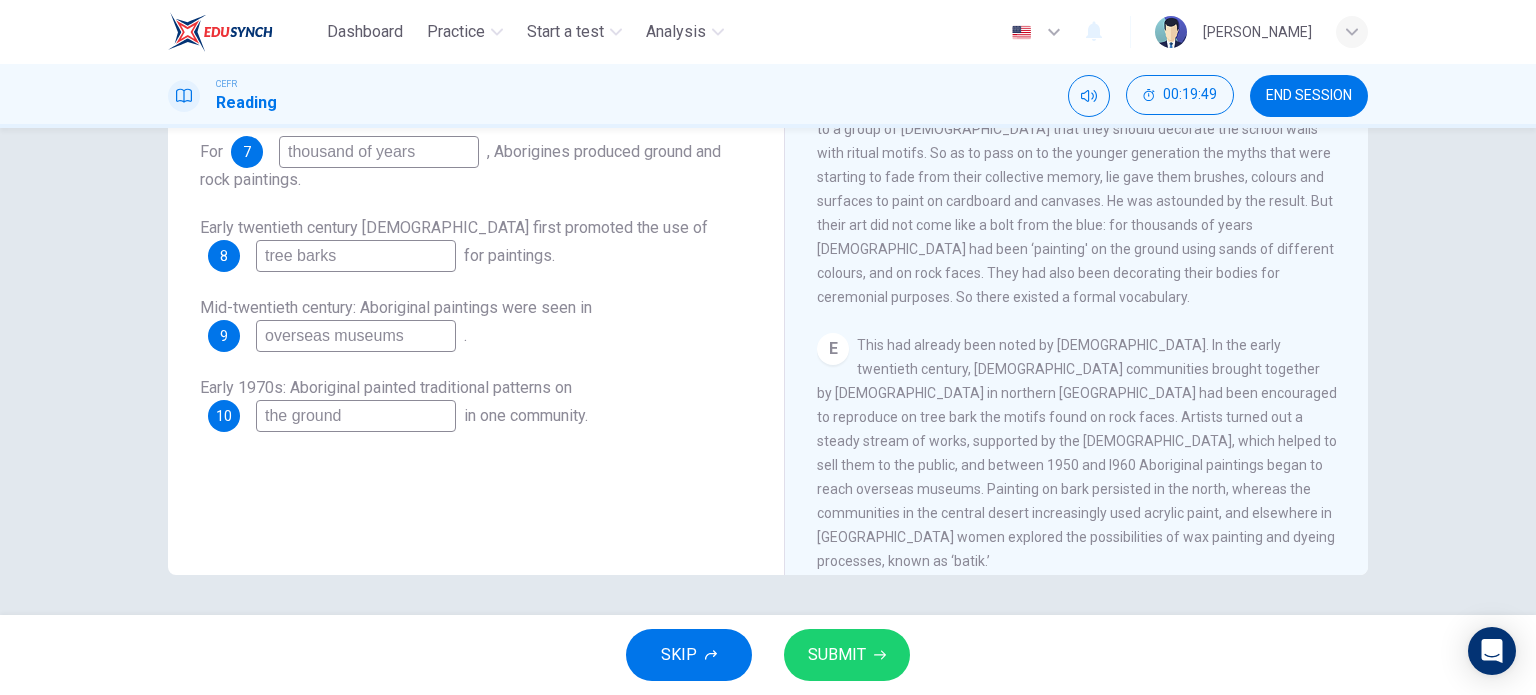 type on "overseas museums" 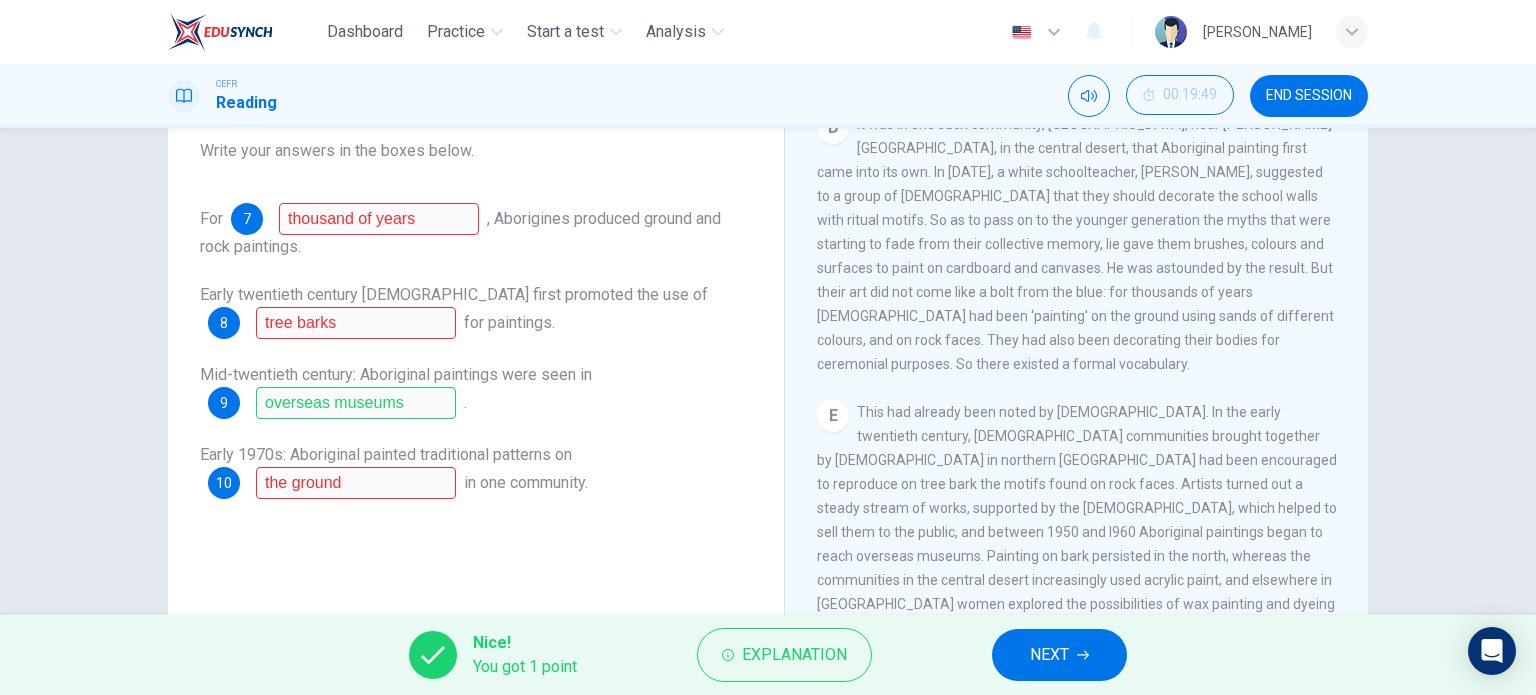 scroll, scrollTop: 188, scrollLeft: 0, axis: vertical 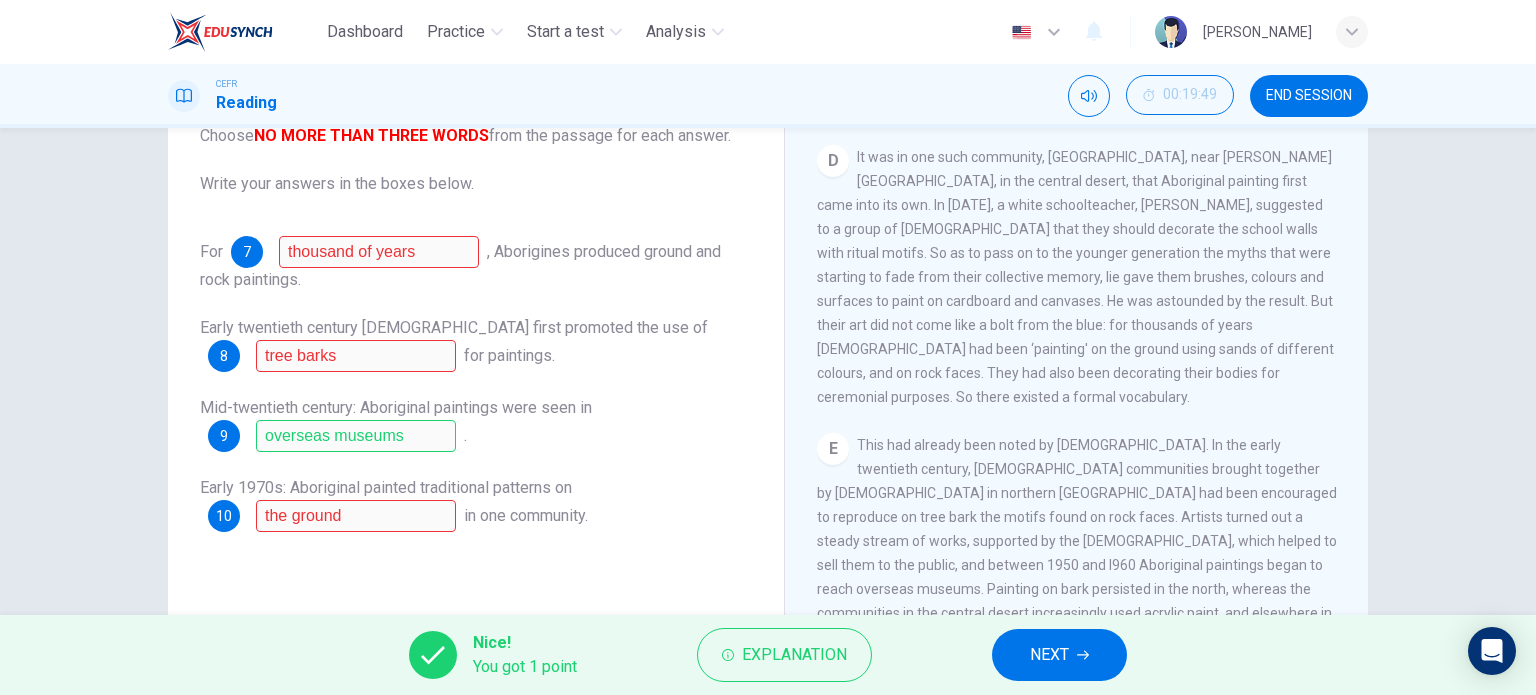 click 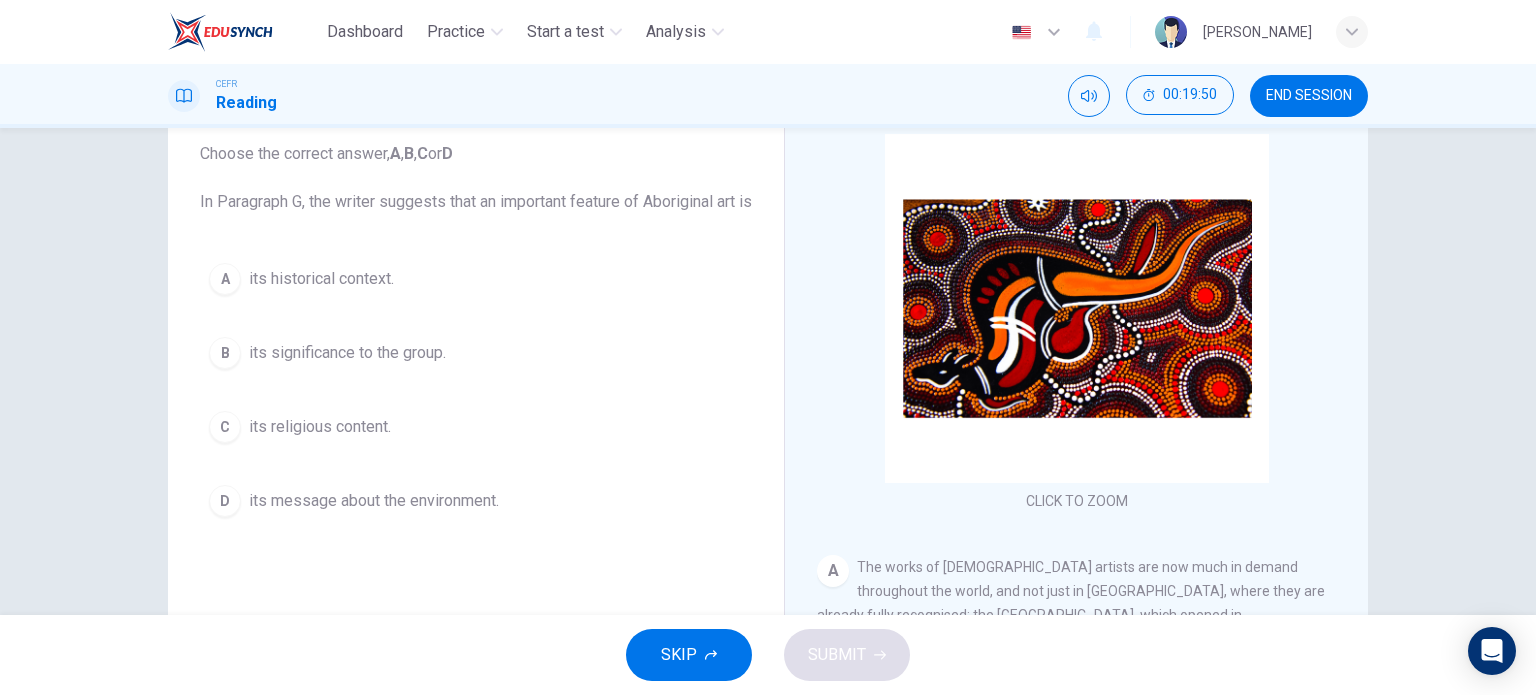 scroll, scrollTop: 88, scrollLeft: 0, axis: vertical 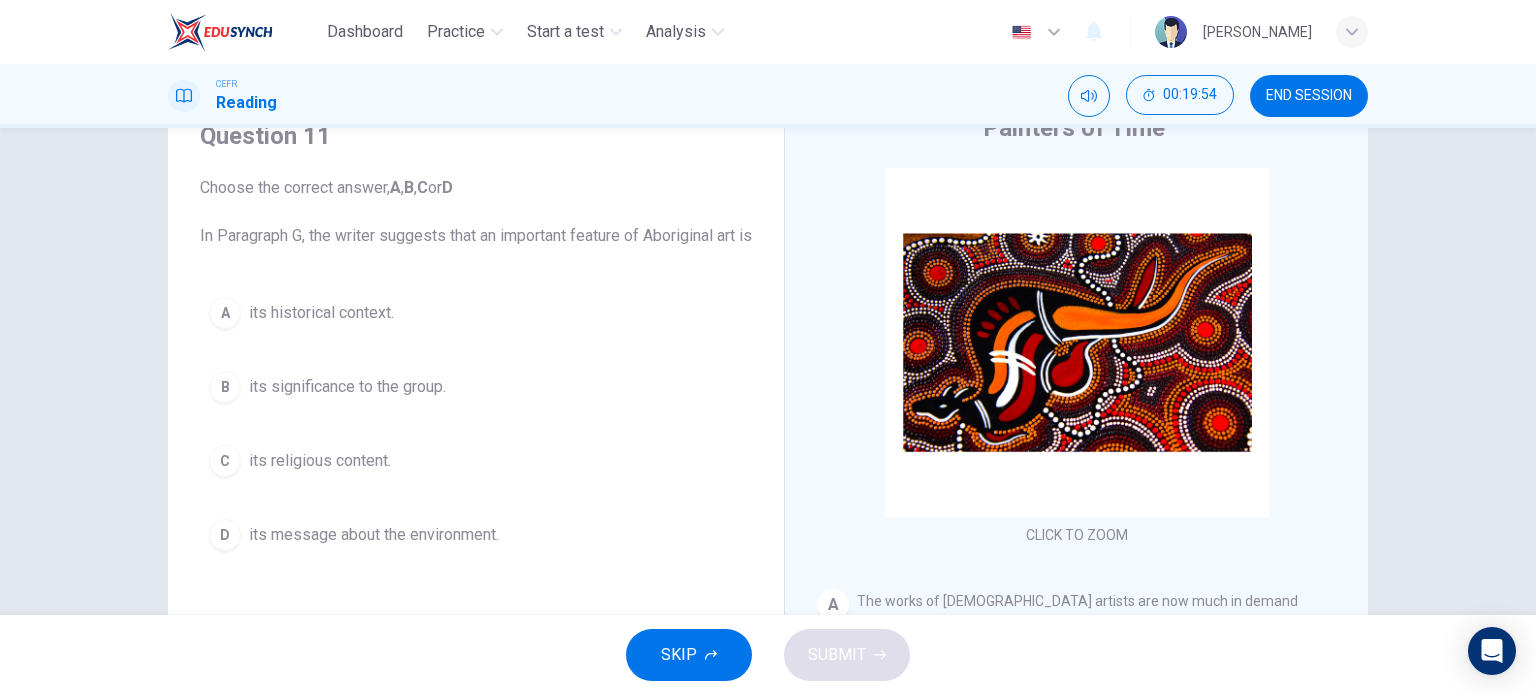 click on "its historical context." at bounding box center [321, 313] 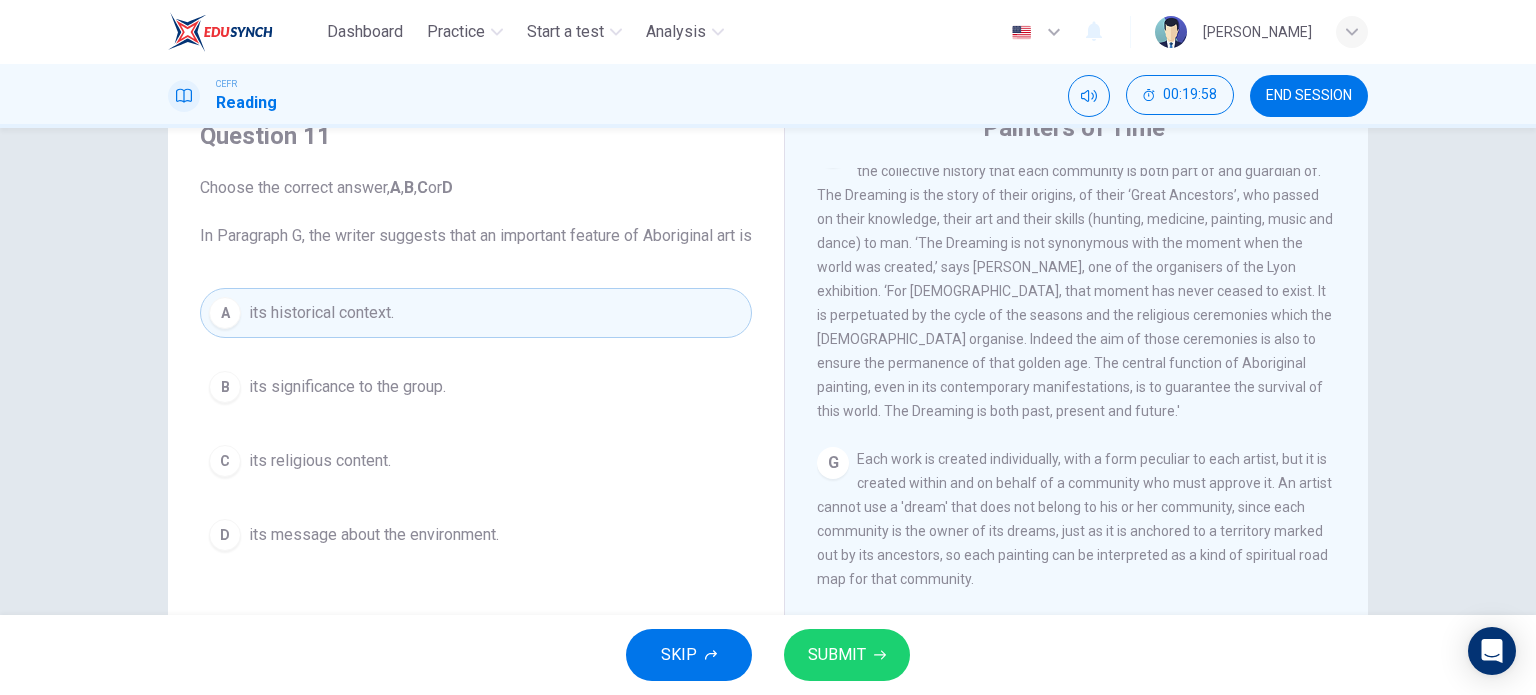 scroll, scrollTop: 1800, scrollLeft: 0, axis: vertical 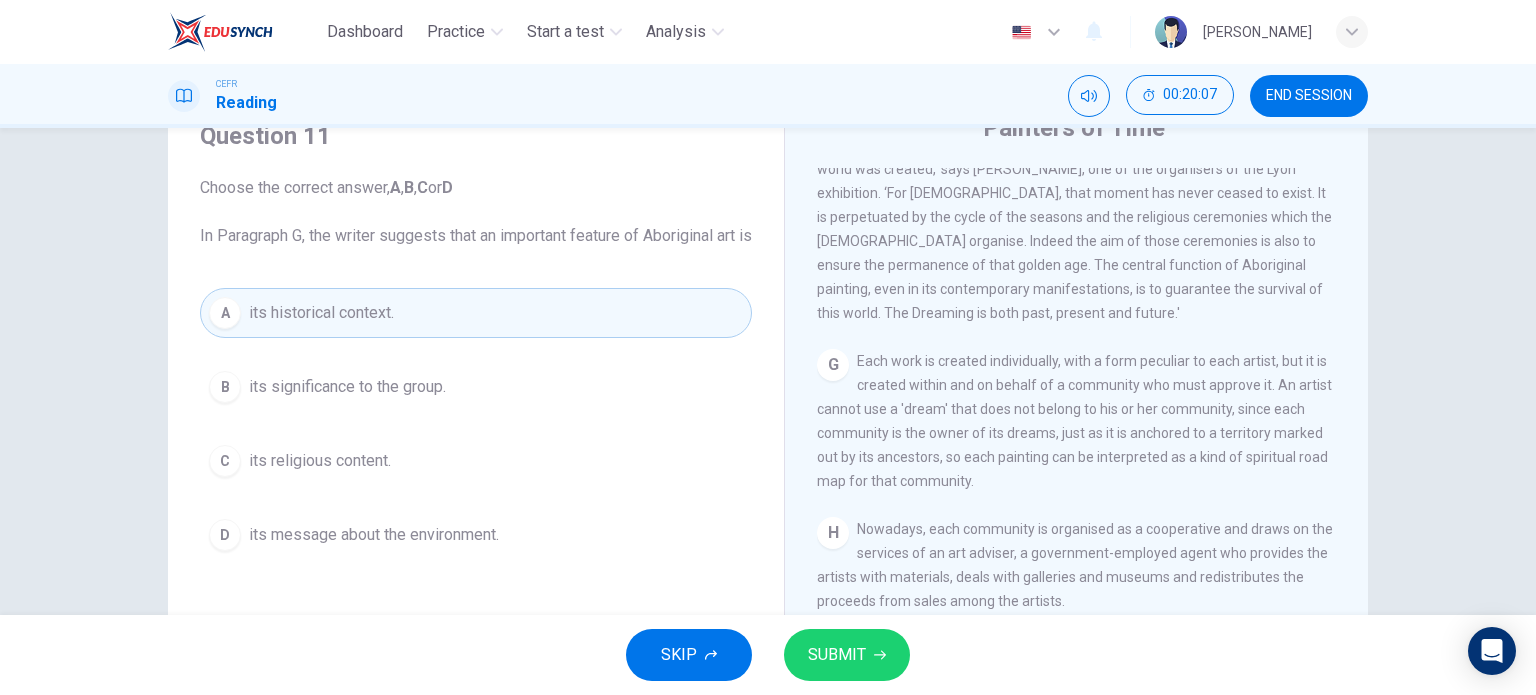 click on "C its religious content." at bounding box center [476, 461] 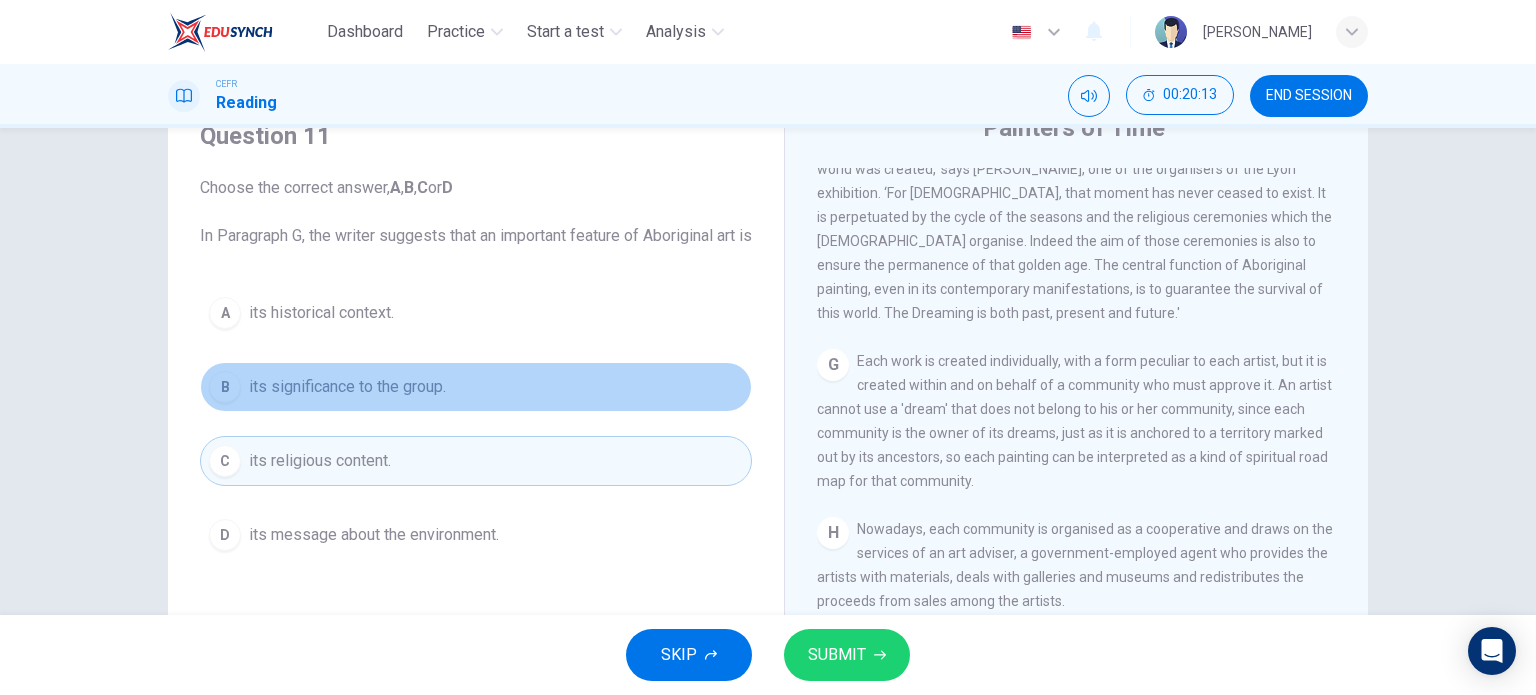 click on "B its significance to the group." at bounding box center (476, 387) 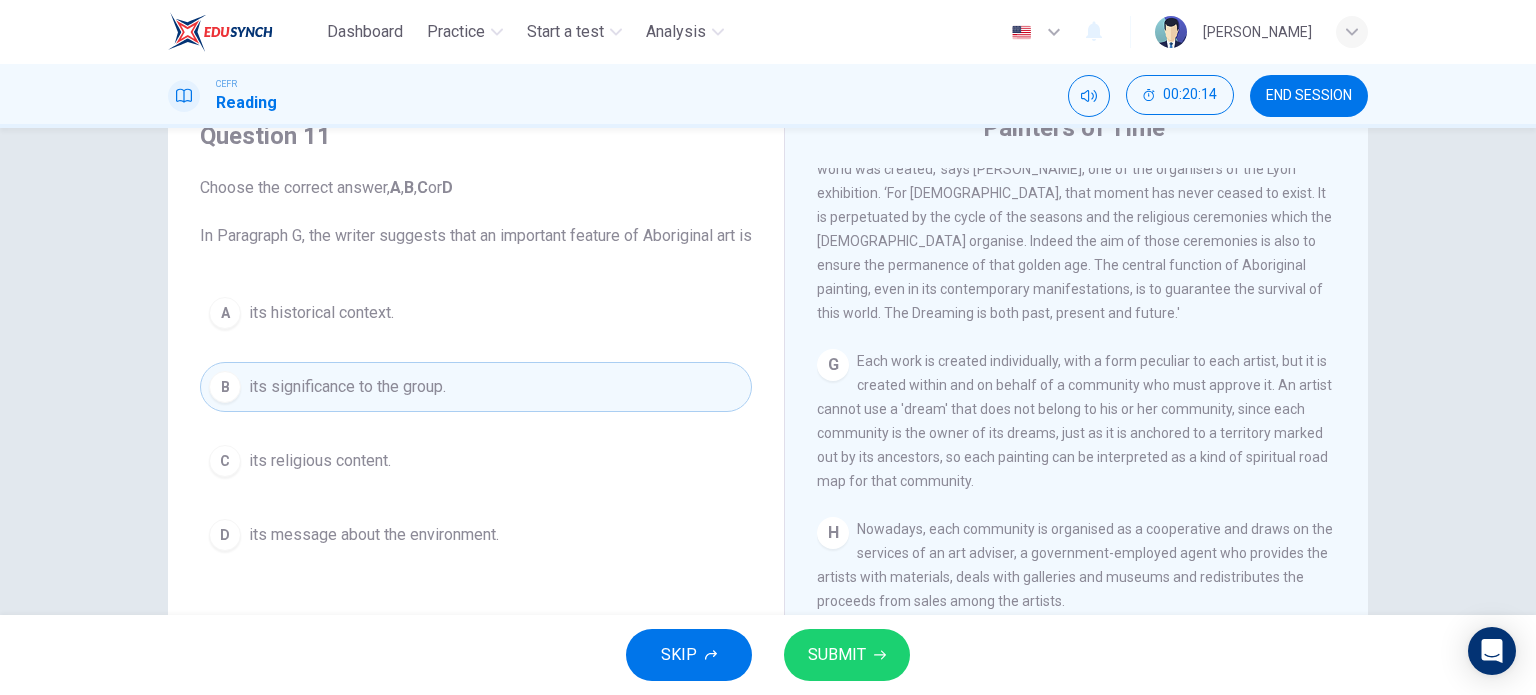 click on "SUBMIT" at bounding box center [837, 655] 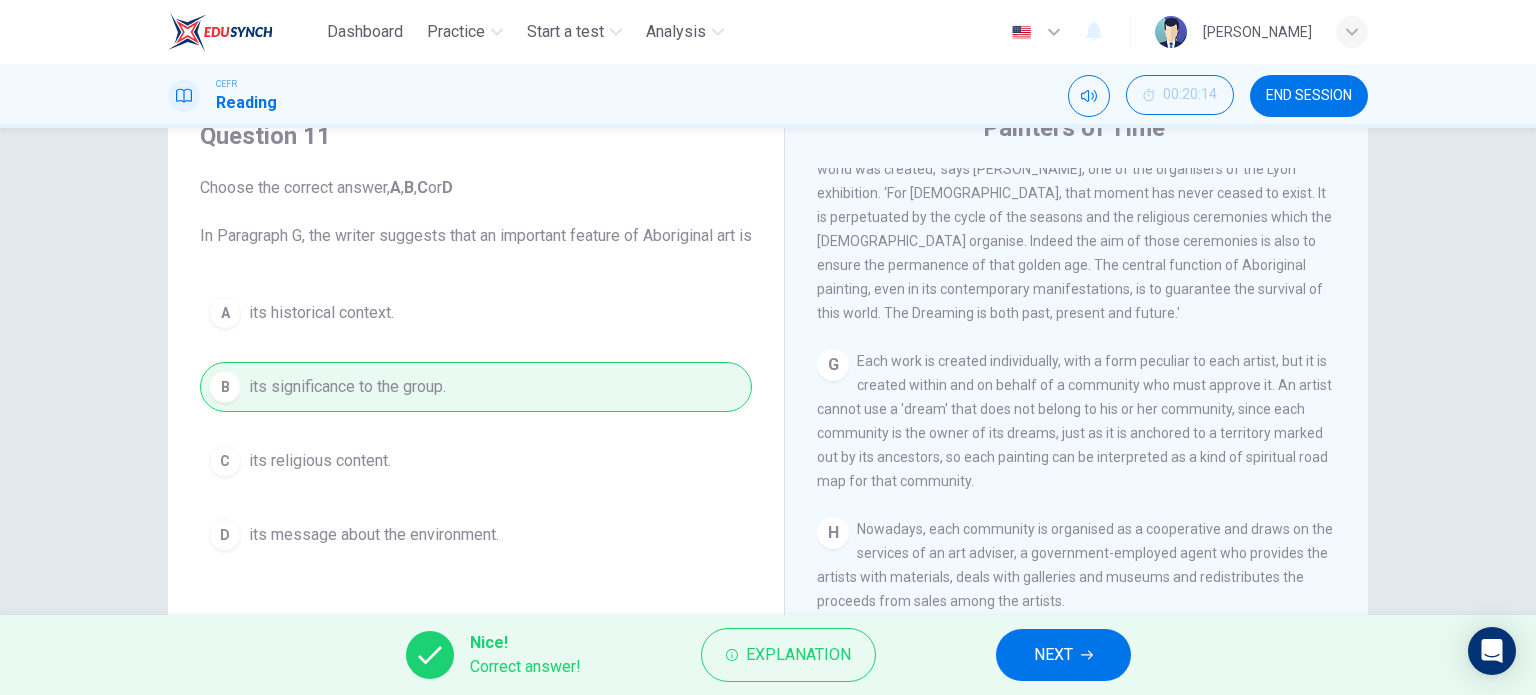 click on "NEXT" at bounding box center [1053, 655] 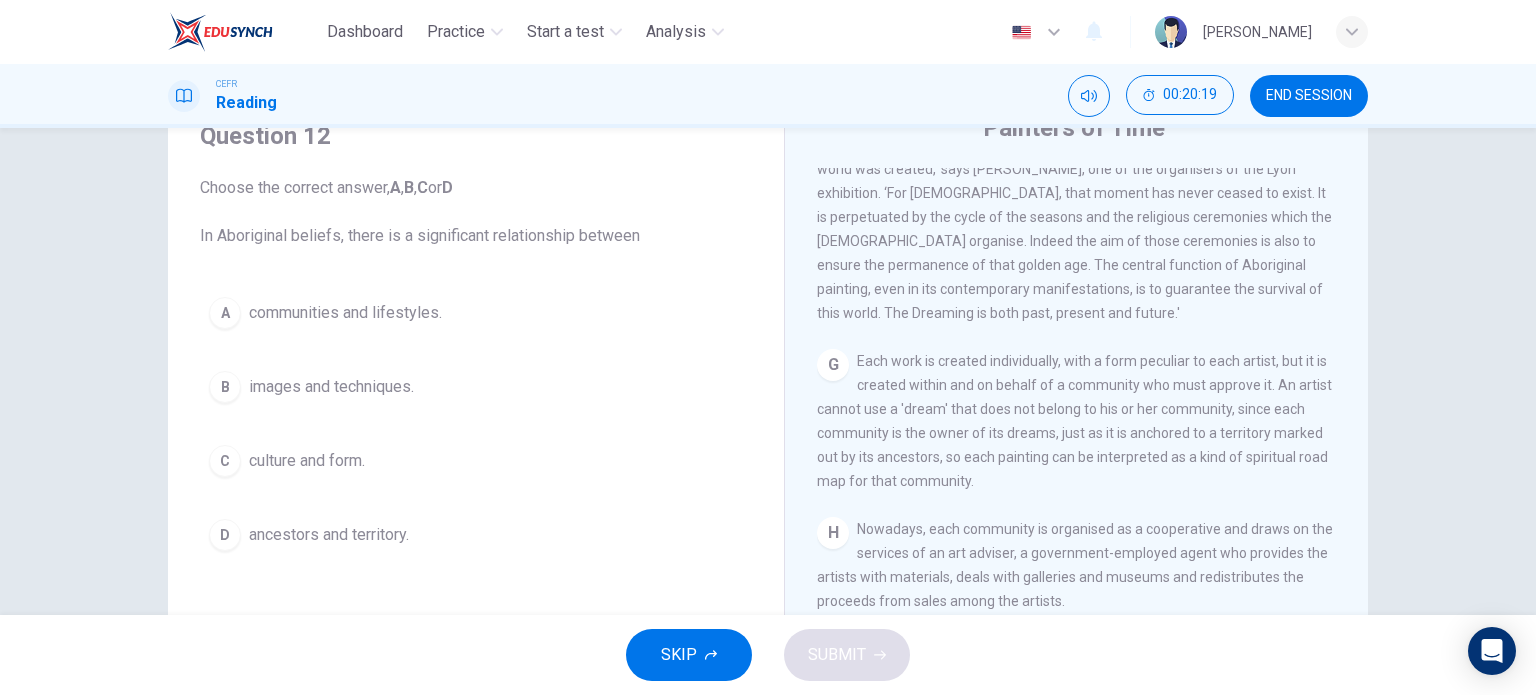 click on "ancestors and territory." at bounding box center (329, 535) 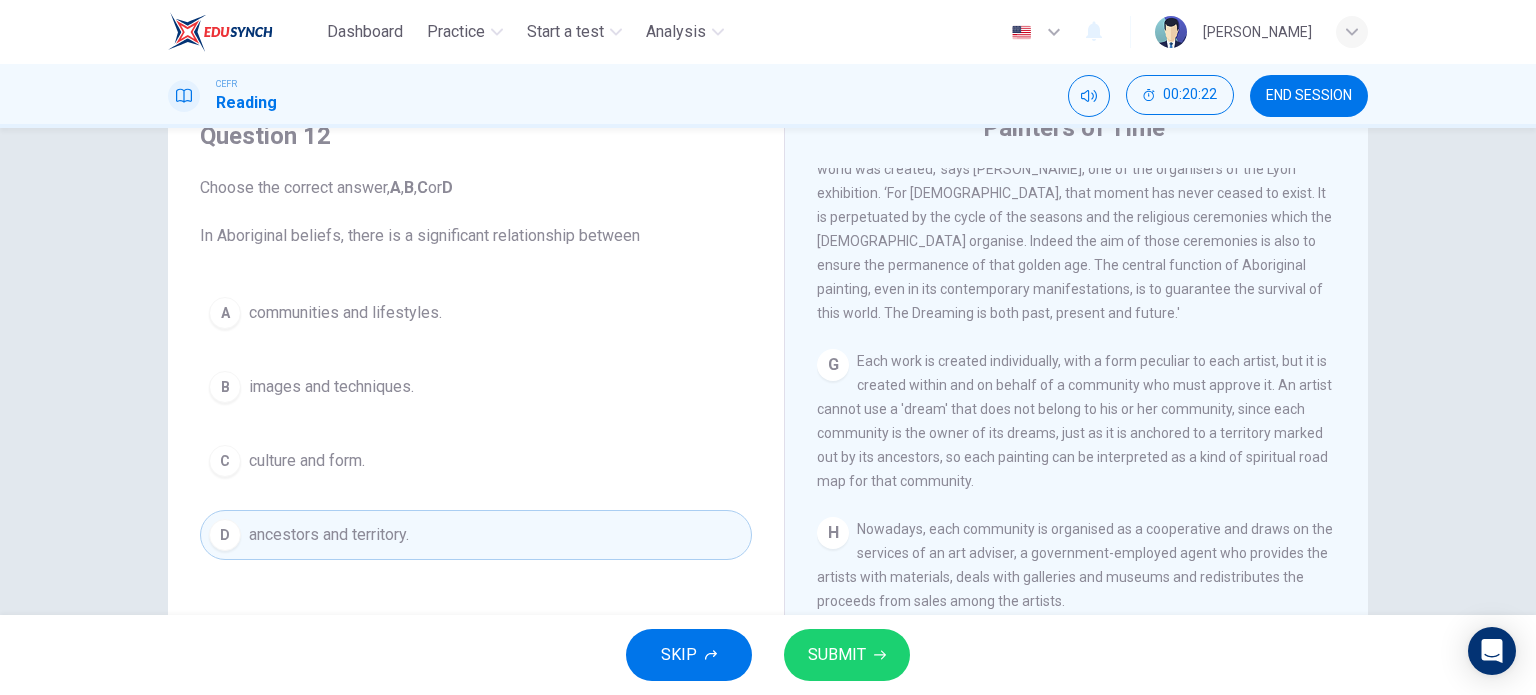 click 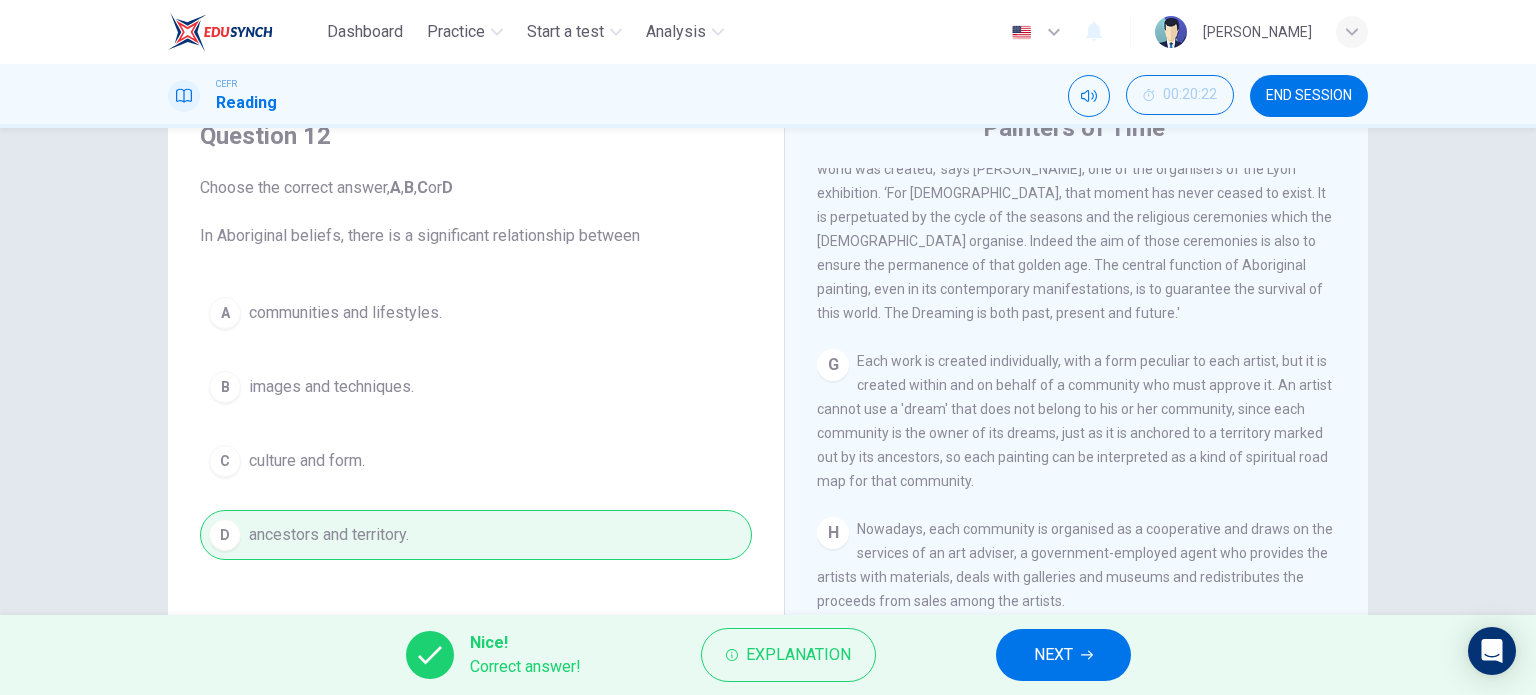 click on "NEXT" at bounding box center [1053, 655] 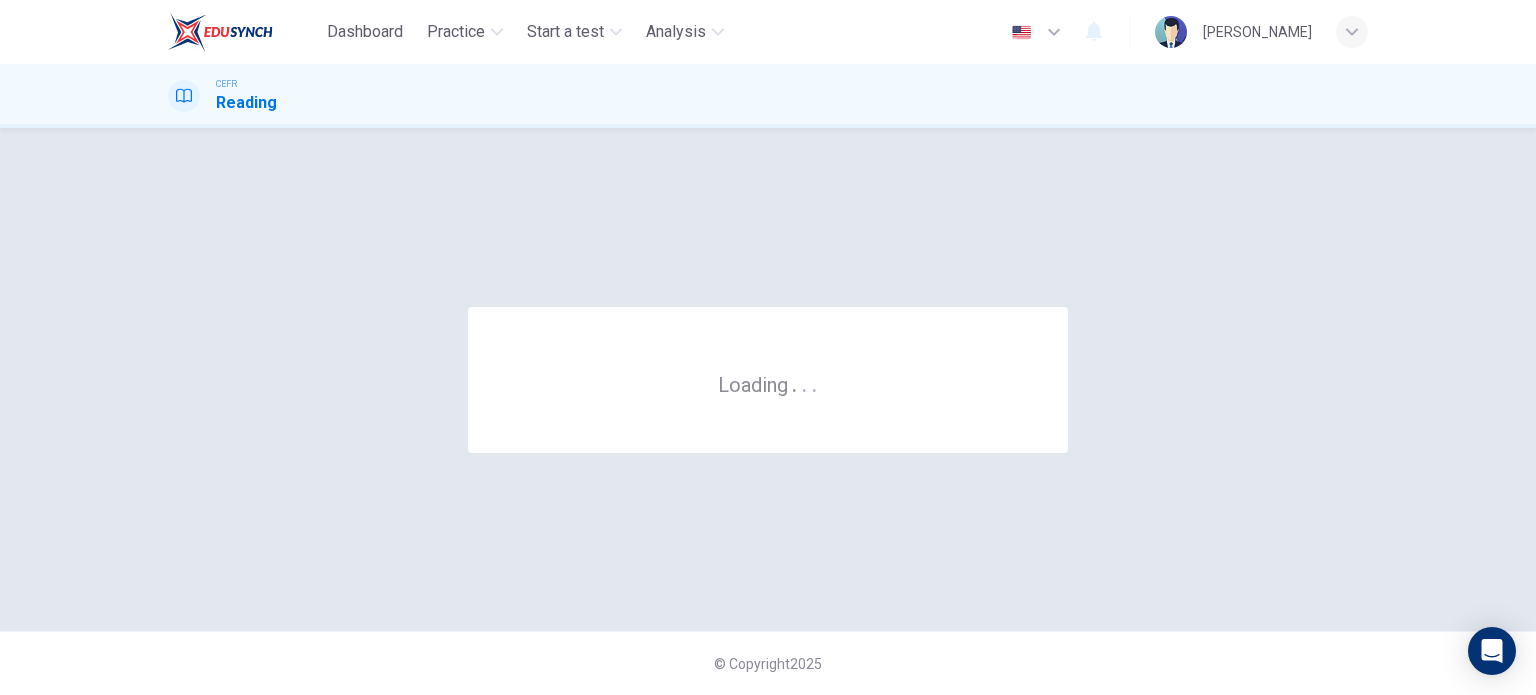 scroll, scrollTop: 0, scrollLeft: 0, axis: both 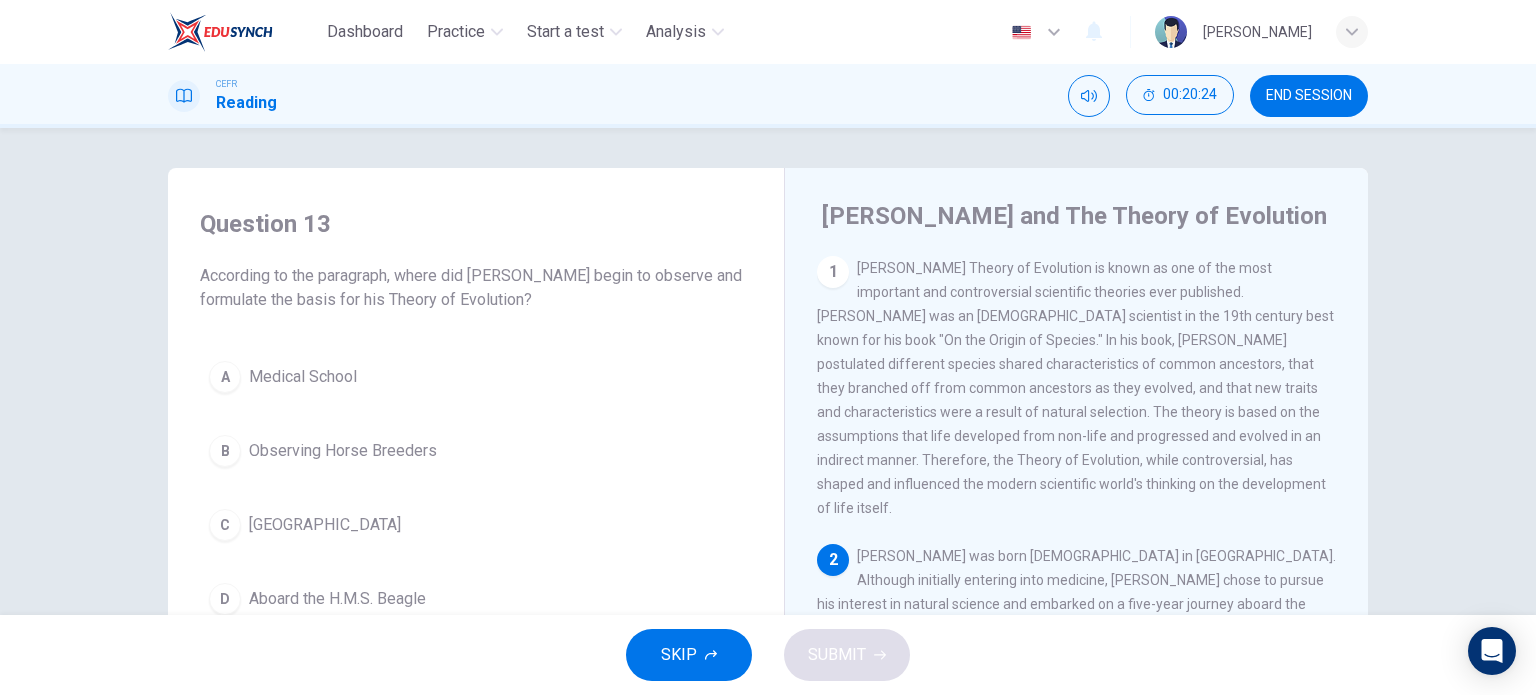 click on "END SESSION" at bounding box center (1309, 96) 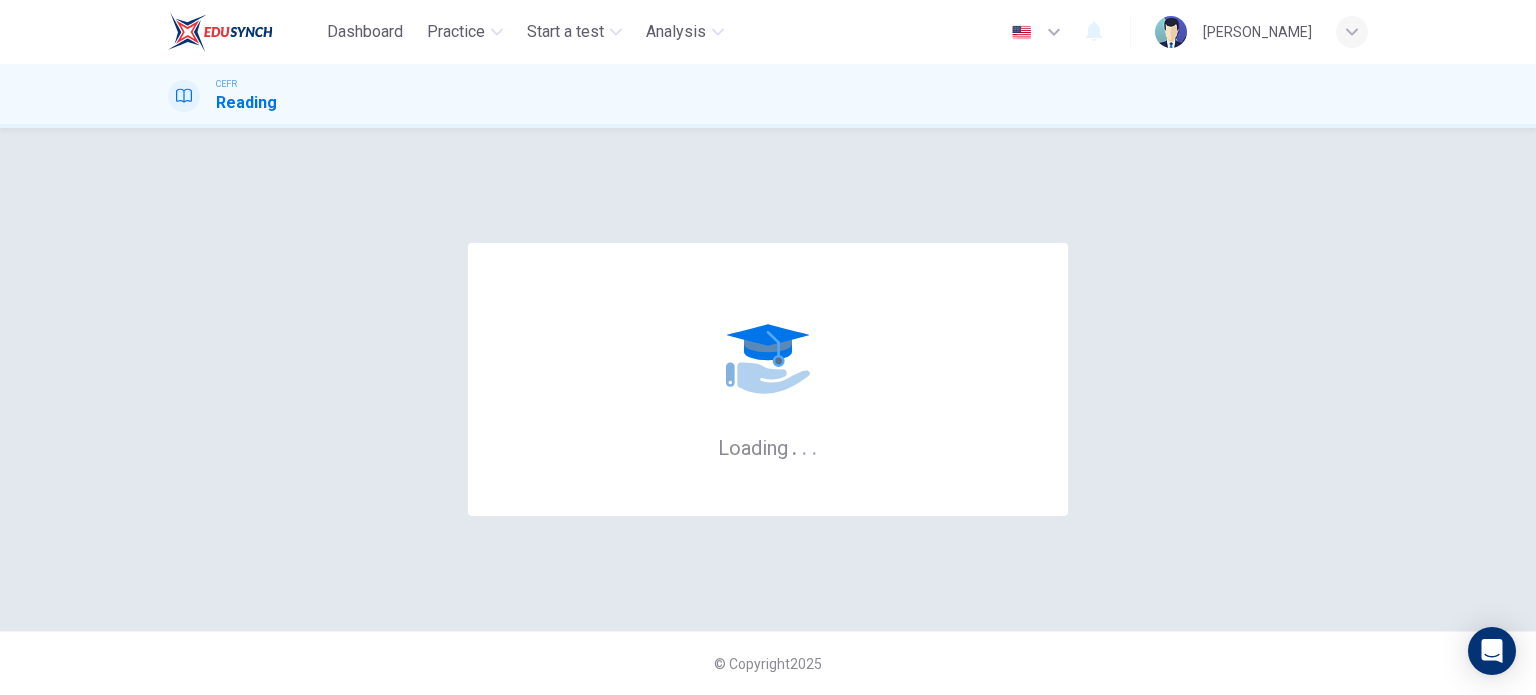 scroll, scrollTop: 0, scrollLeft: 0, axis: both 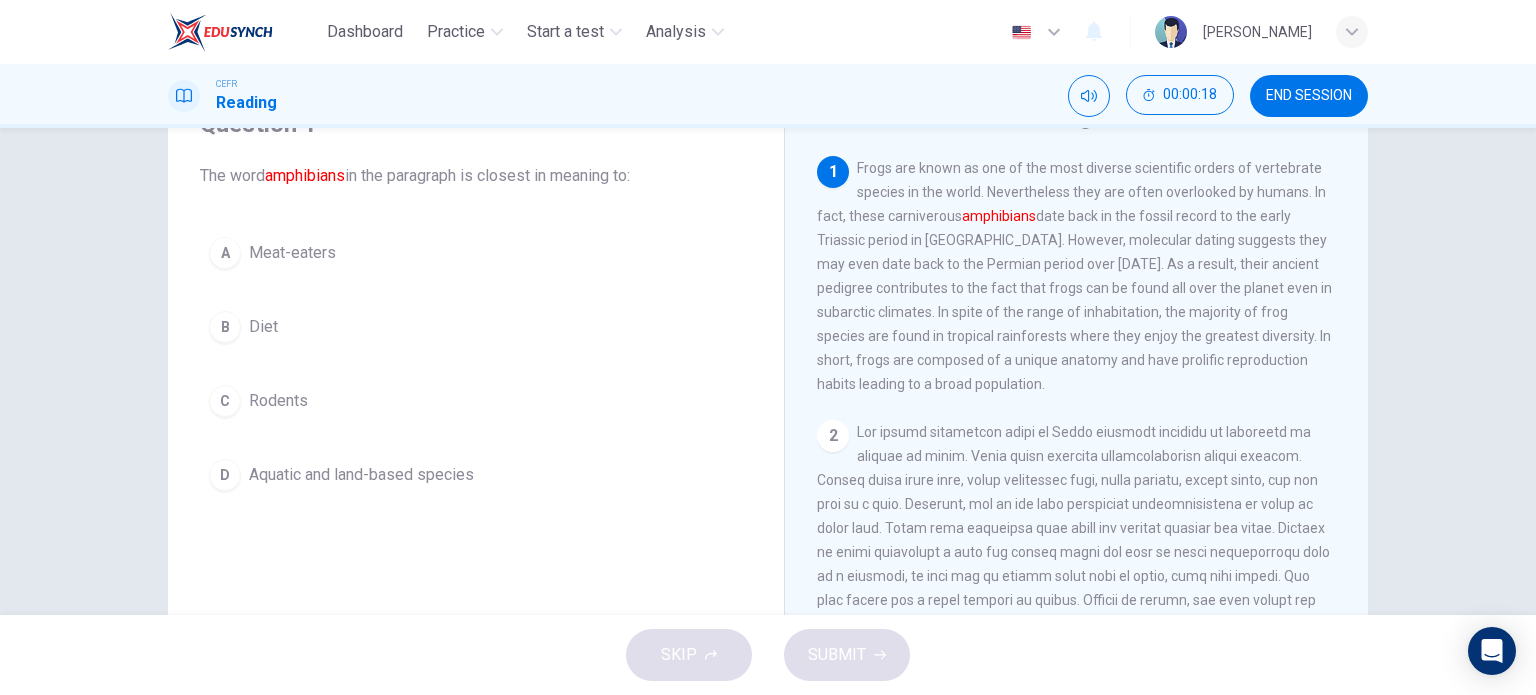 click on "Aquatic and land-based species" at bounding box center [361, 475] 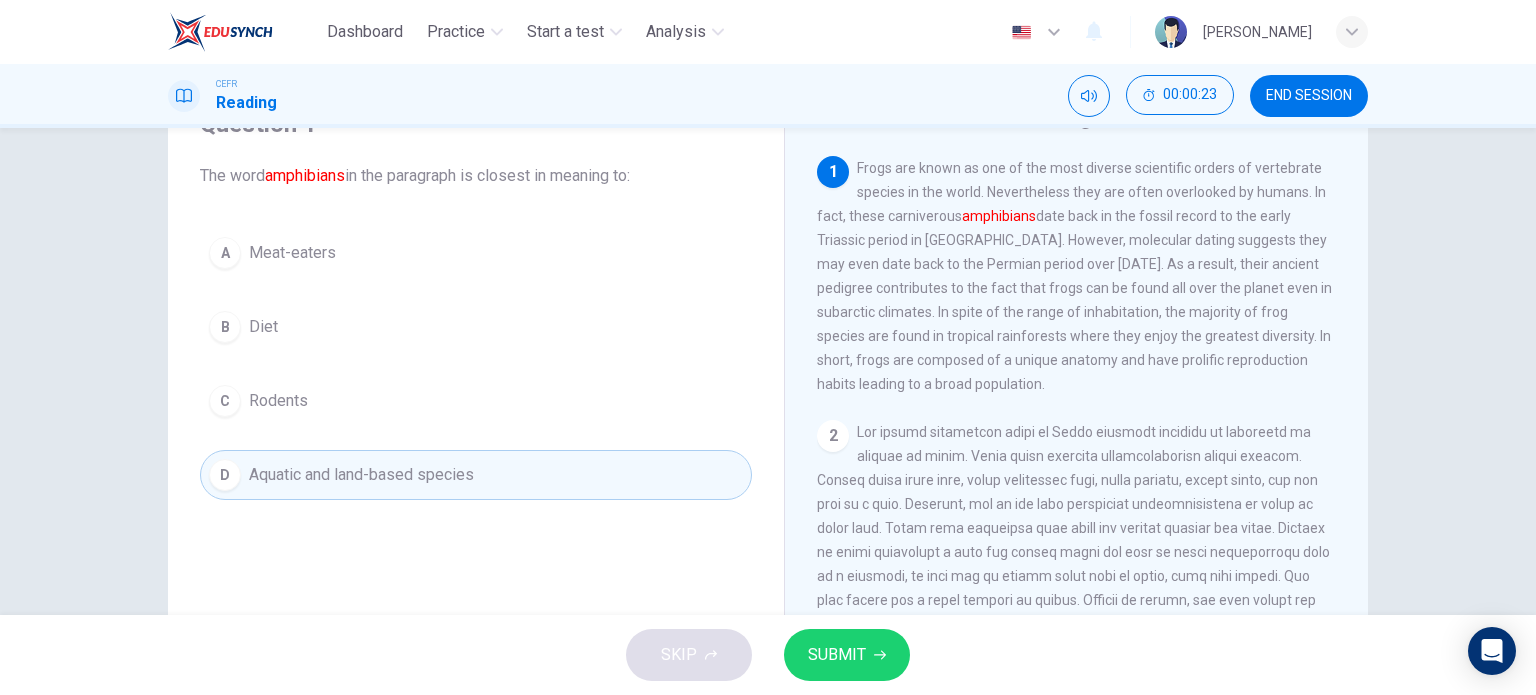 click on "SUBMIT" at bounding box center [837, 655] 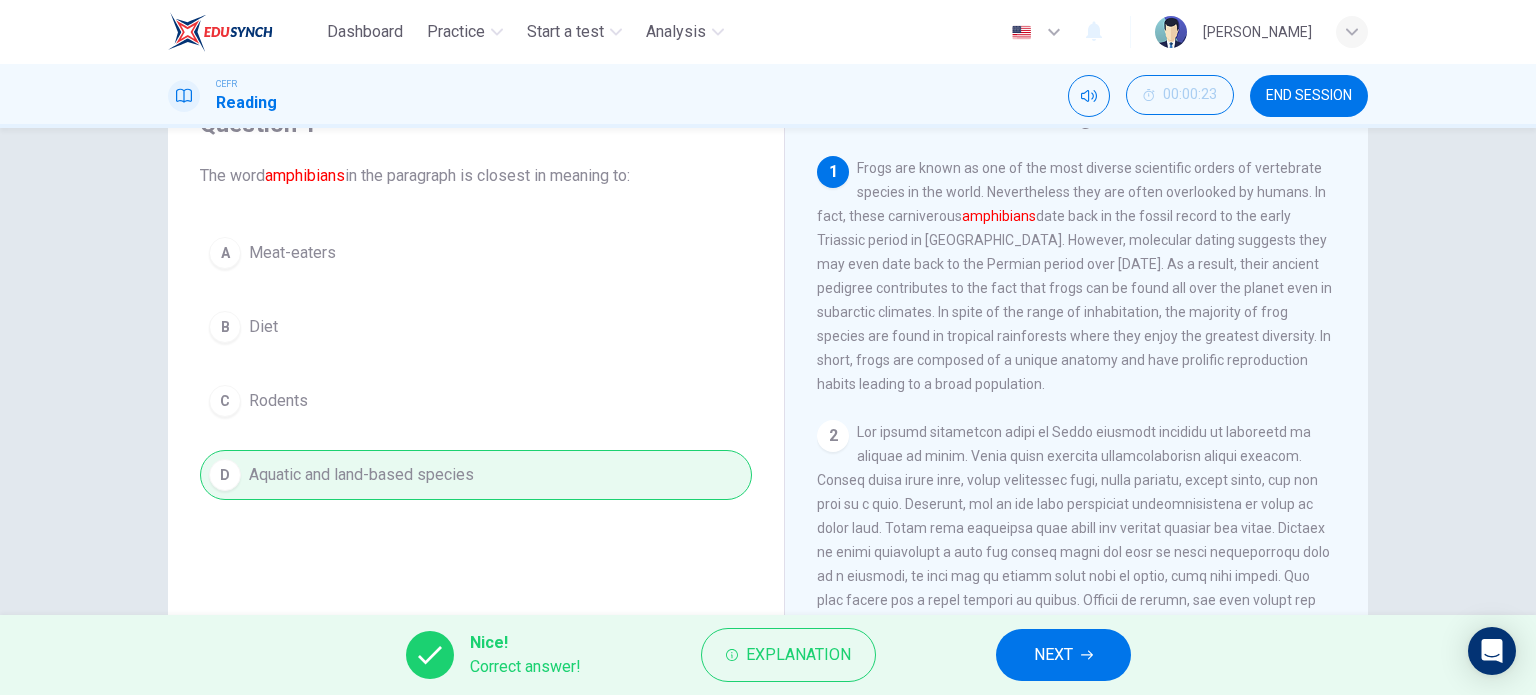 click on "NEXT" at bounding box center (1053, 655) 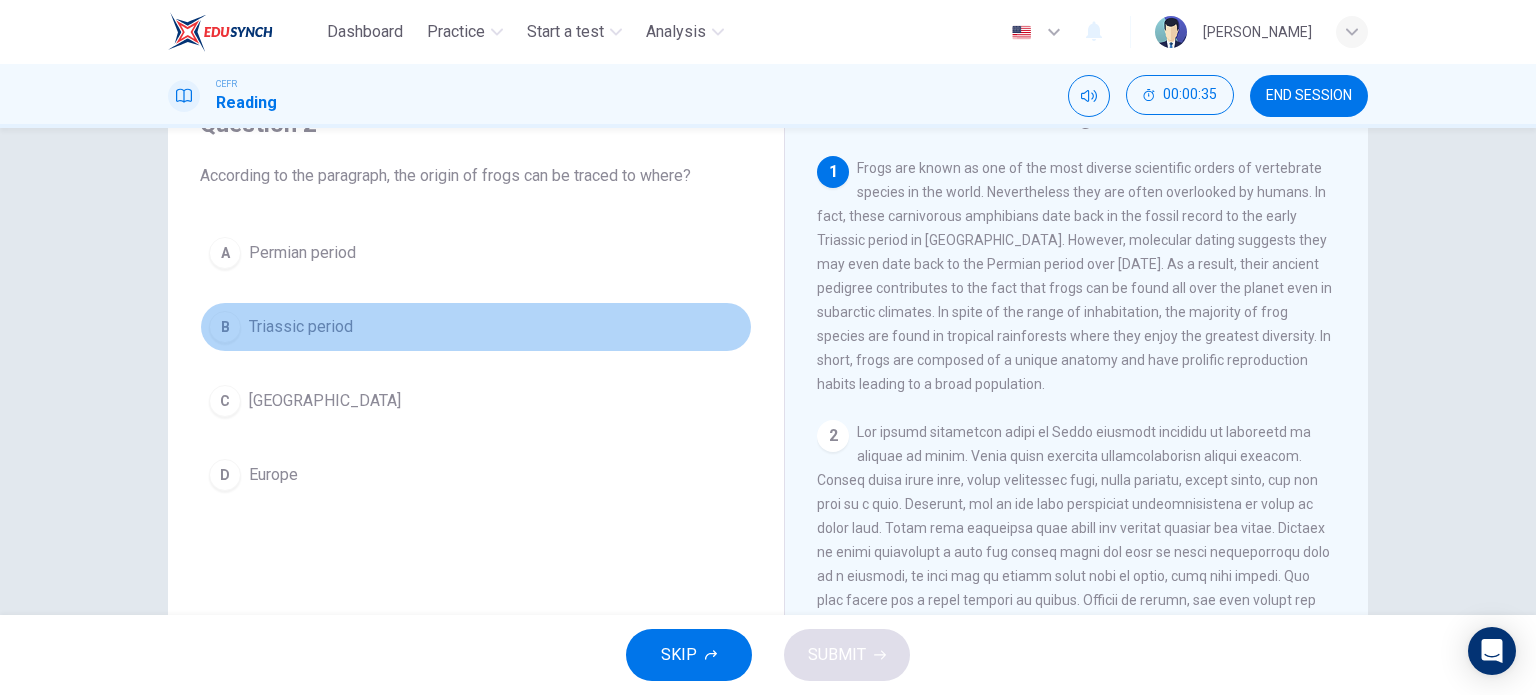 click on "Triassic period" at bounding box center [301, 327] 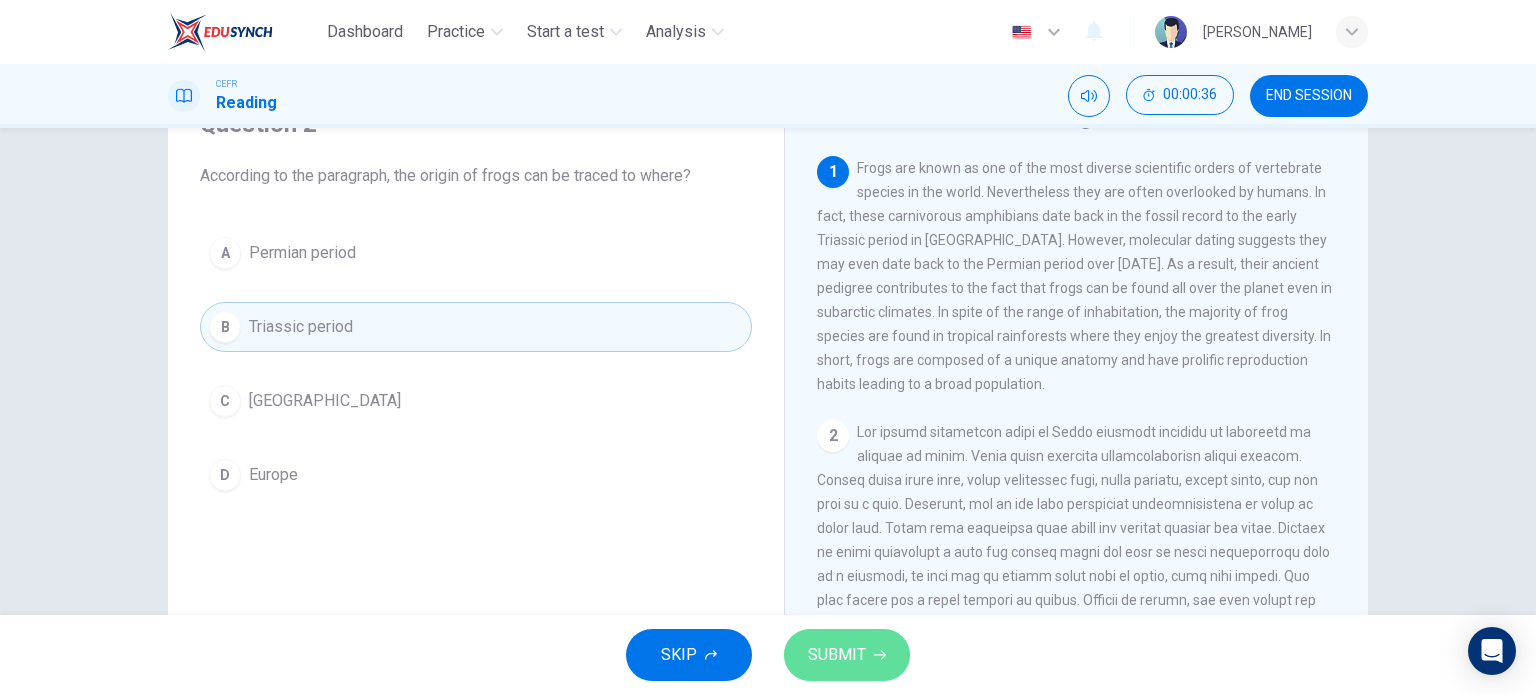 click on "SUBMIT" at bounding box center (847, 655) 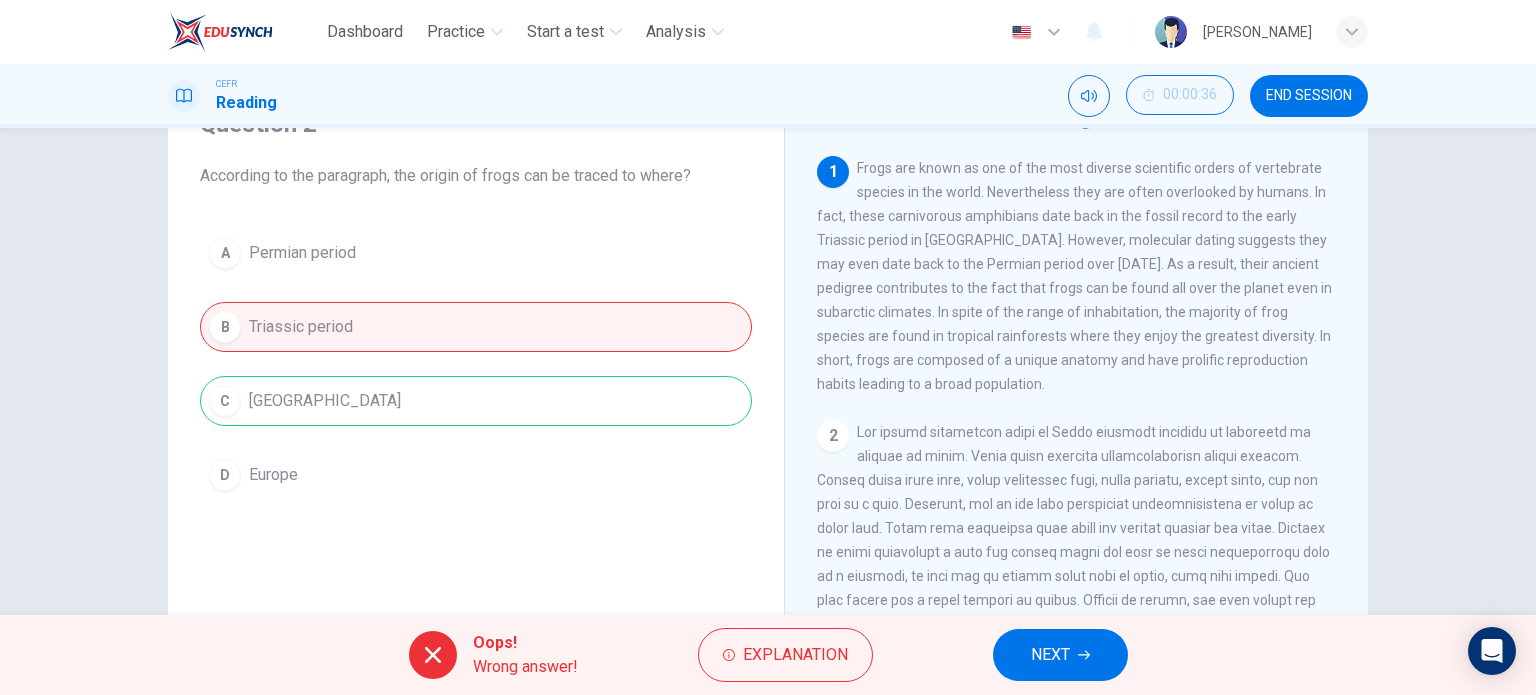 click on "NEXT" at bounding box center [1050, 655] 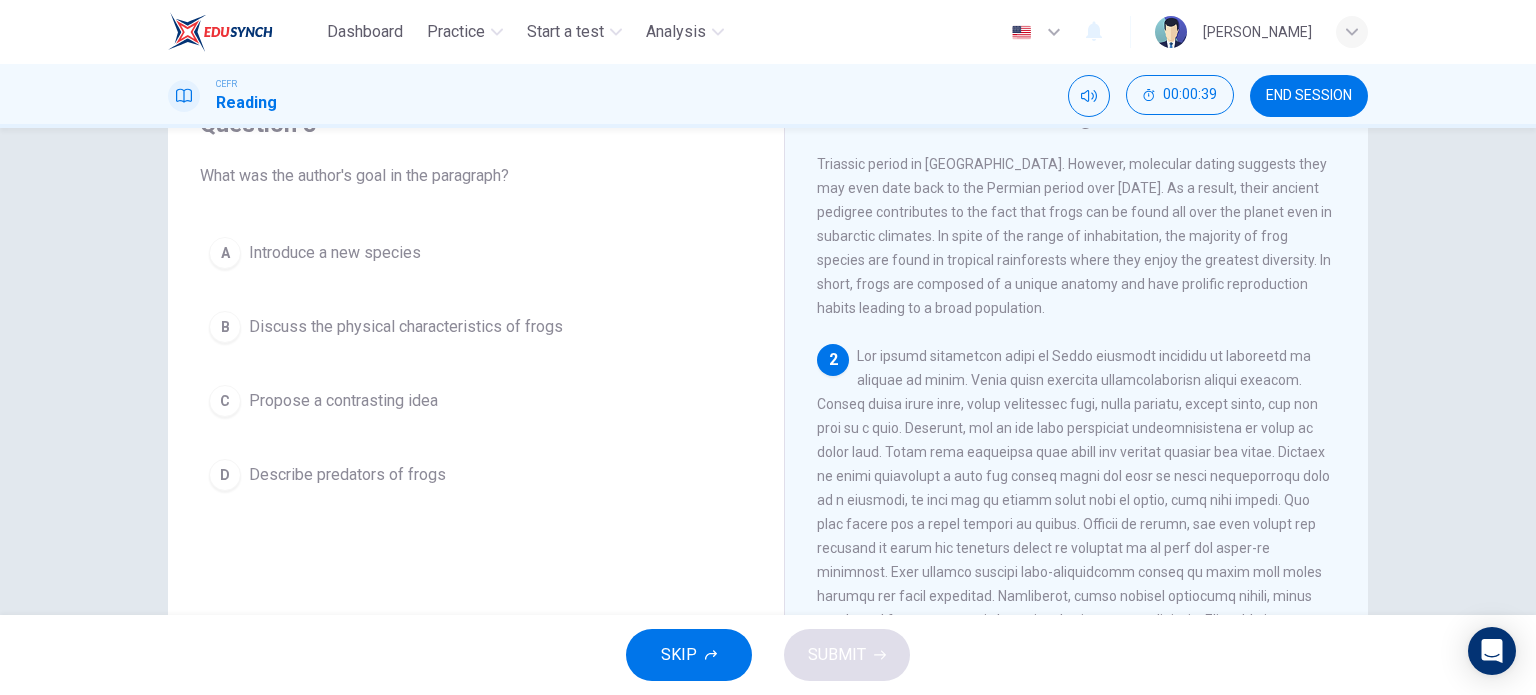scroll, scrollTop: 200, scrollLeft: 0, axis: vertical 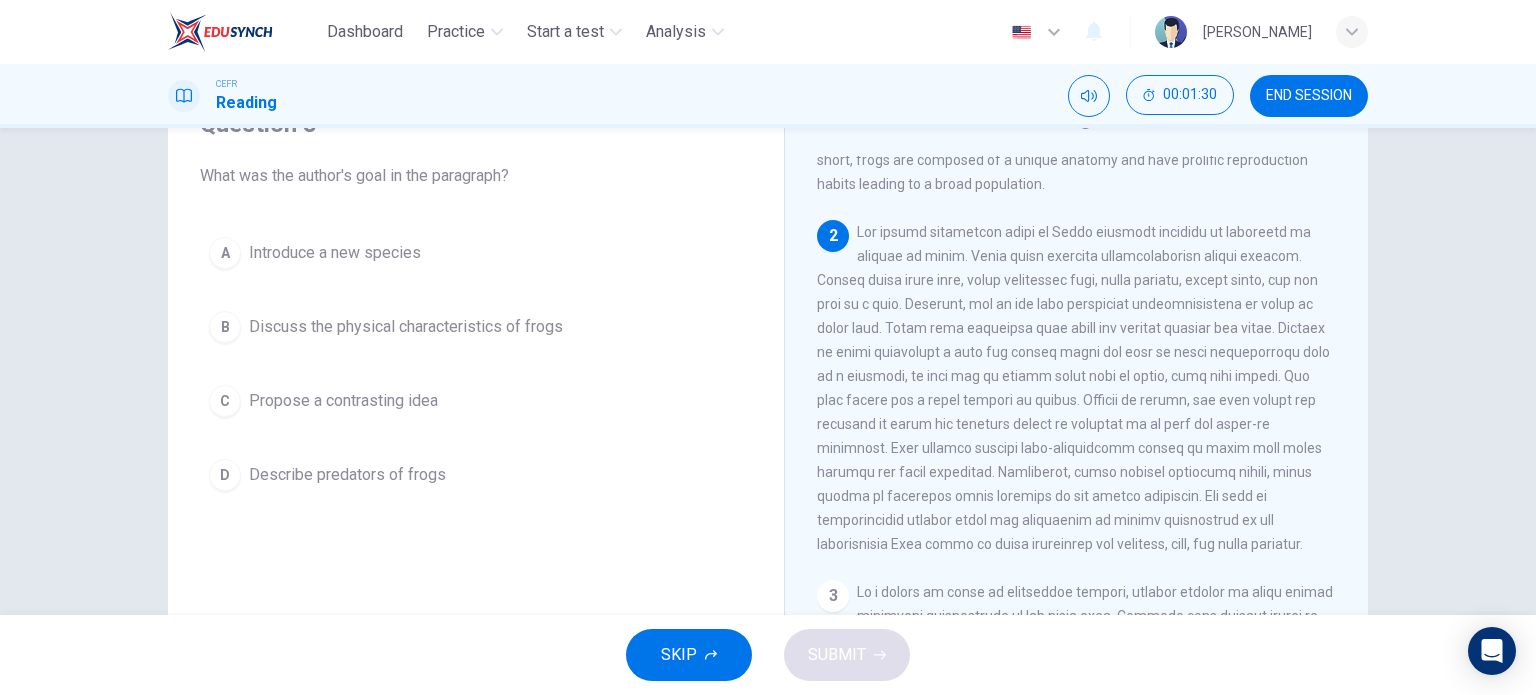 click on "Discuss the physical characteristics of frogs" at bounding box center (406, 327) 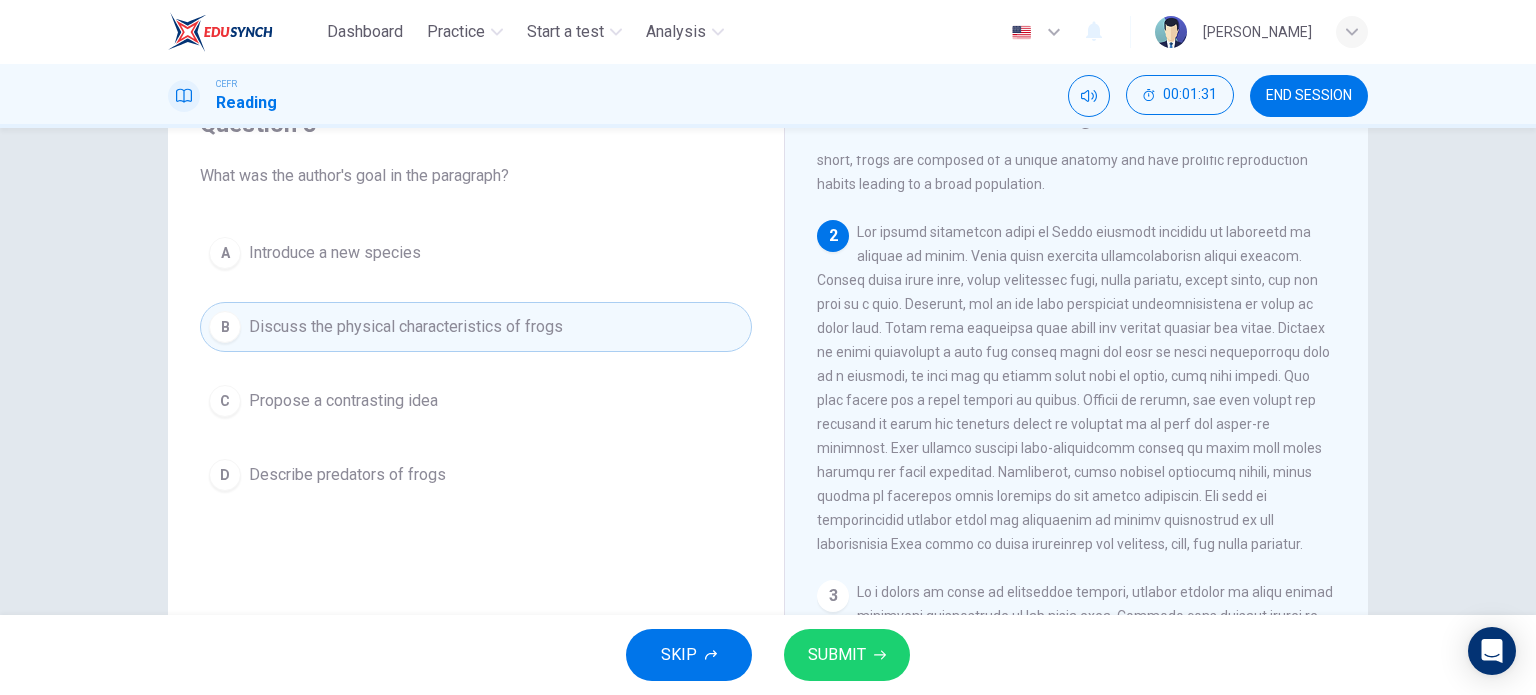 click on "SUBMIT" at bounding box center (847, 655) 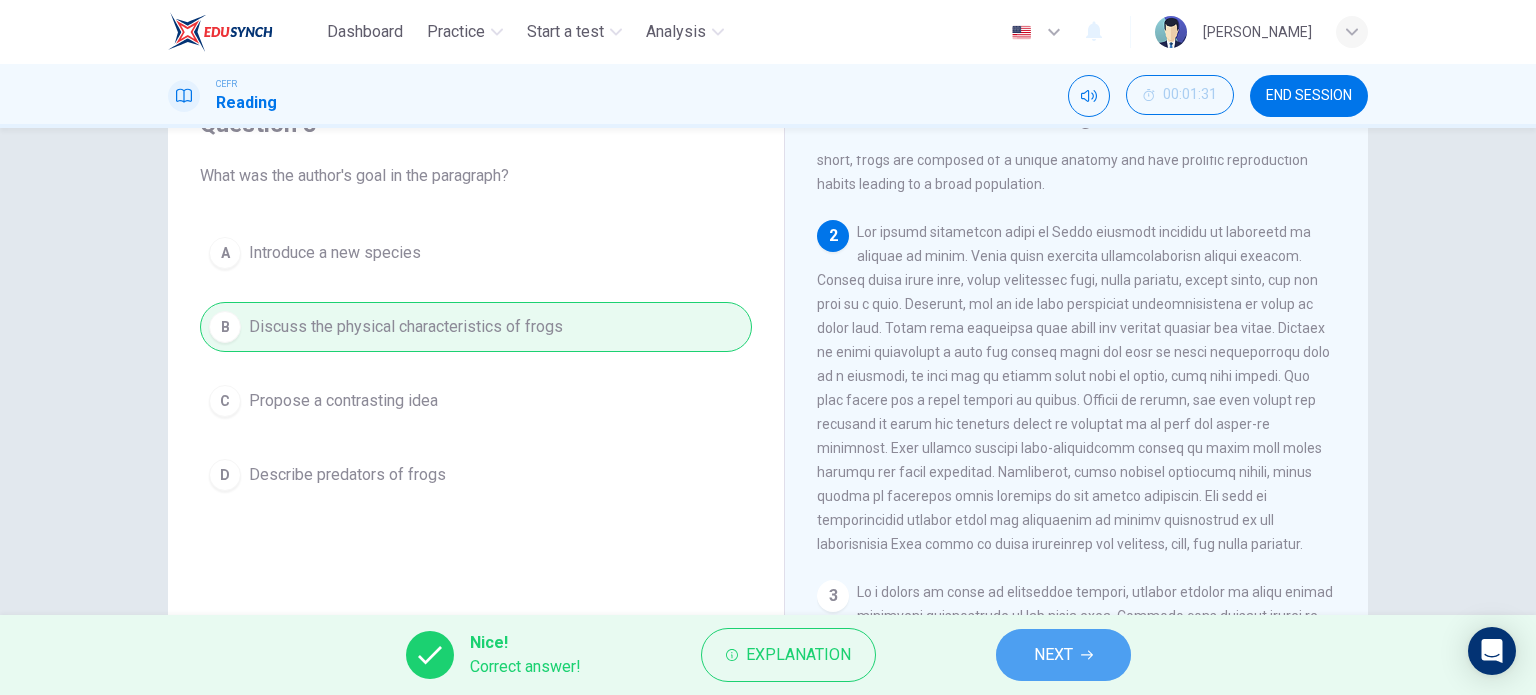 click on "NEXT" at bounding box center (1053, 655) 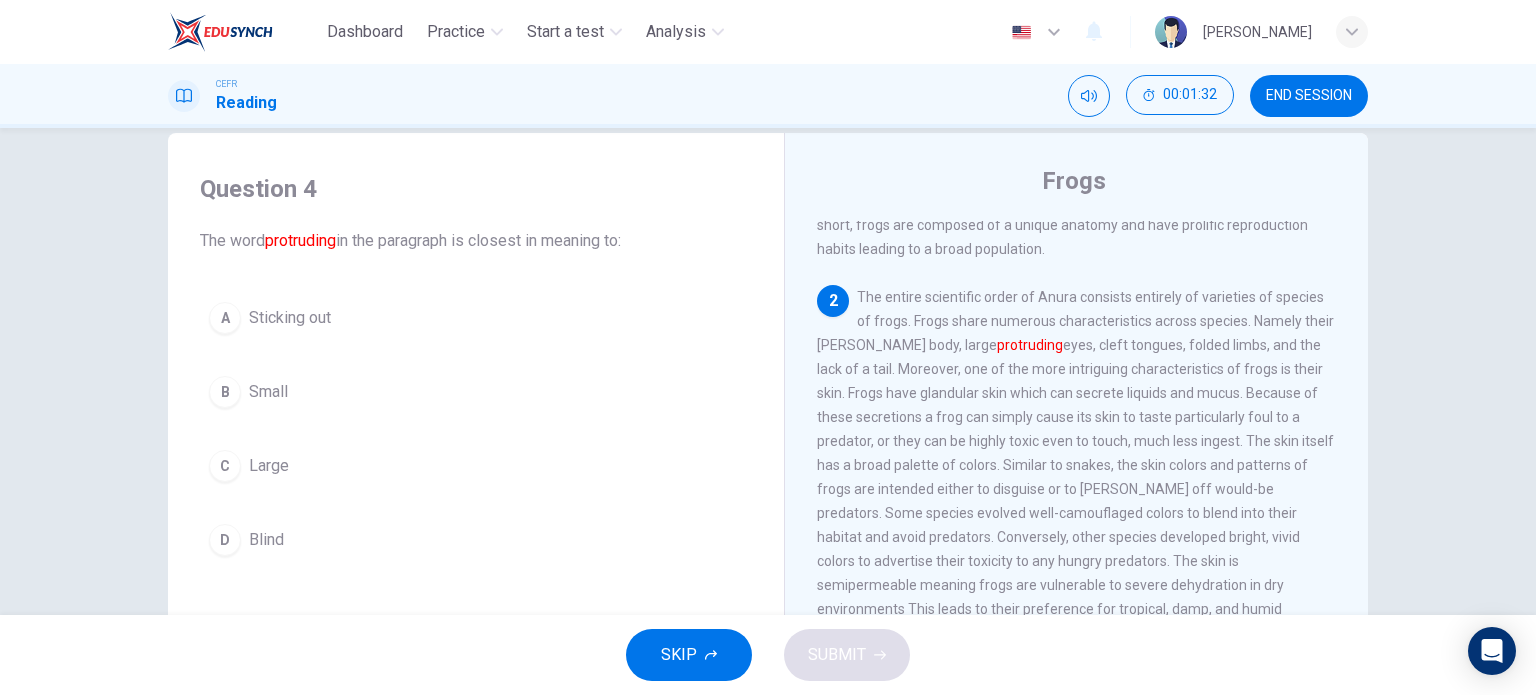 scroll, scrollTop: 0, scrollLeft: 0, axis: both 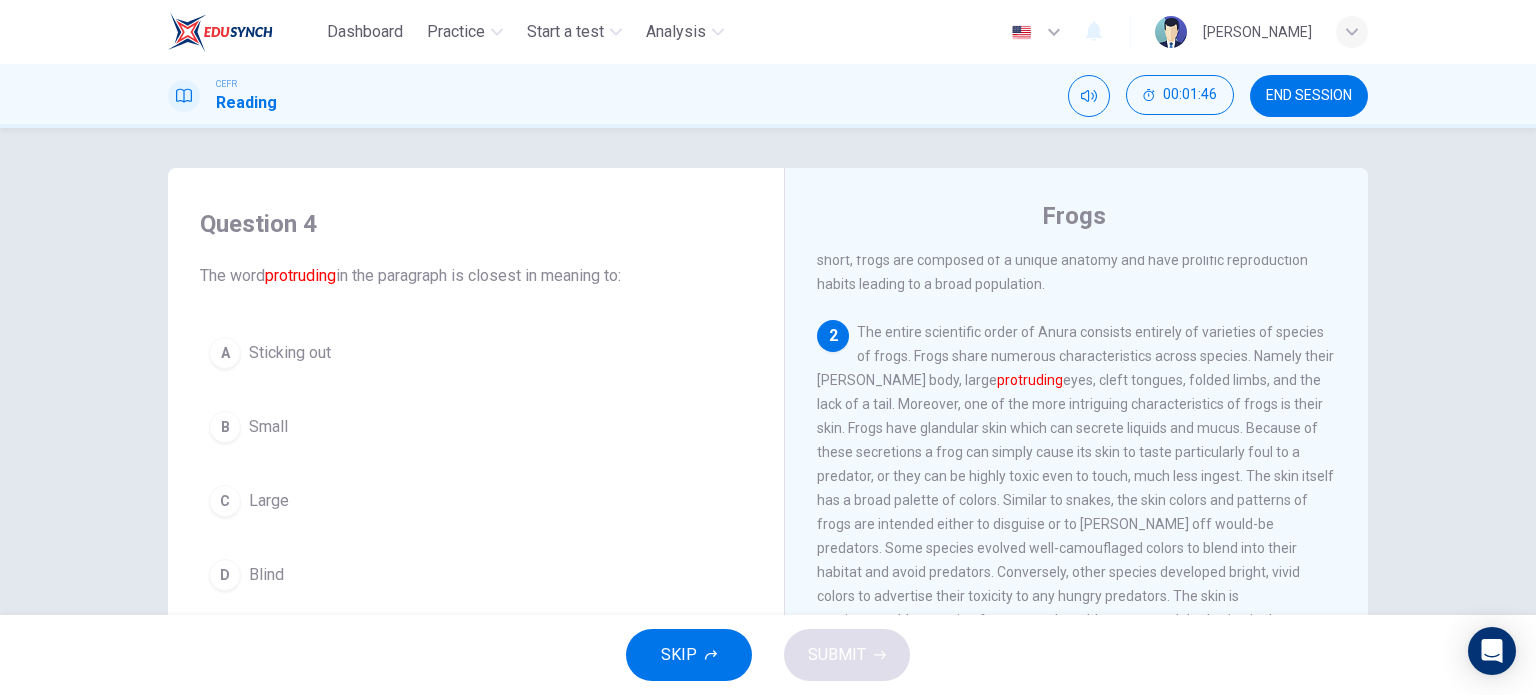 click on "Sticking out" at bounding box center [290, 353] 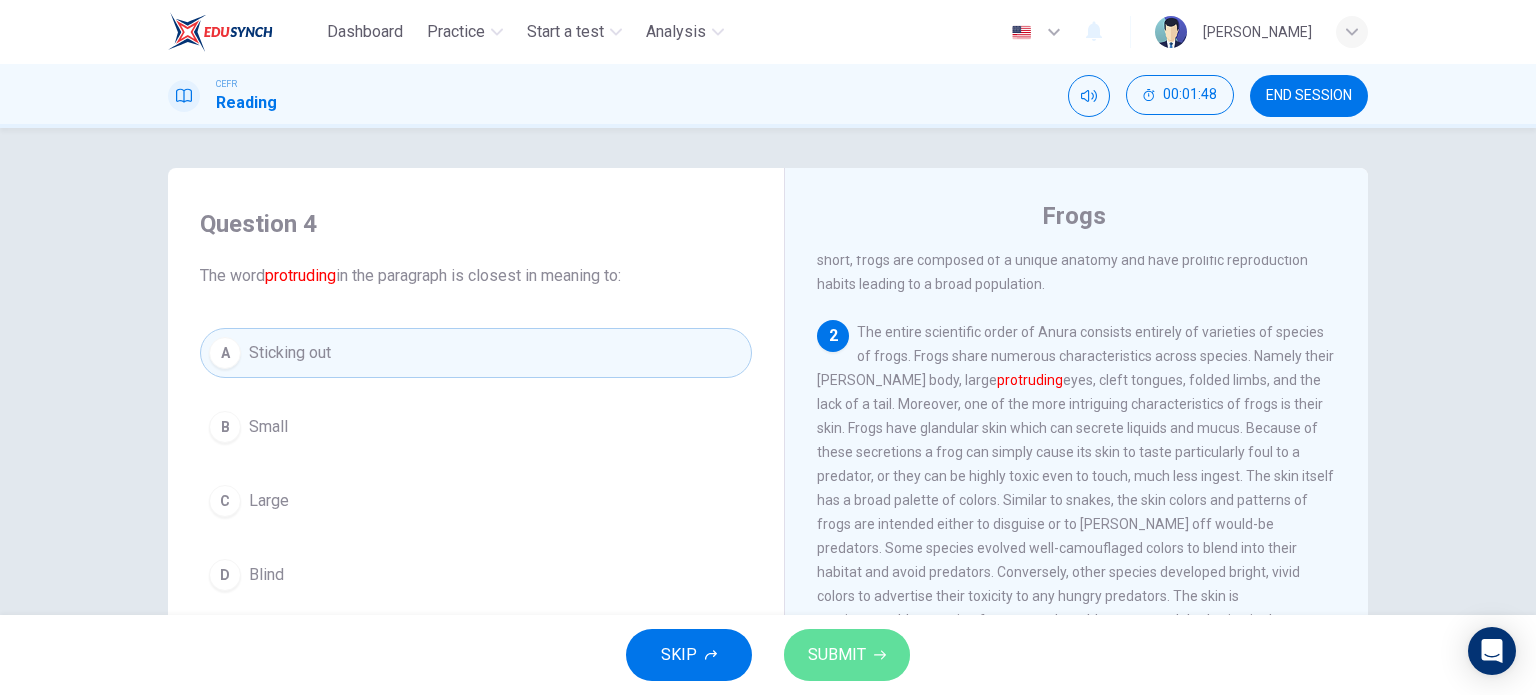 click on "SUBMIT" at bounding box center [847, 655] 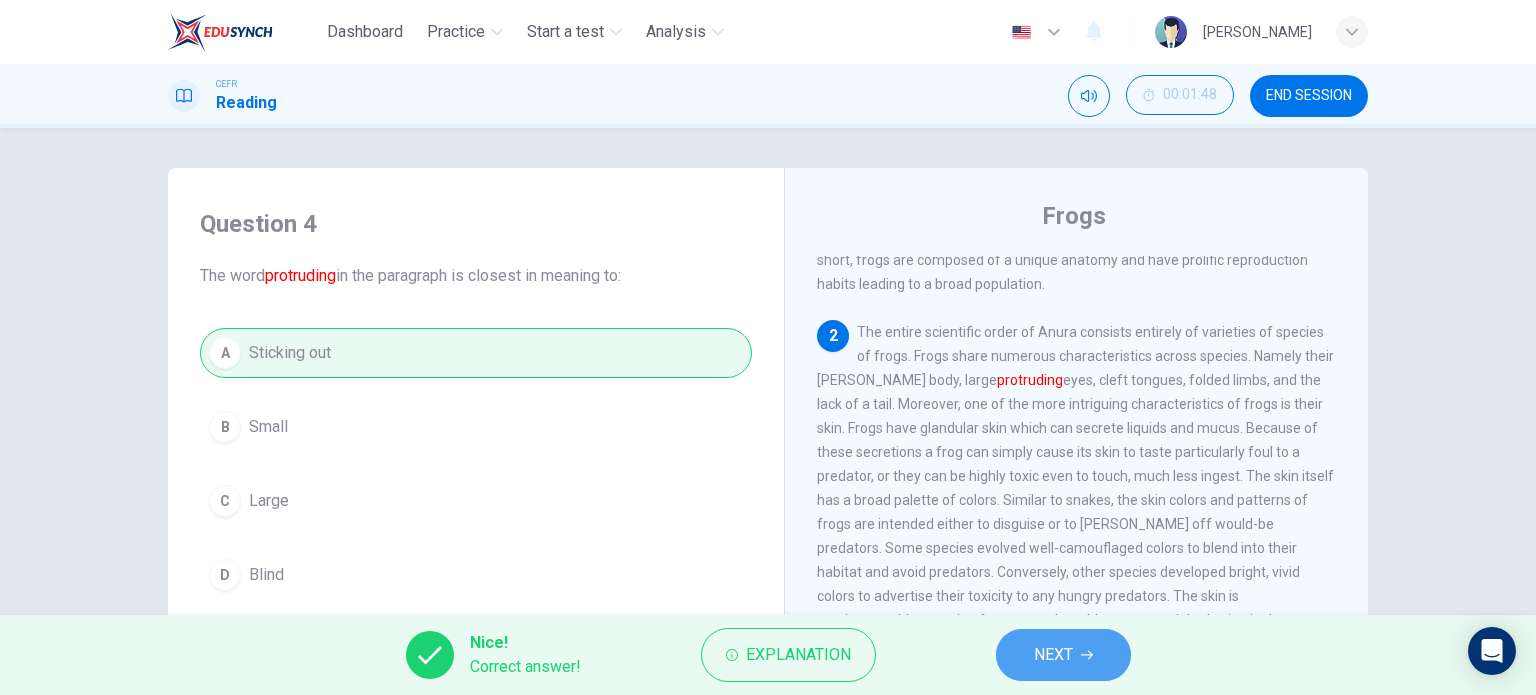 click on "NEXT" at bounding box center (1053, 655) 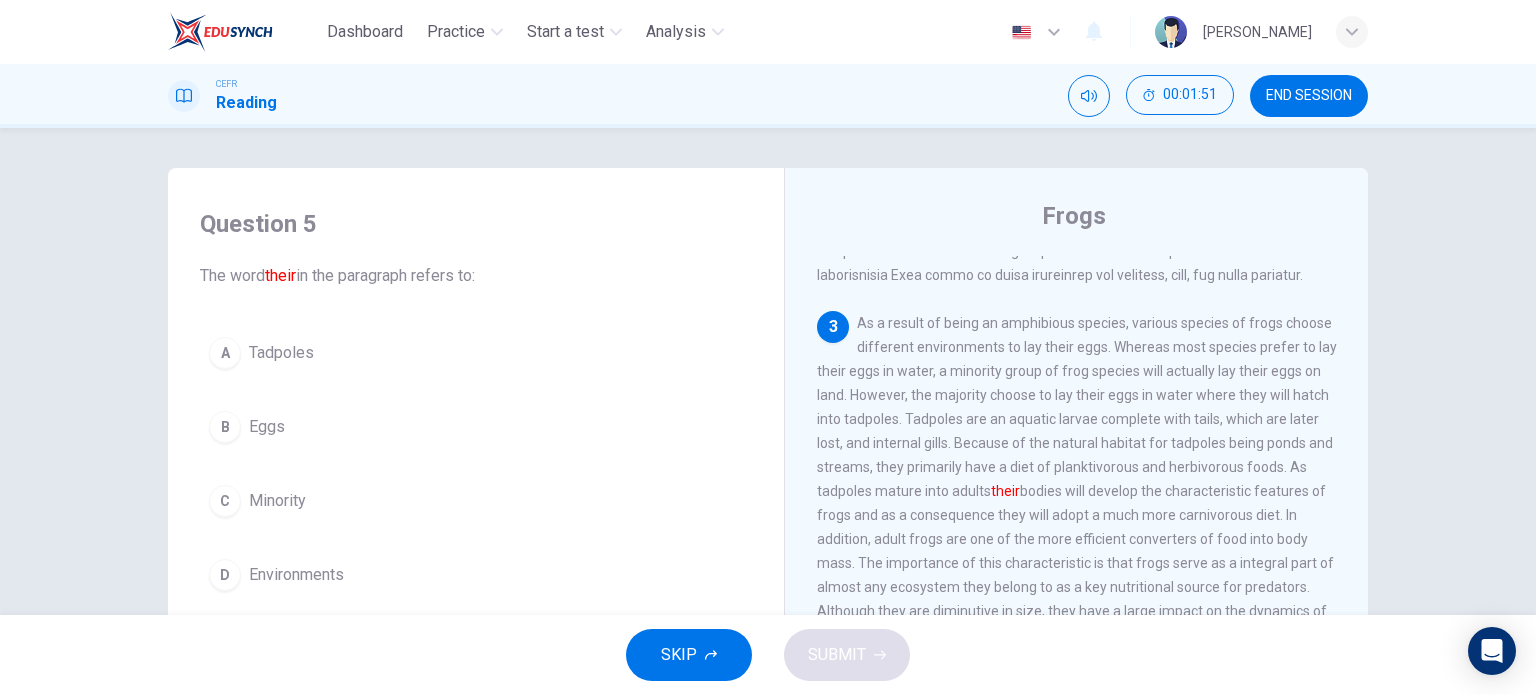 scroll, scrollTop: 600, scrollLeft: 0, axis: vertical 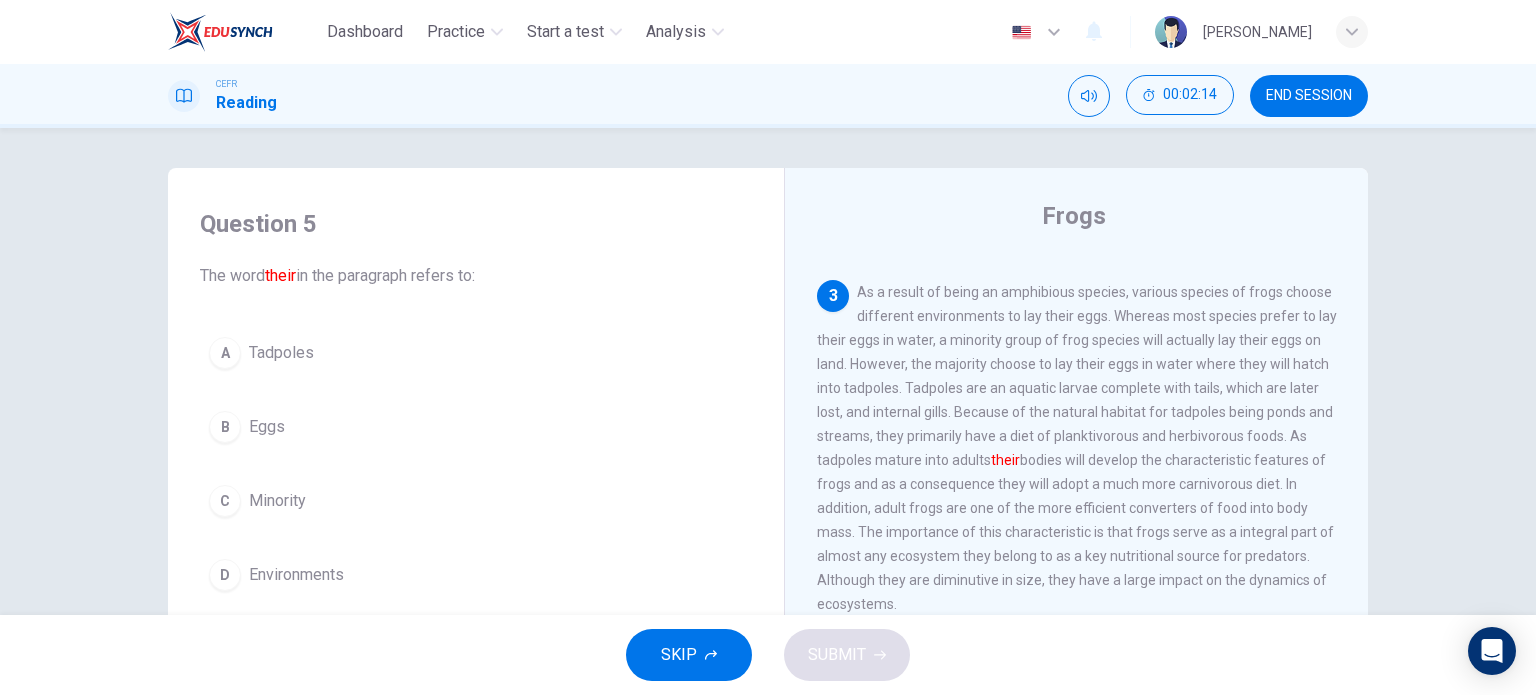 click on "Tadpoles" at bounding box center [281, 353] 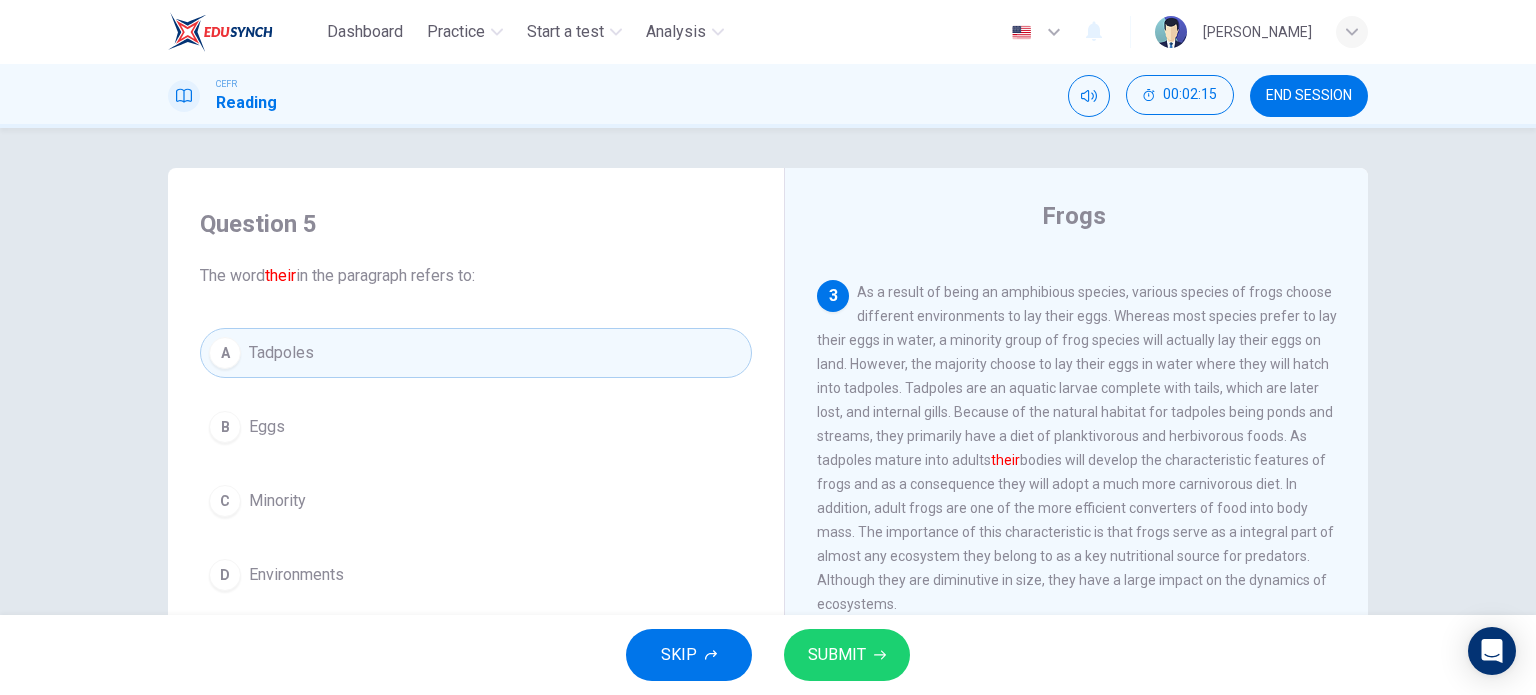 click on "SUBMIT" at bounding box center [847, 655] 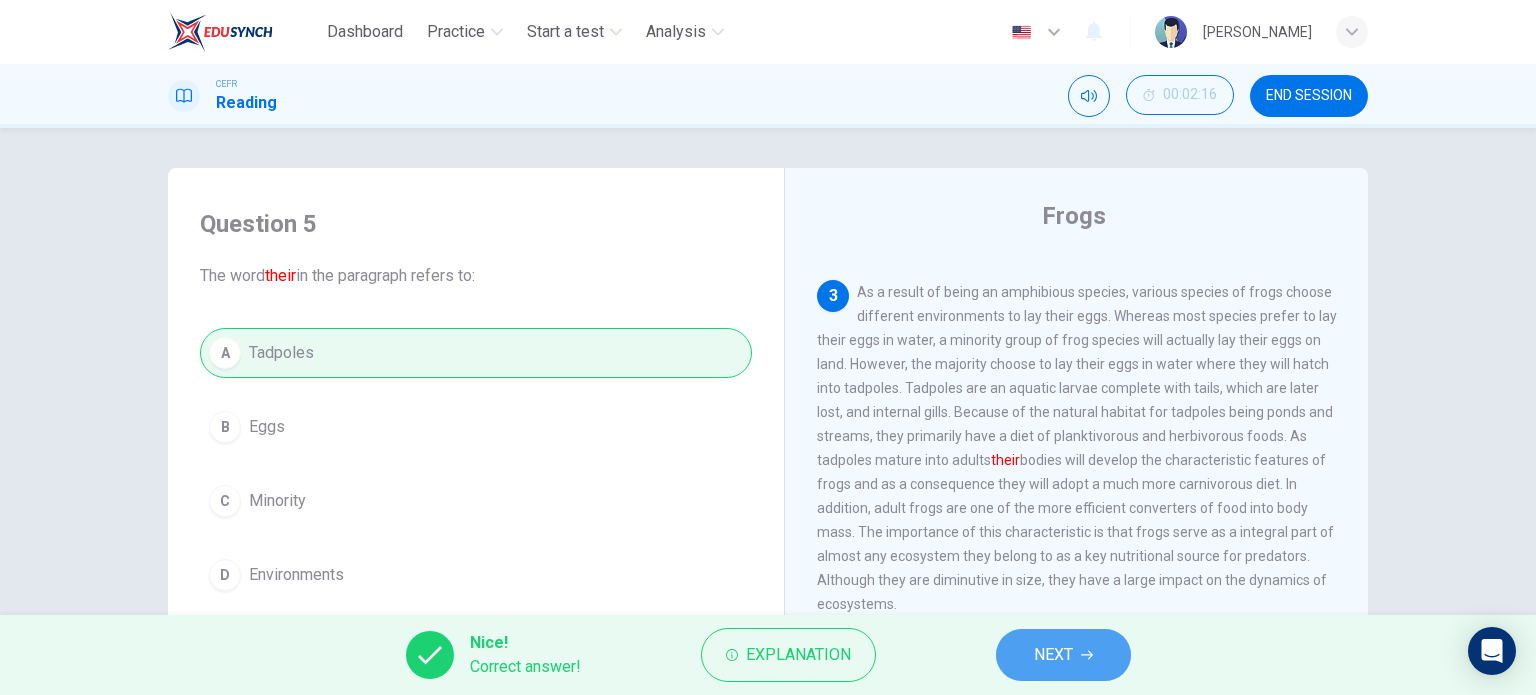 click on "NEXT" at bounding box center [1063, 655] 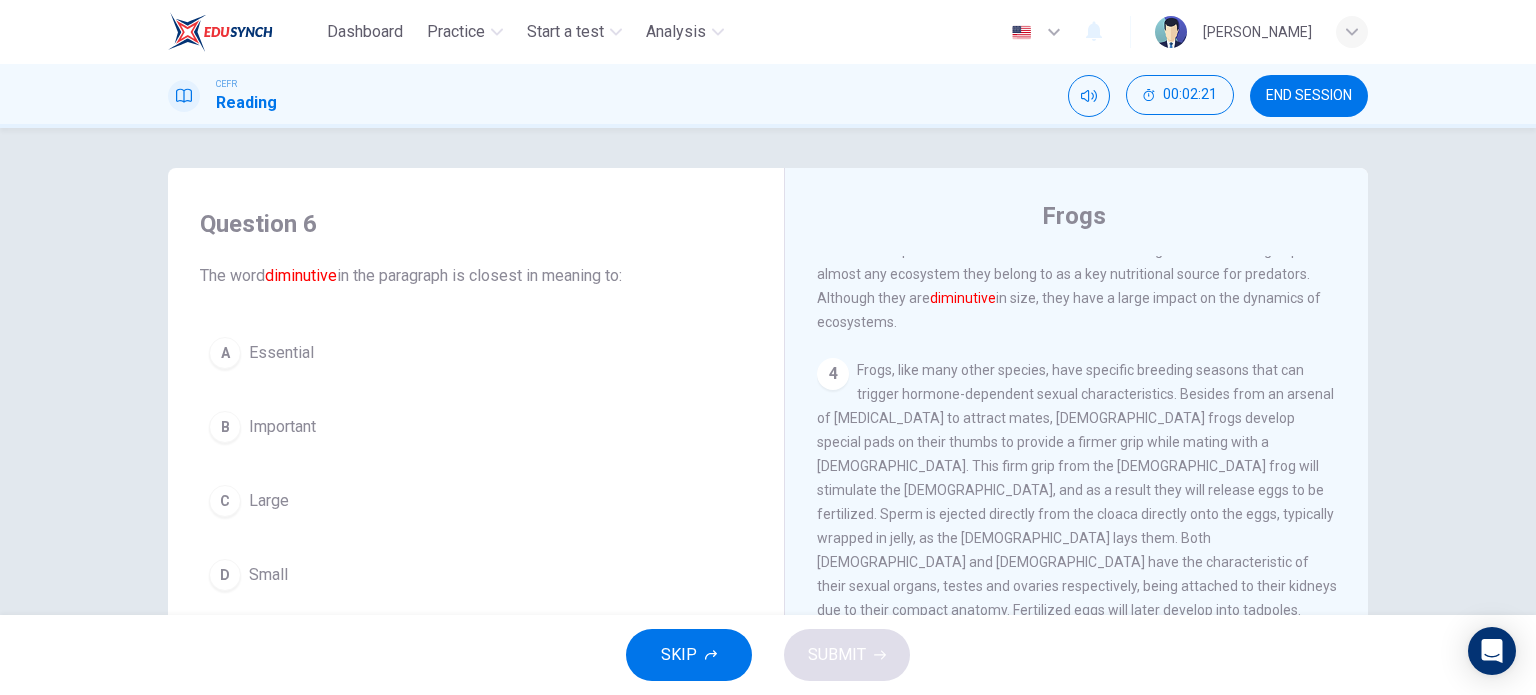 scroll, scrollTop: 900, scrollLeft: 0, axis: vertical 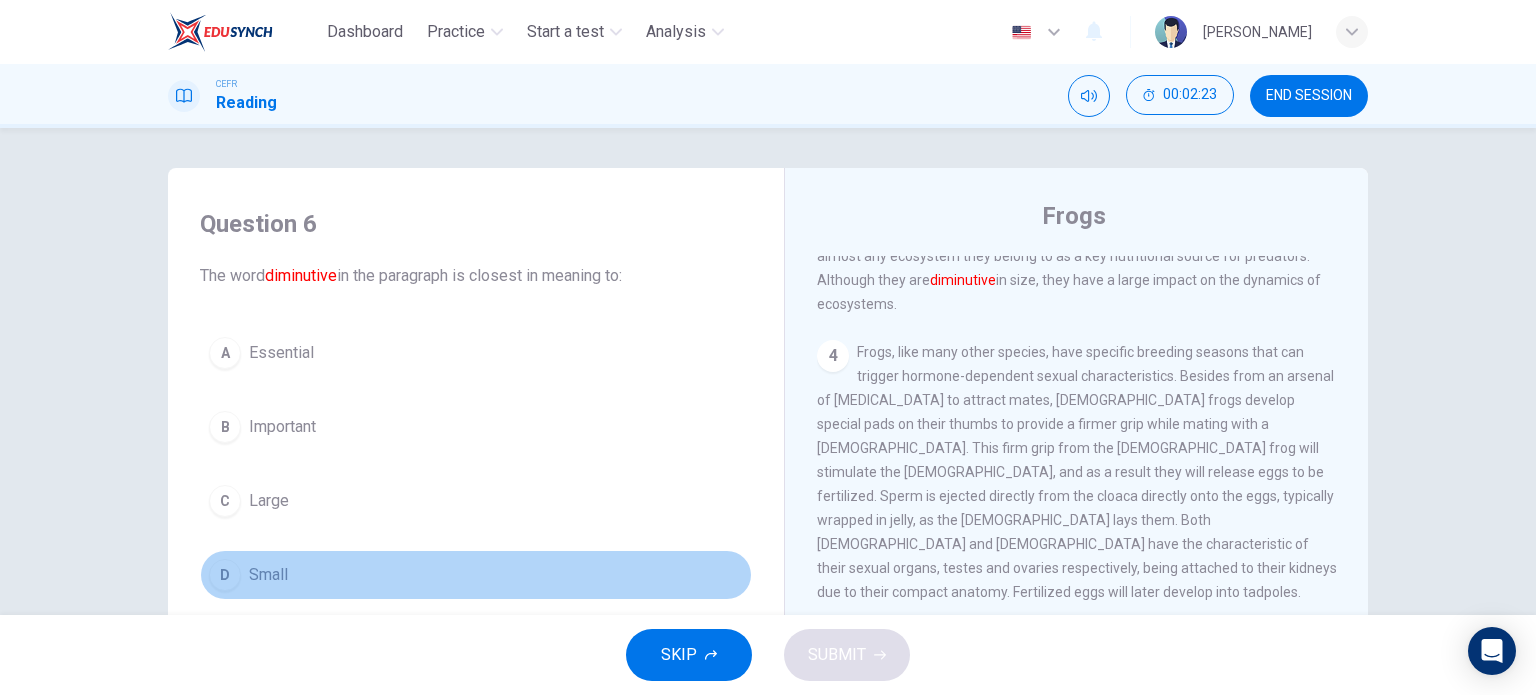 click on "Small" at bounding box center (268, 575) 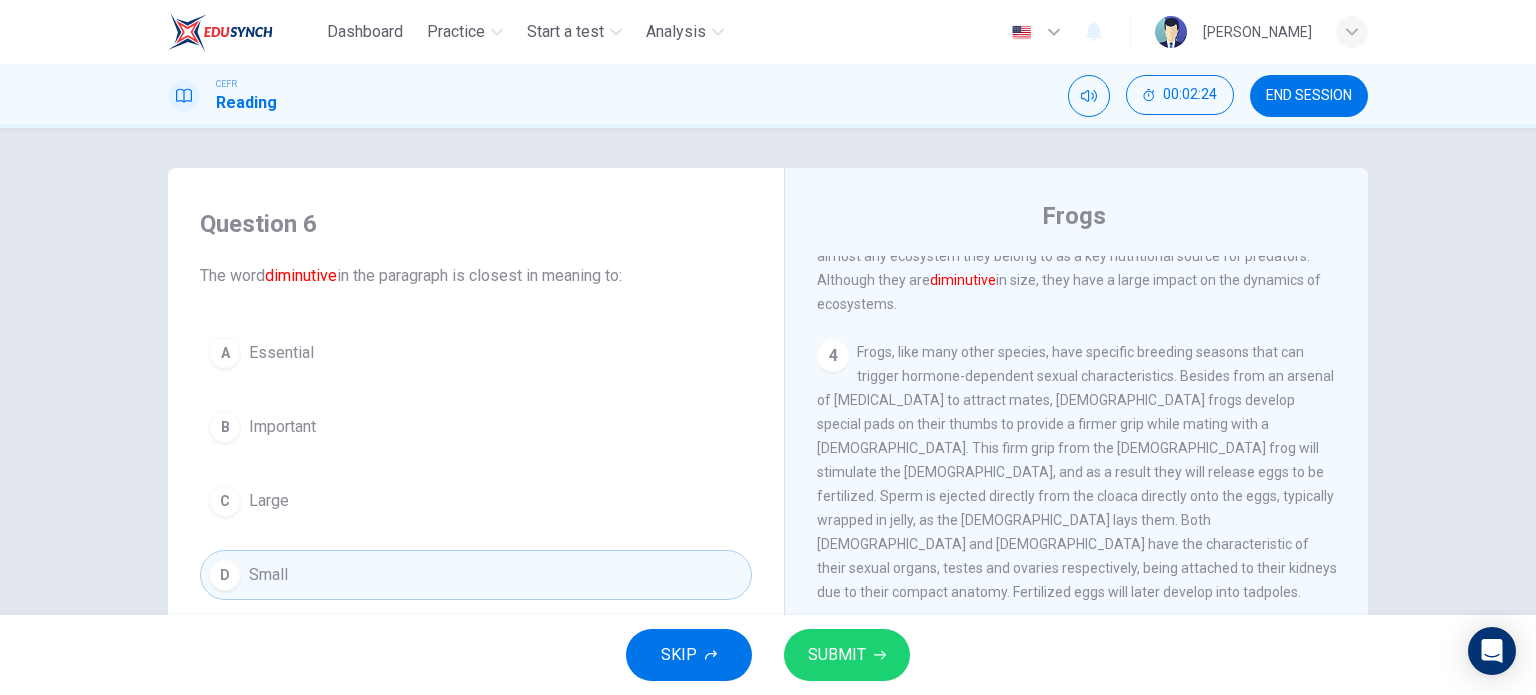 click on "SUBMIT" at bounding box center [847, 655] 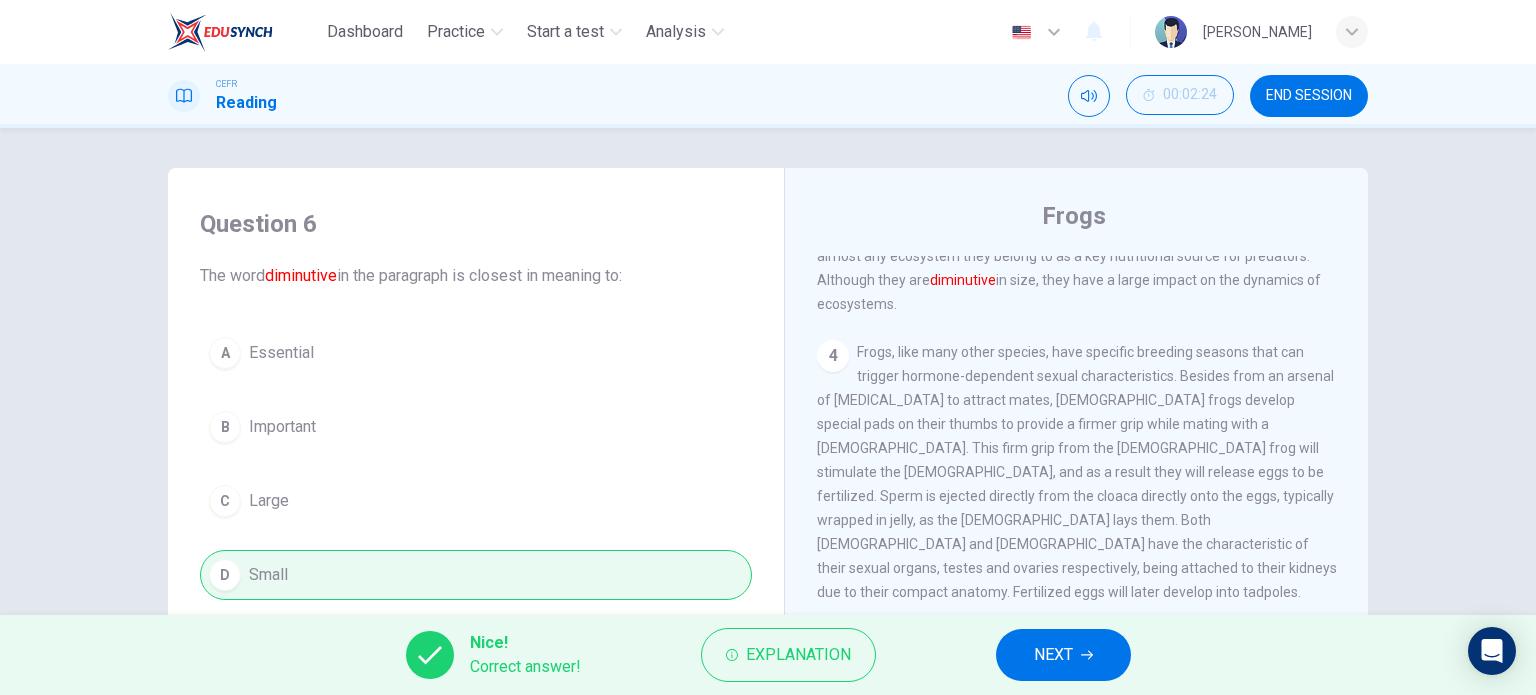 click on "NEXT" at bounding box center [1053, 655] 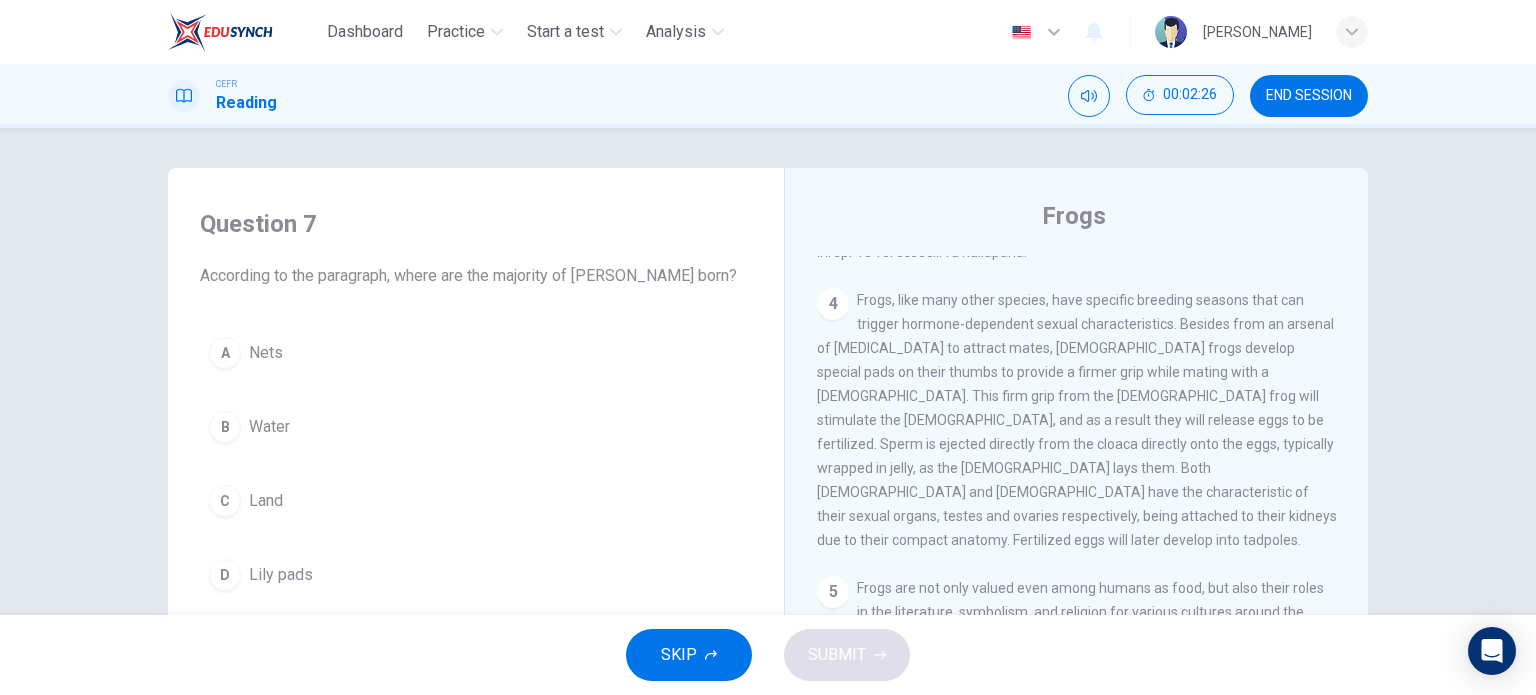 scroll, scrollTop: 1000, scrollLeft: 0, axis: vertical 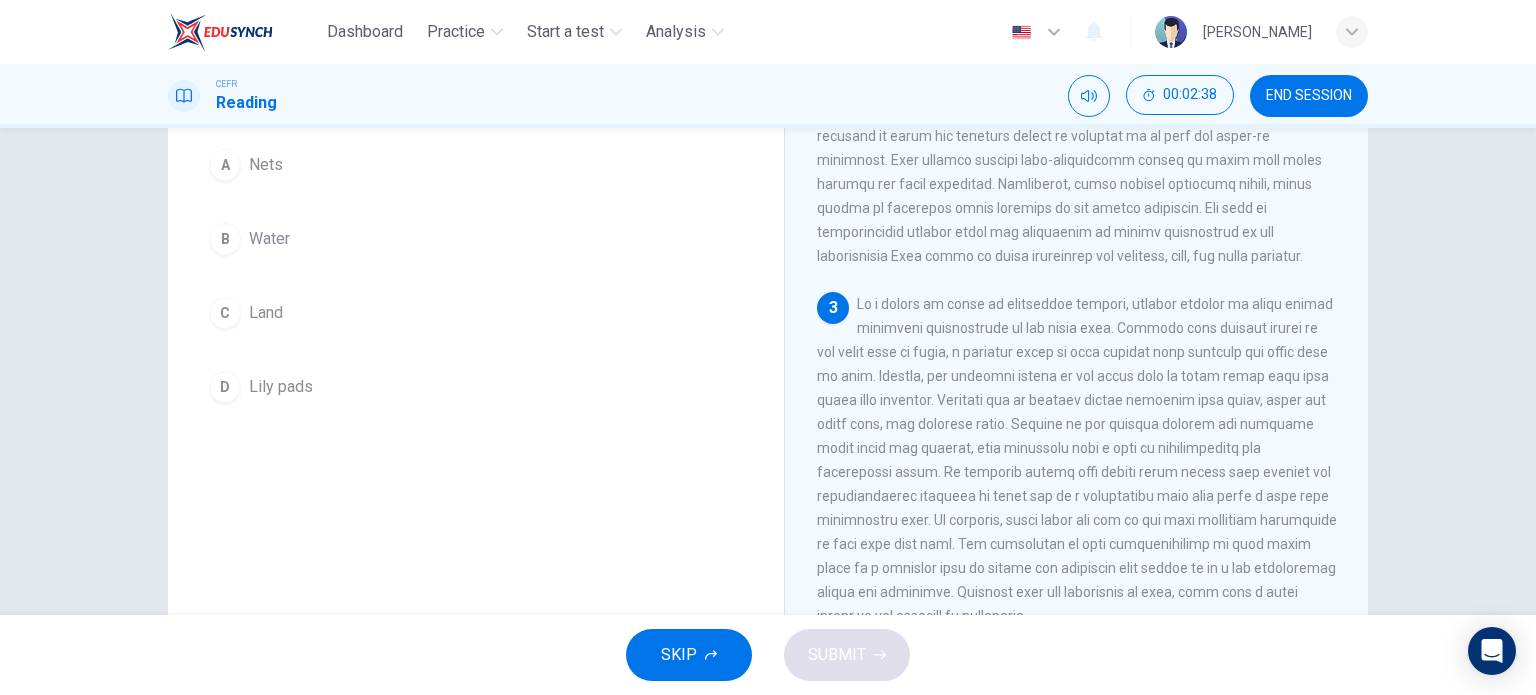 click on "Water" at bounding box center [269, 239] 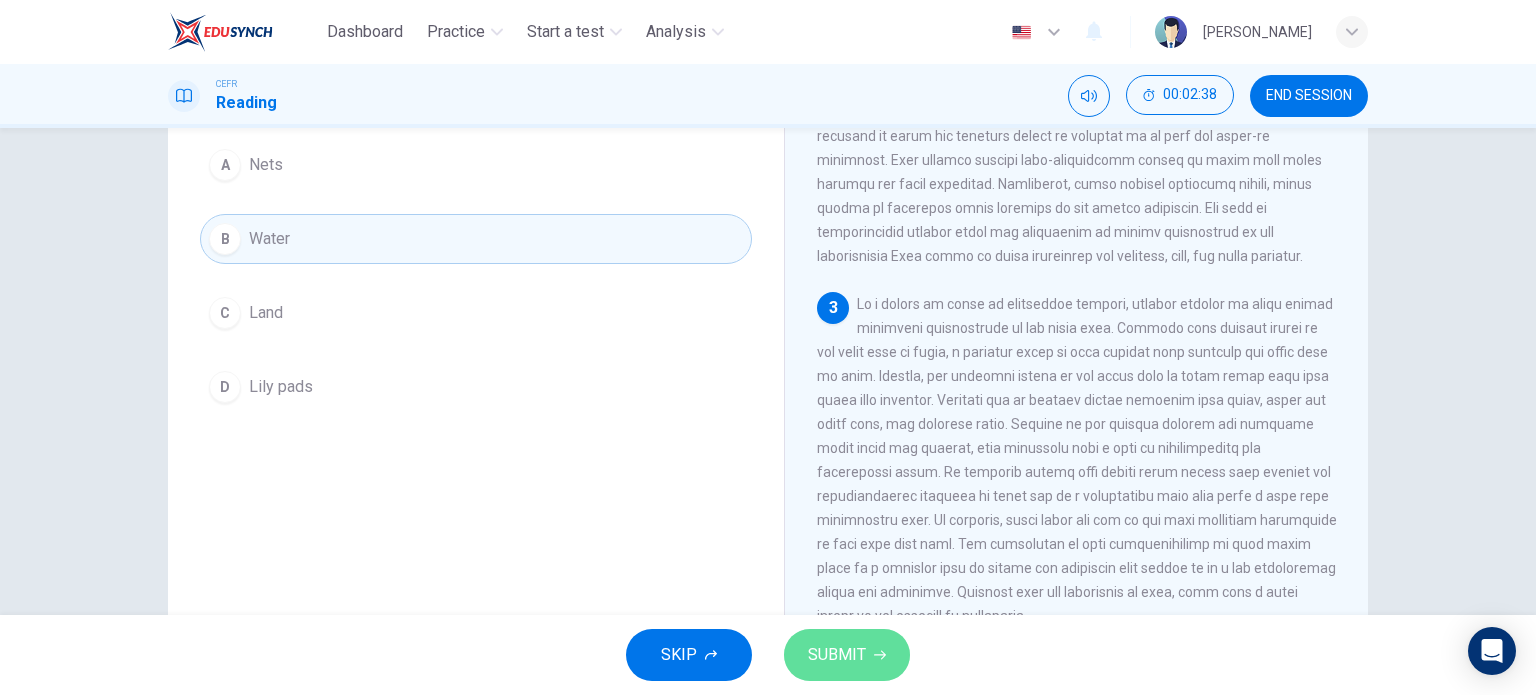 click on "SUBMIT" at bounding box center [847, 655] 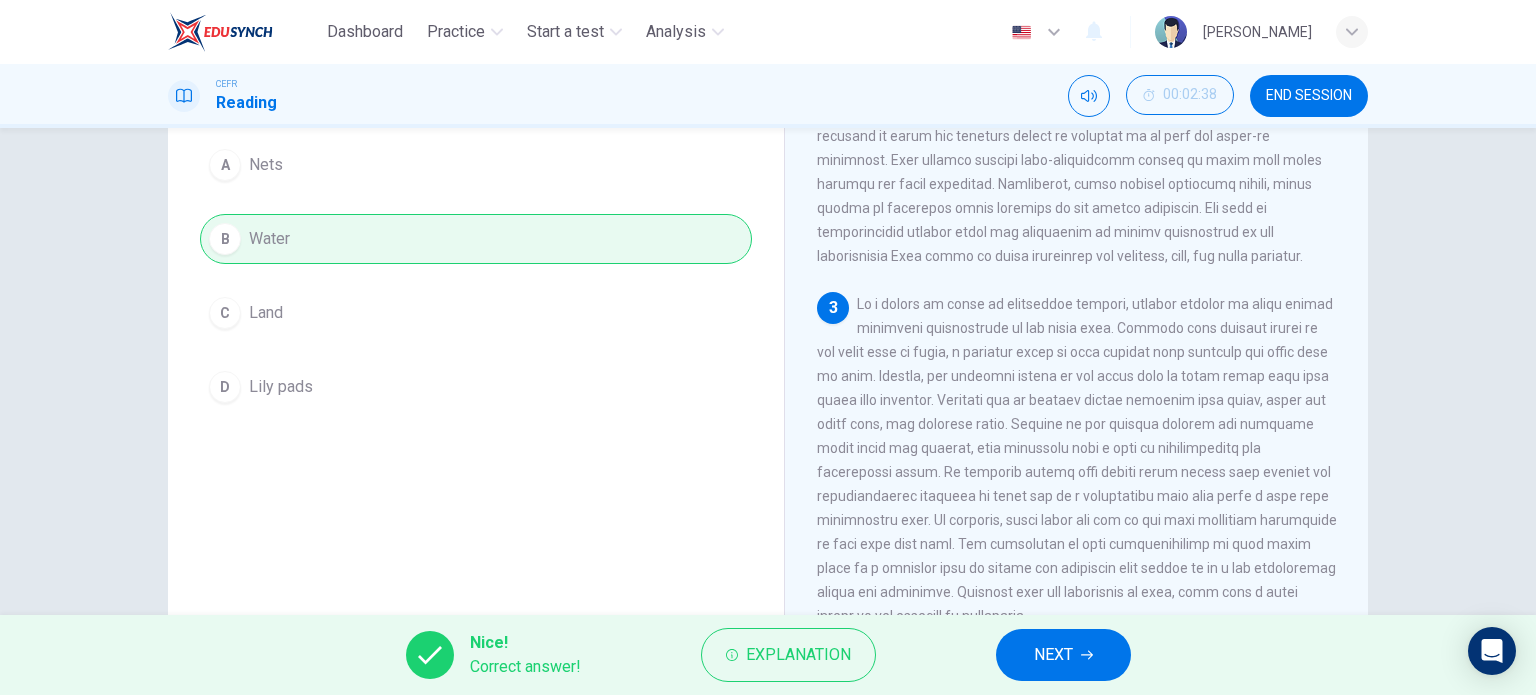 click on "NEXT" at bounding box center [1053, 655] 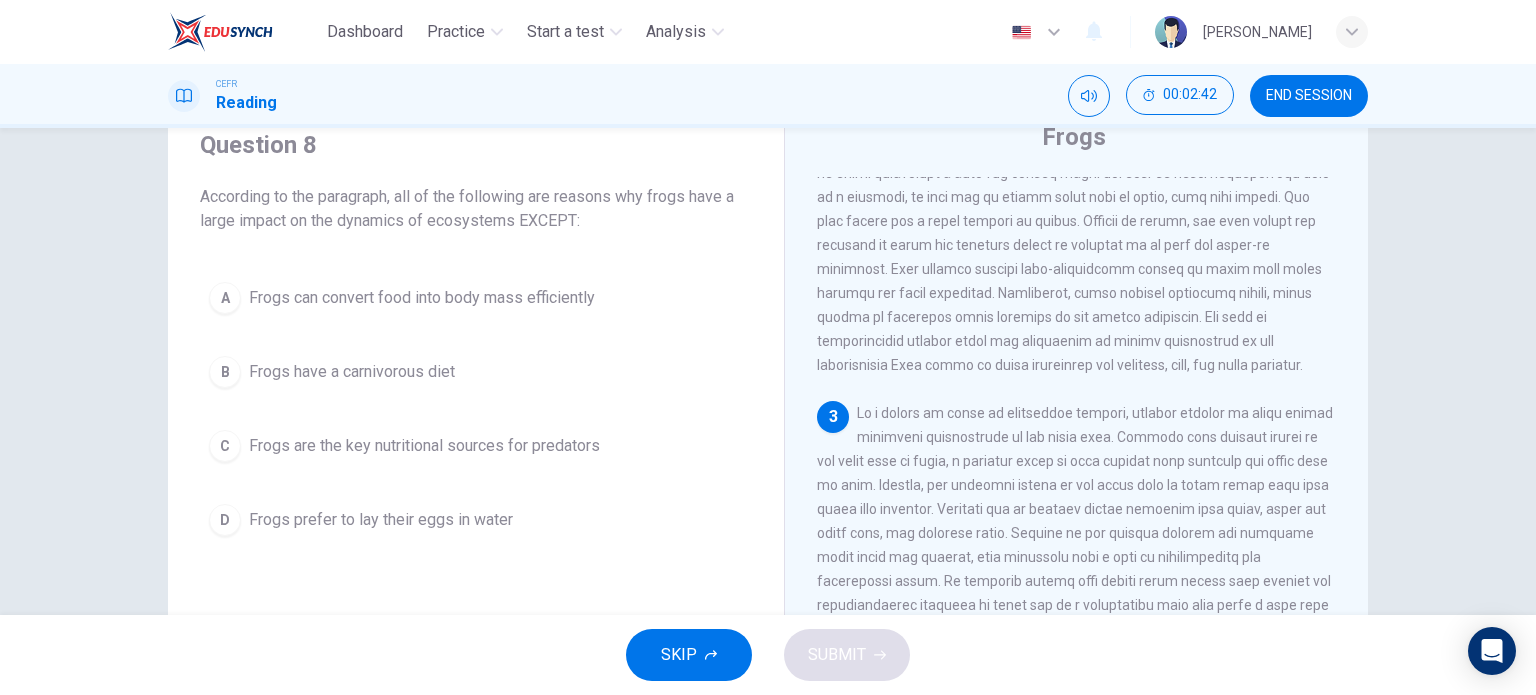 scroll, scrollTop: 112, scrollLeft: 0, axis: vertical 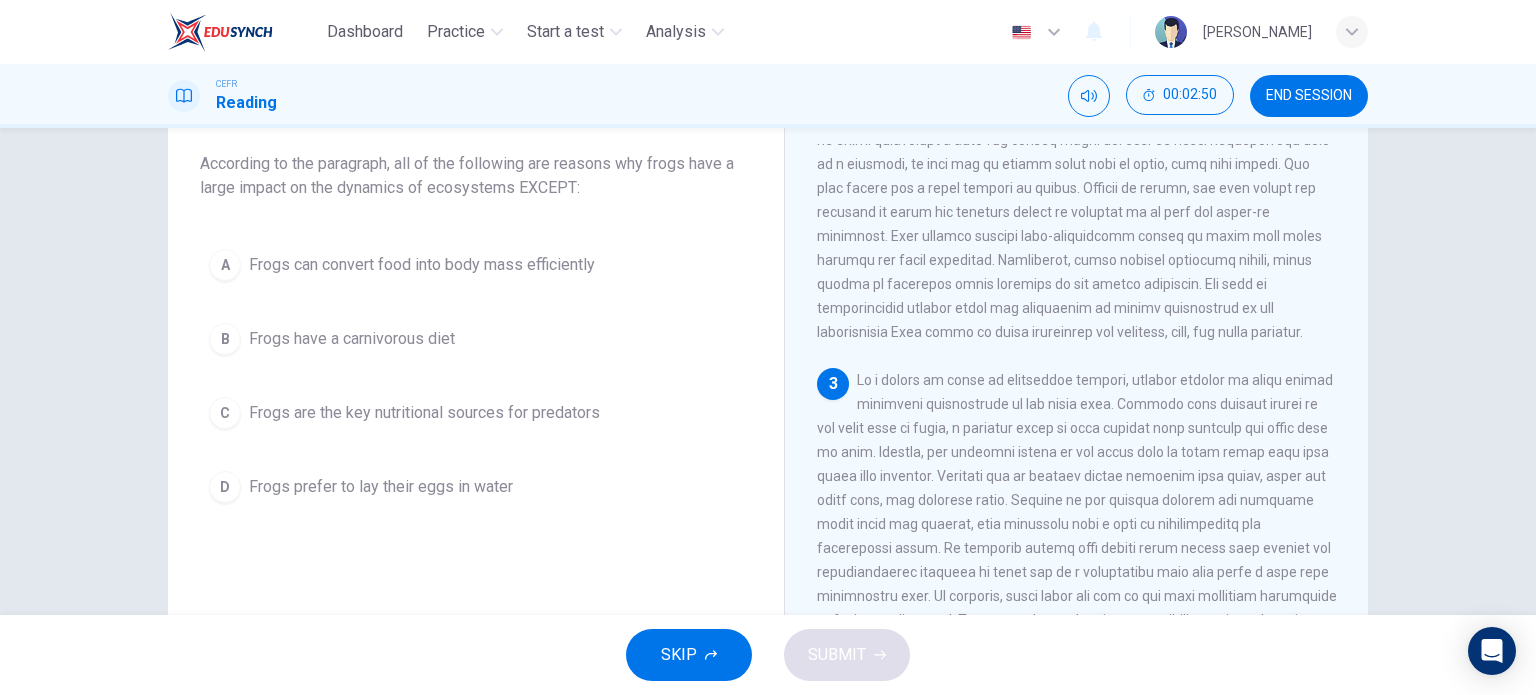 click on "D Frogs prefer to lay their eggs in water" at bounding box center (476, 487) 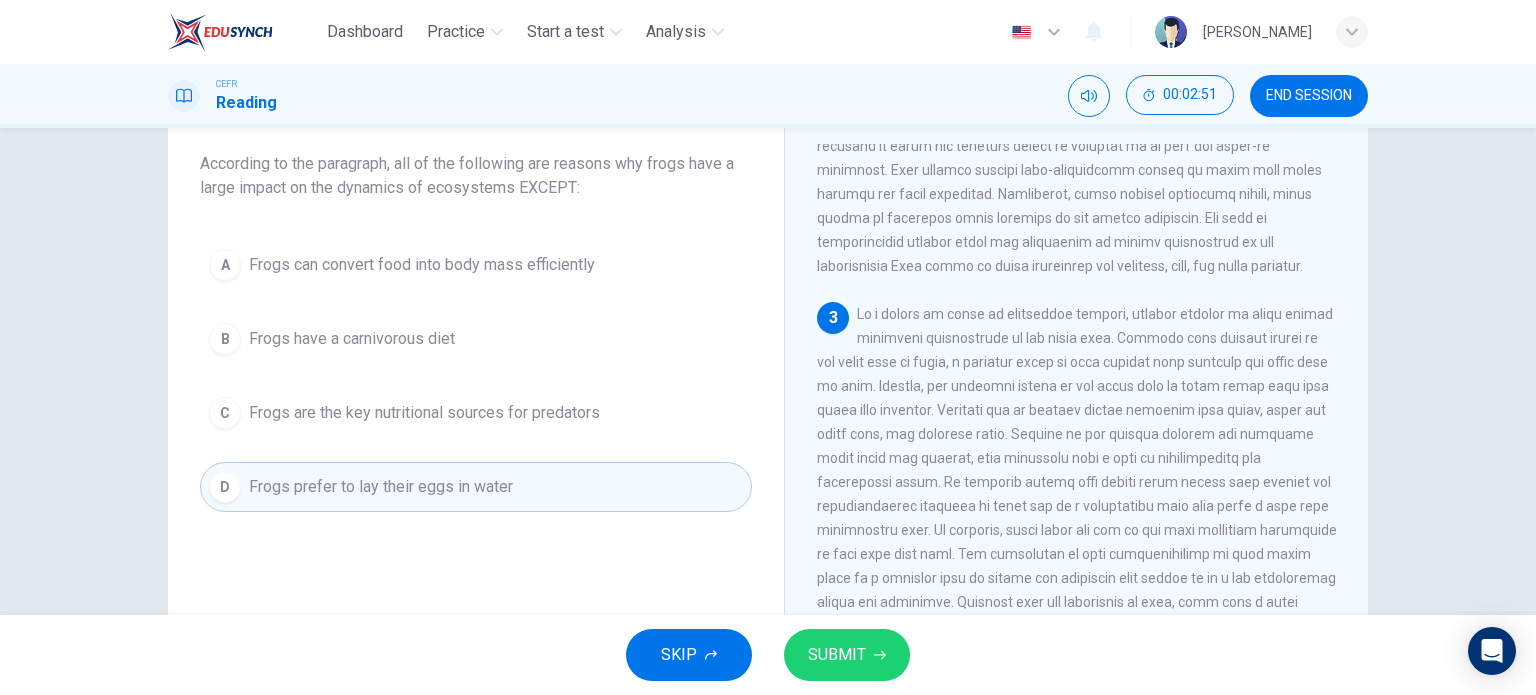 scroll, scrollTop: 500, scrollLeft: 0, axis: vertical 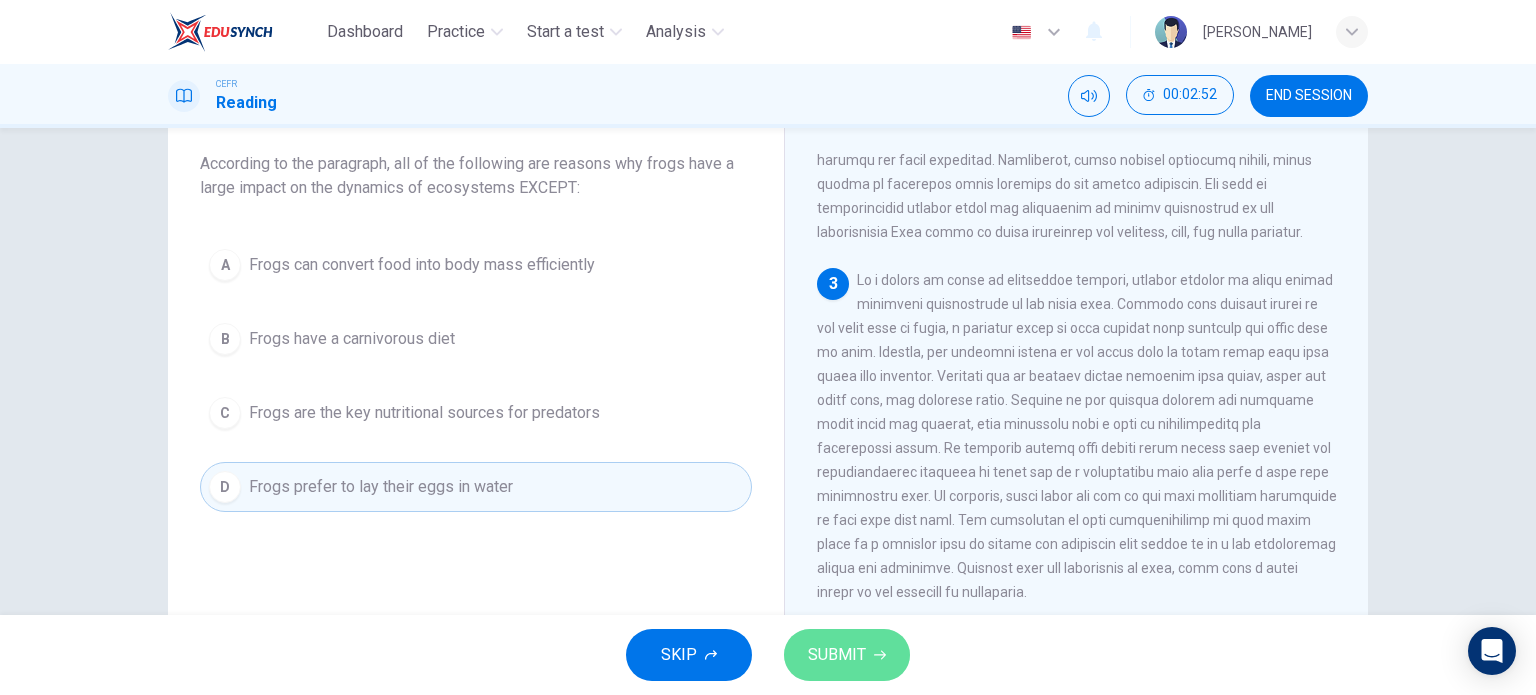 click on "SUBMIT" at bounding box center [847, 655] 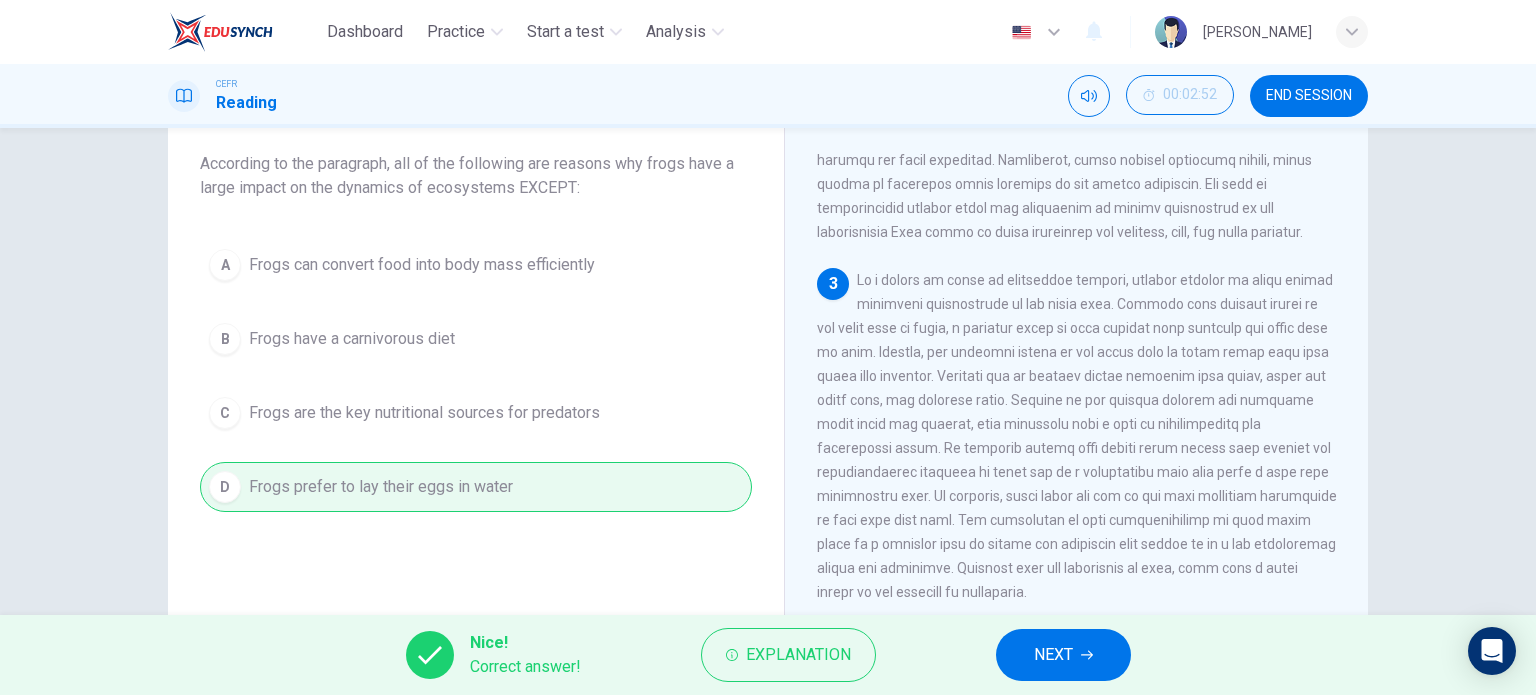 click on "NEXT" at bounding box center [1063, 655] 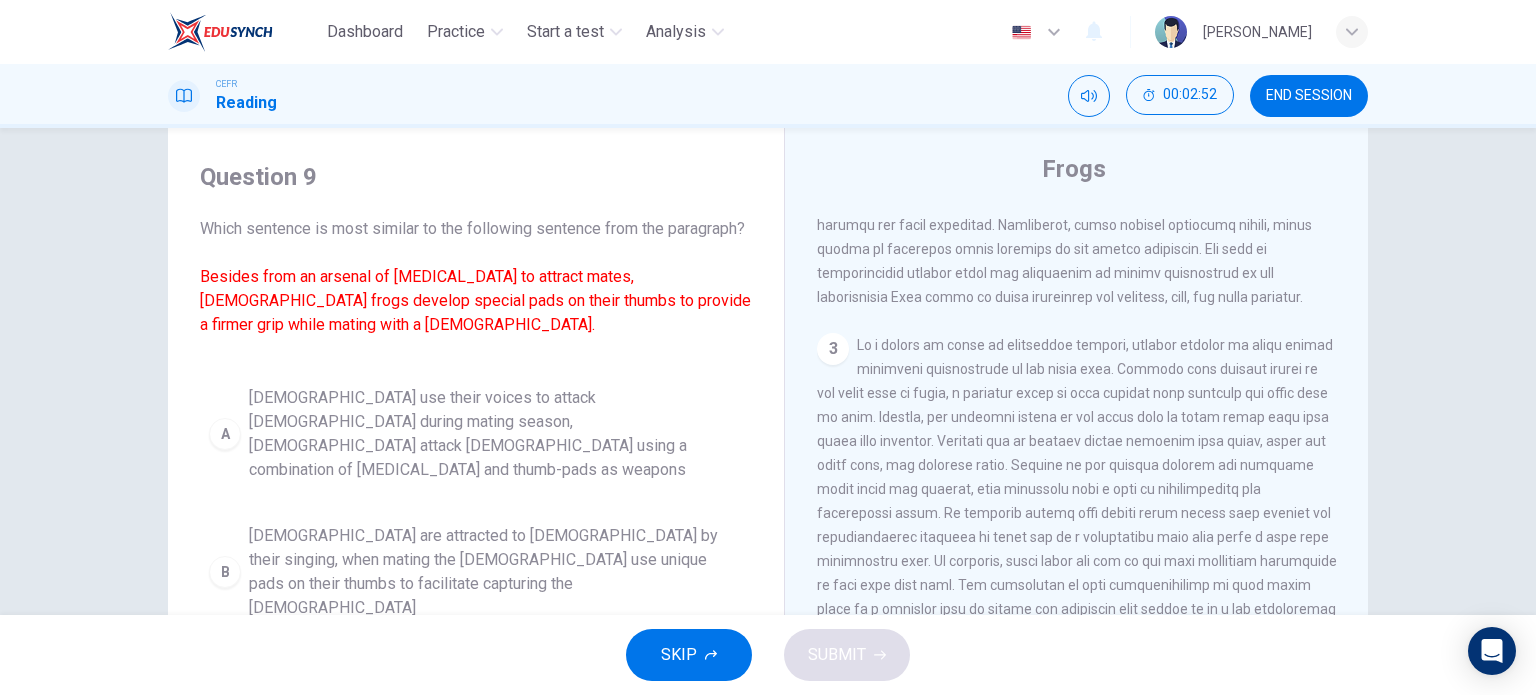 scroll, scrollTop: 12, scrollLeft: 0, axis: vertical 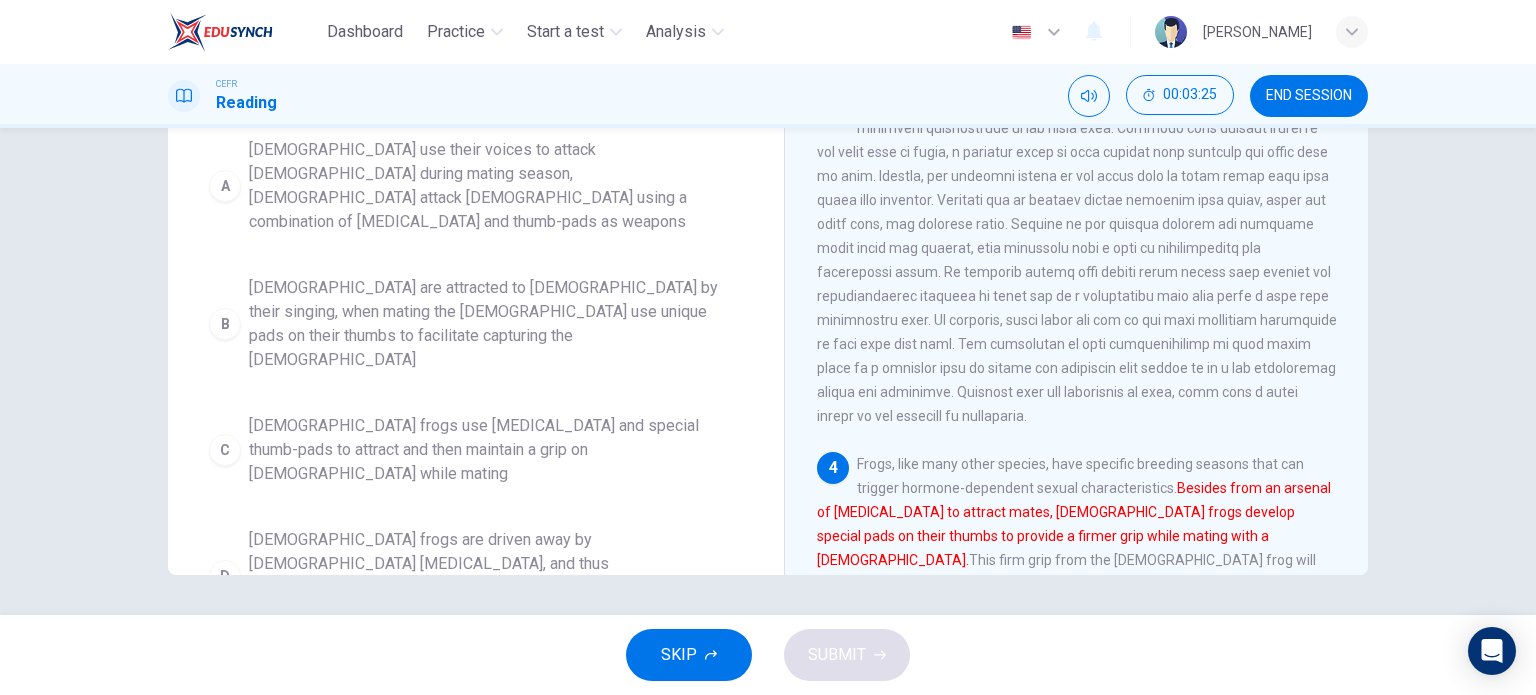 click on "[DEMOGRAPHIC_DATA] frogs use [MEDICAL_DATA] and special thumb-pads to attract and then maintain a grip on [DEMOGRAPHIC_DATA] while mating" at bounding box center [496, 450] 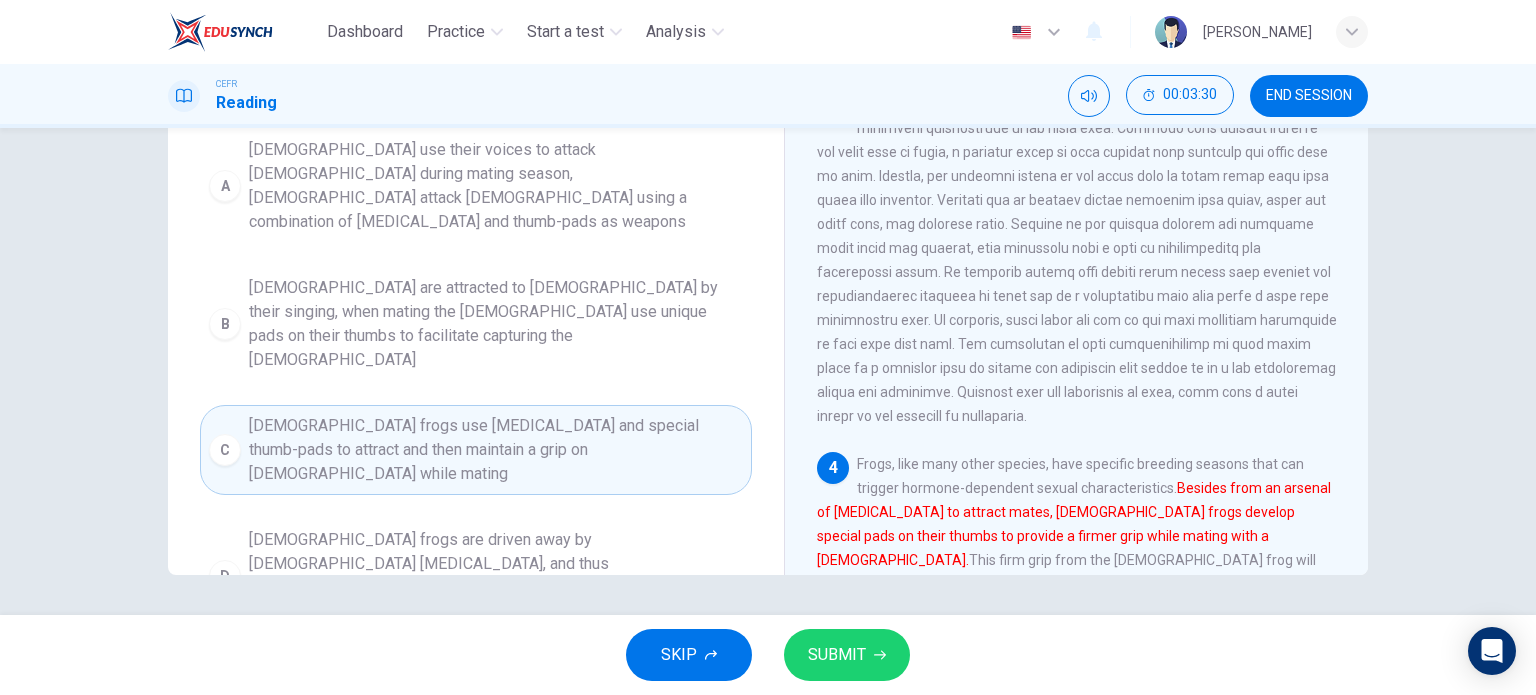 scroll, scrollTop: 0, scrollLeft: 0, axis: both 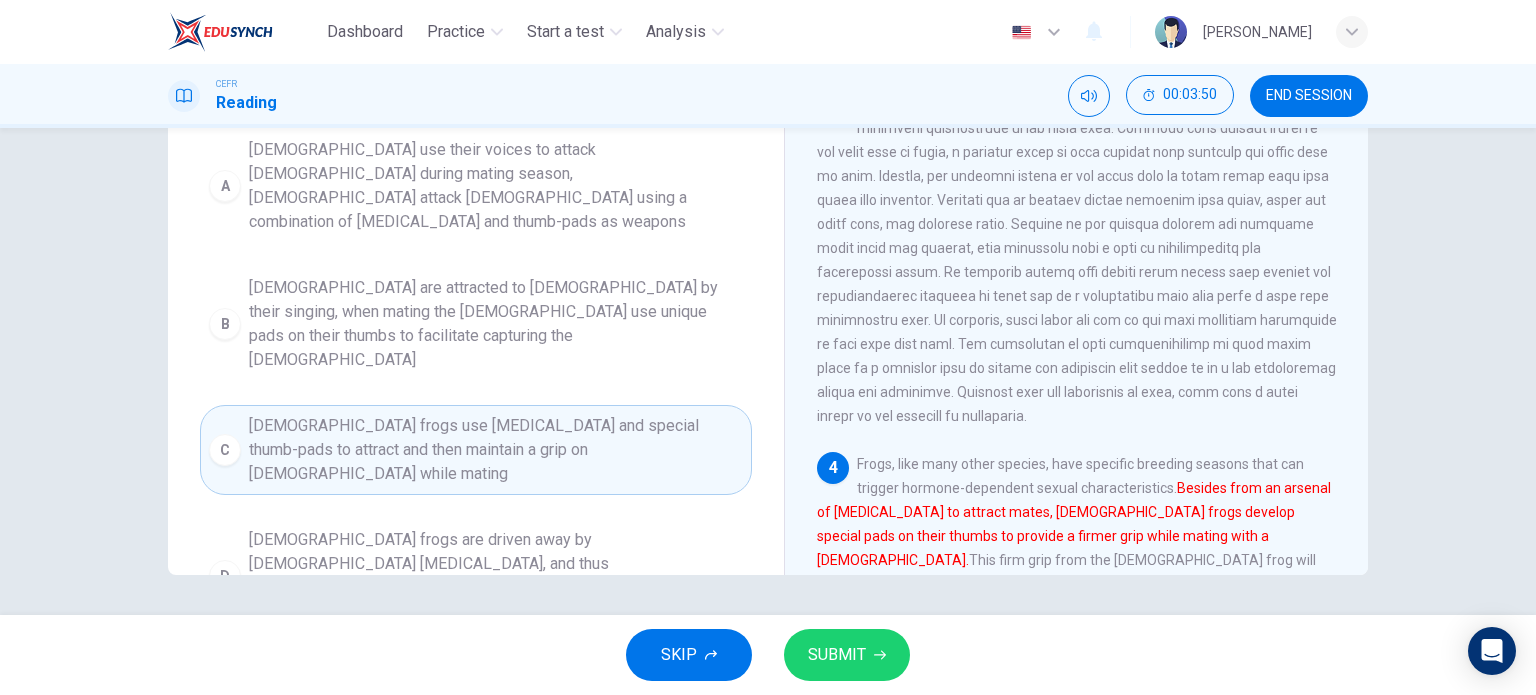 click on "SUBMIT" at bounding box center (847, 655) 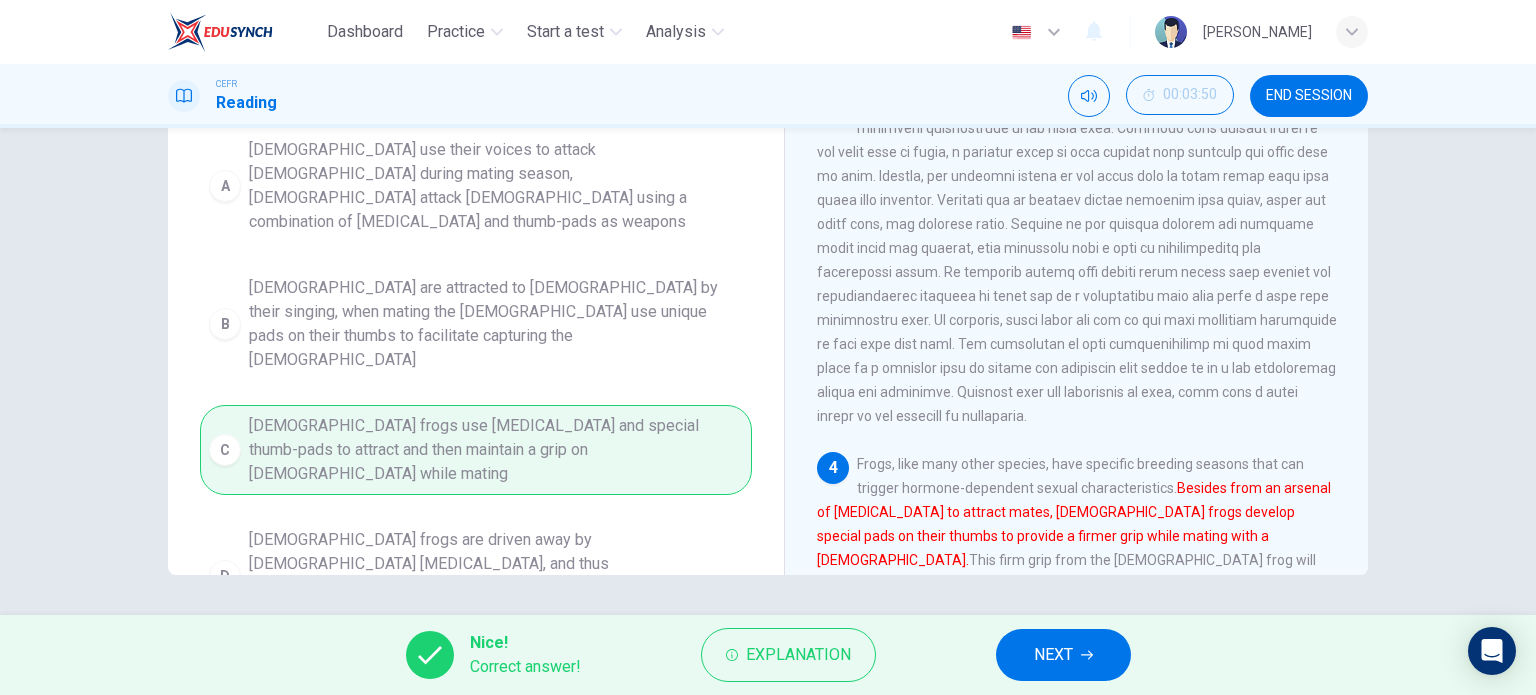 click on "NEXT" at bounding box center [1053, 655] 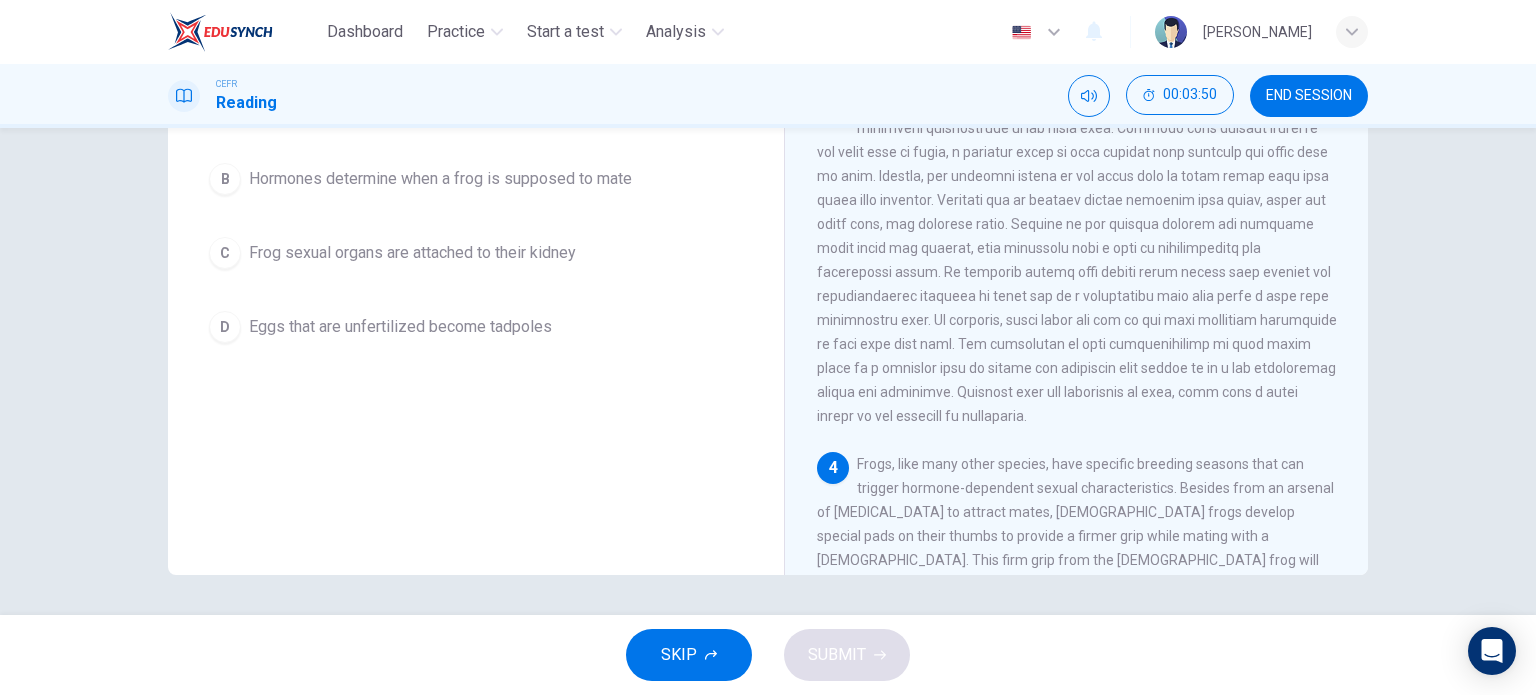 scroll, scrollTop: 0, scrollLeft: 0, axis: both 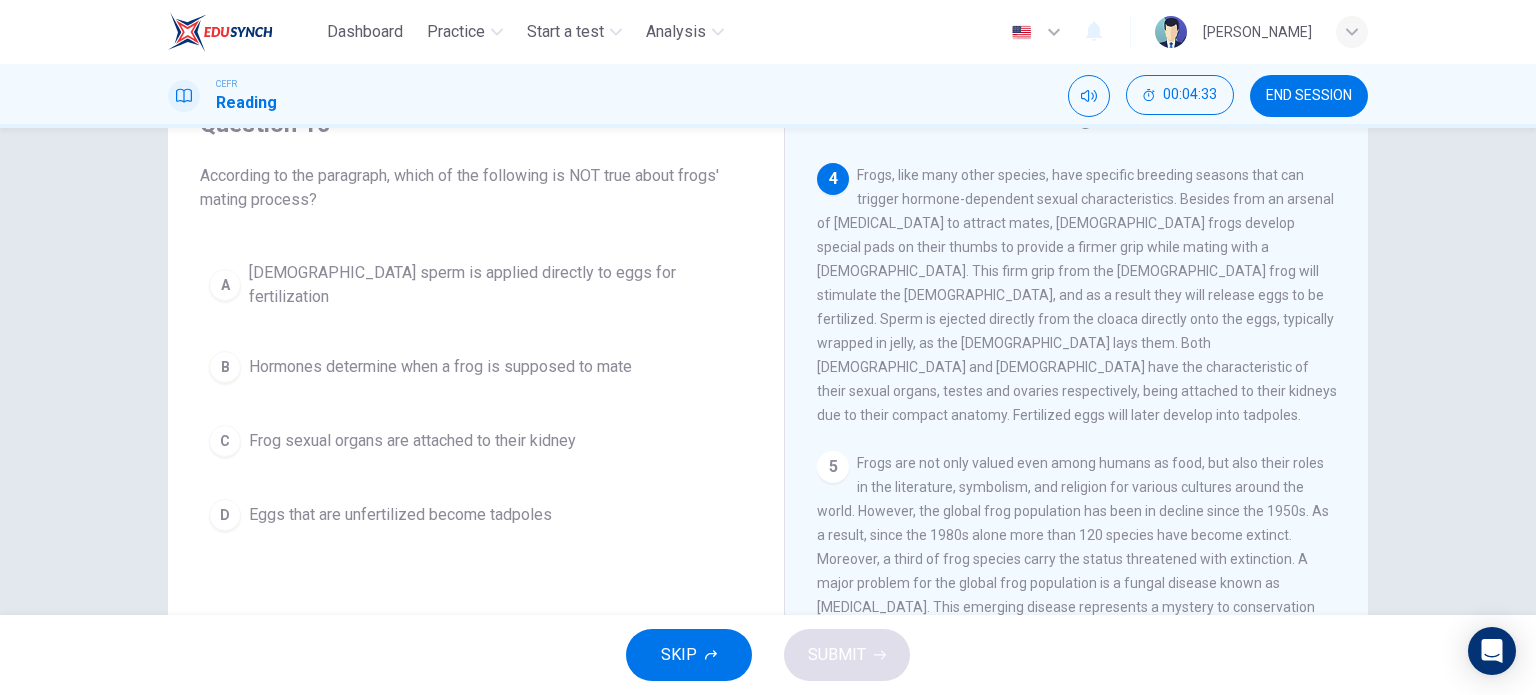 click on "Eggs that are unfertilized become tadpoles" at bounding box center [400, 515] 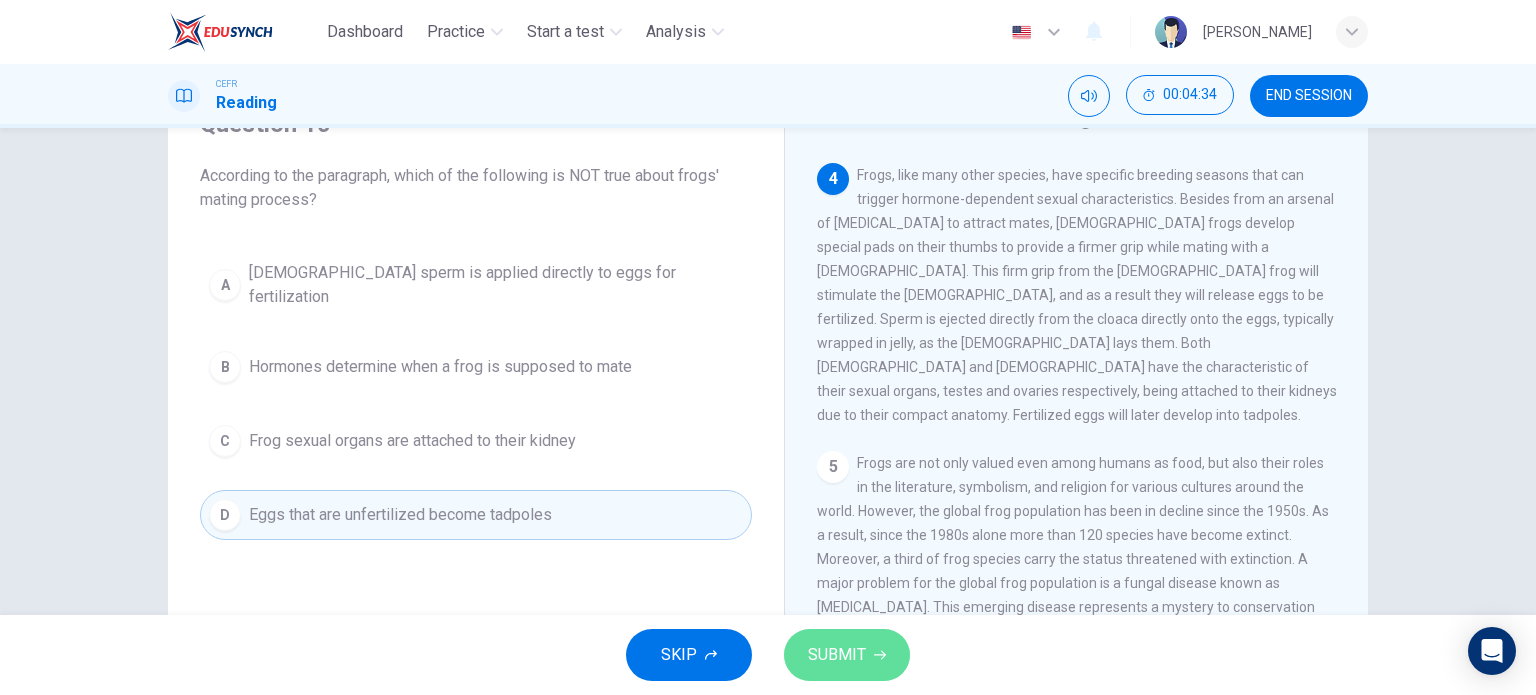 click on "SUBMIT" at bounding box center [837, 655] 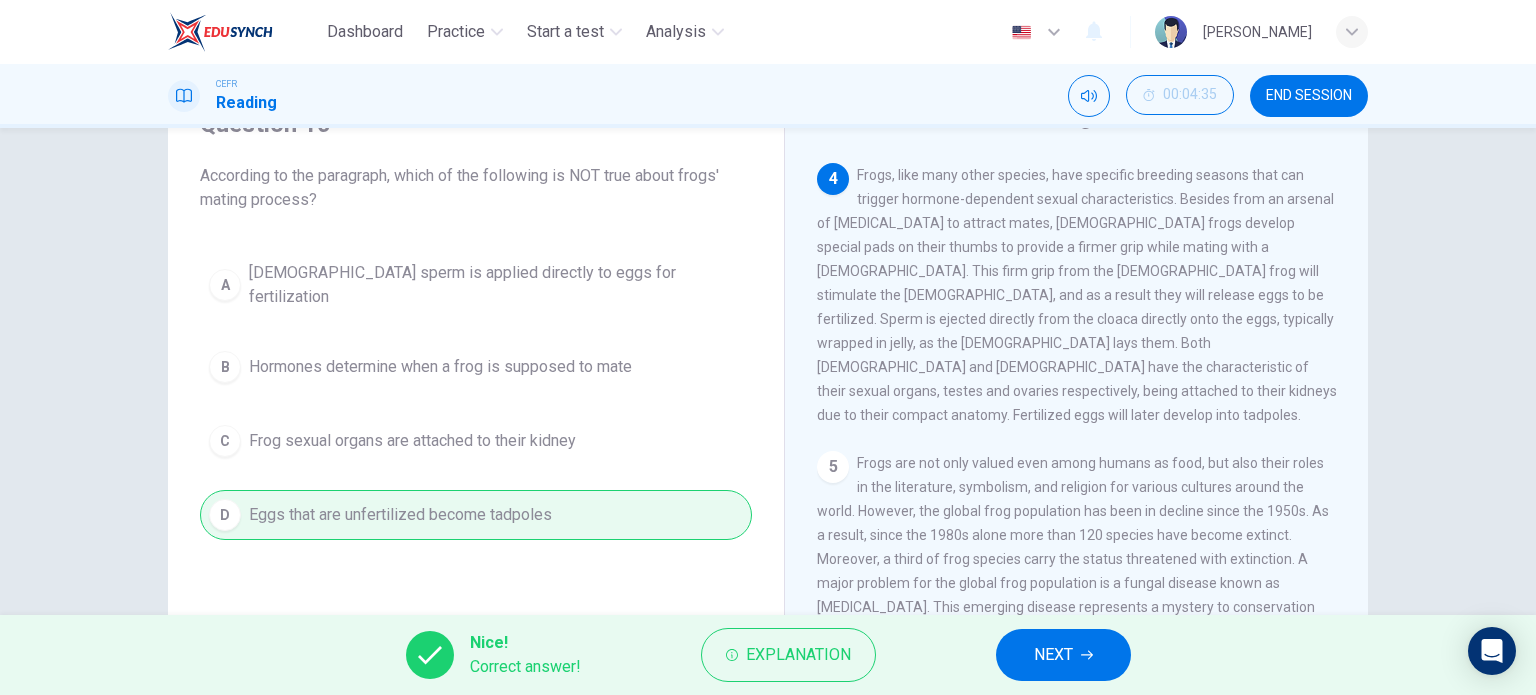 click on "NEXT" at bounding box center (1053, 655) 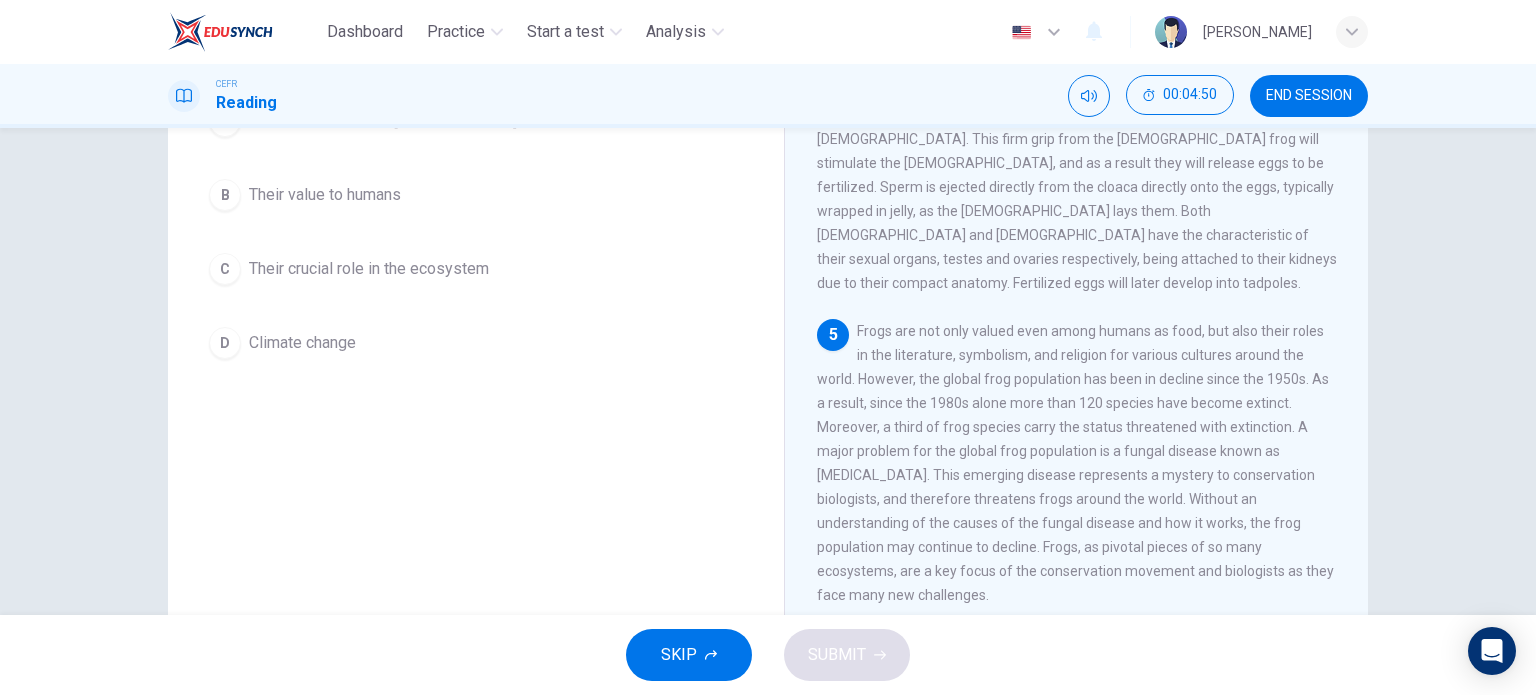 scroll, scrollTop: 288, scrollLeft: 0, axis: vertical 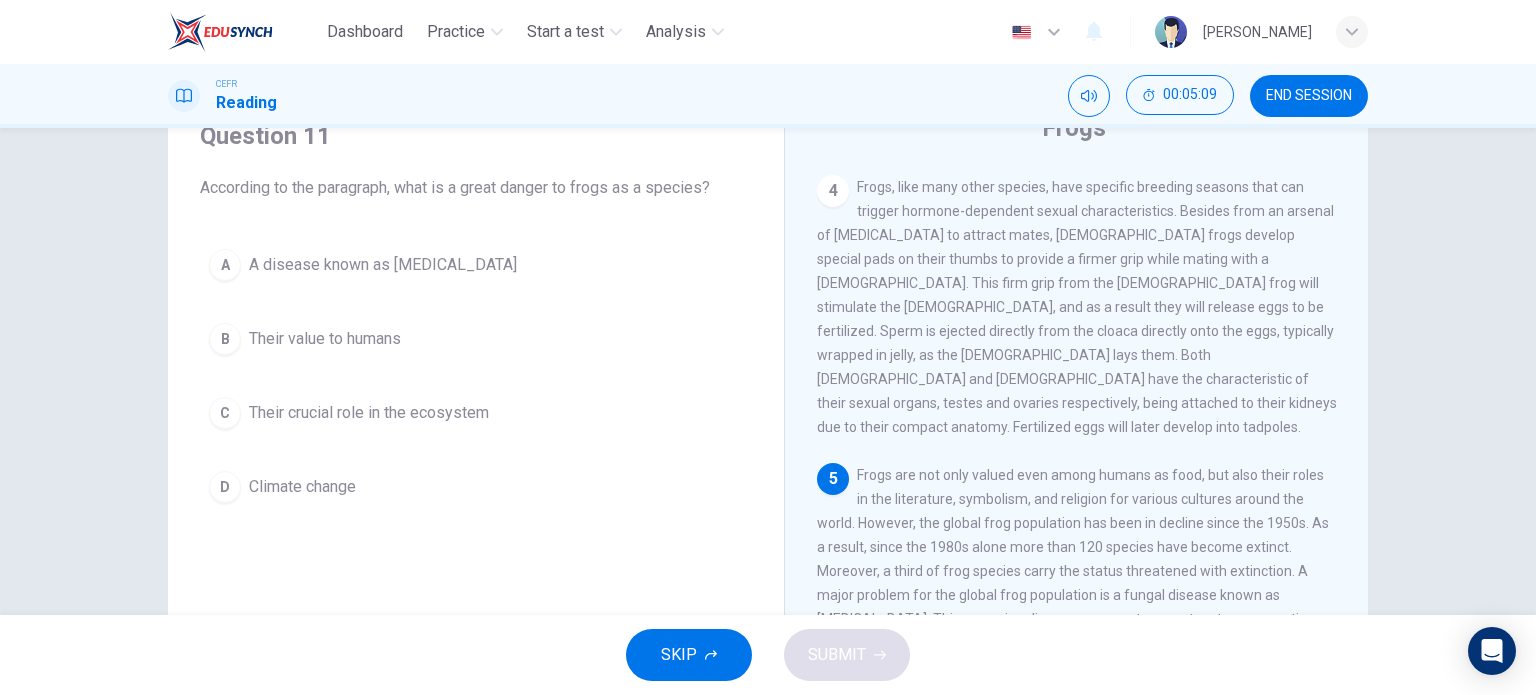click on "Their crucial role in the ecosystem" at bounding box center (369, 413) 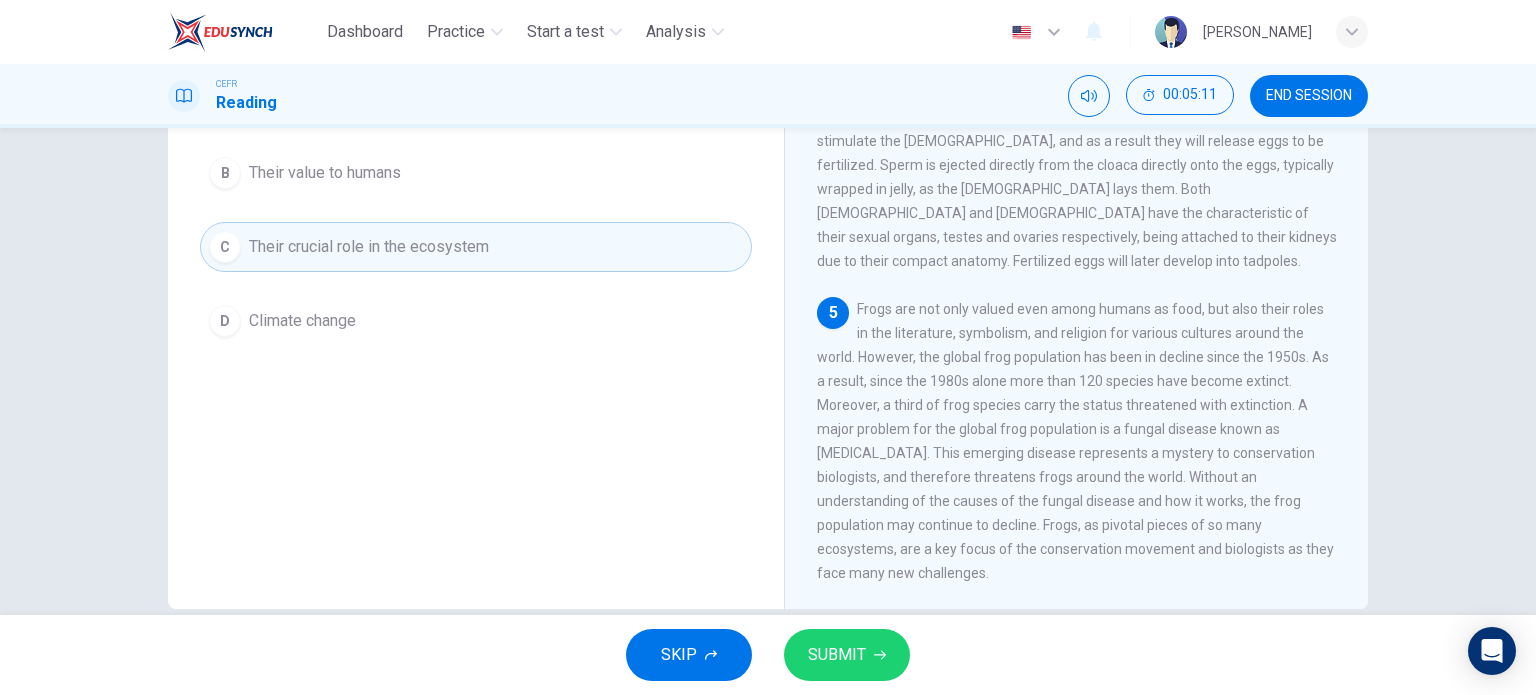 scroll, scrollTop: 288, scrollLeft: 0, axis: vertical 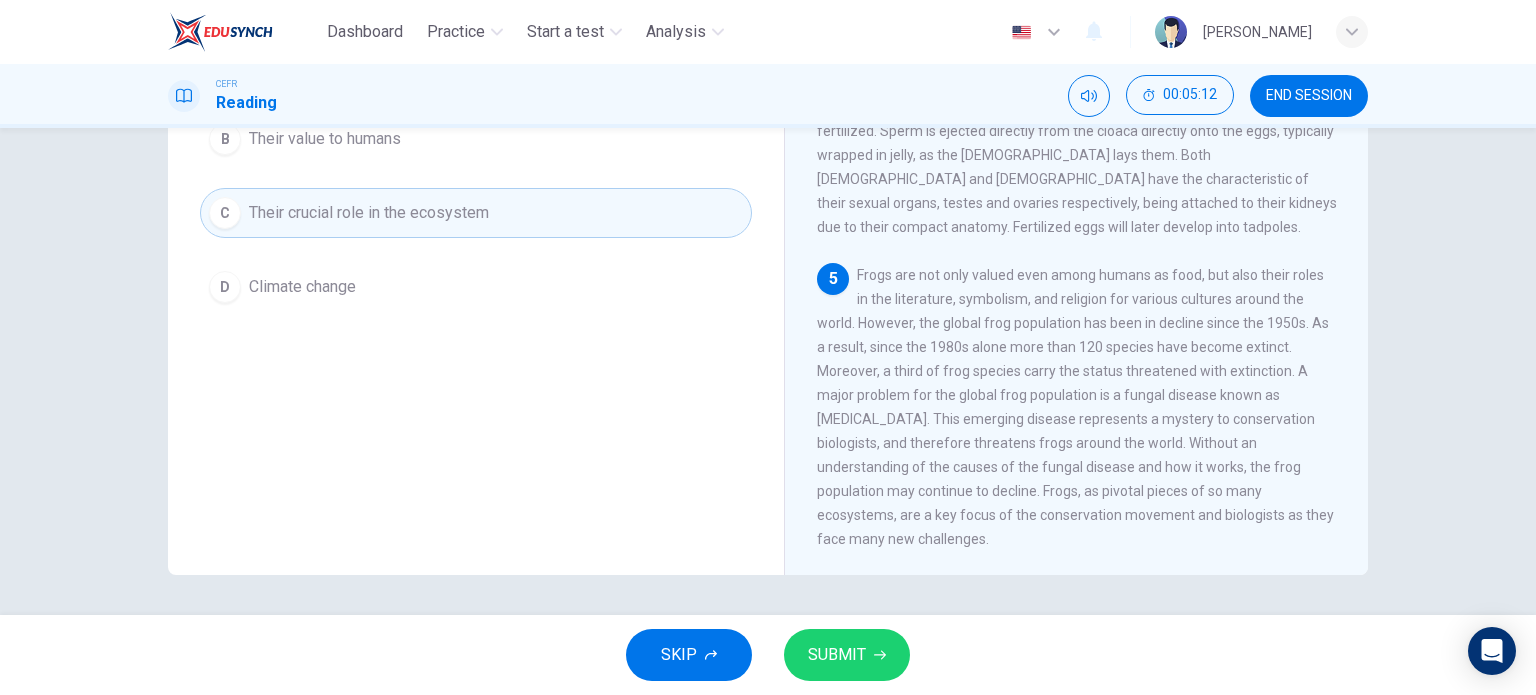 click on "SKIP SUBMIT" at bounding box center [768, 655] 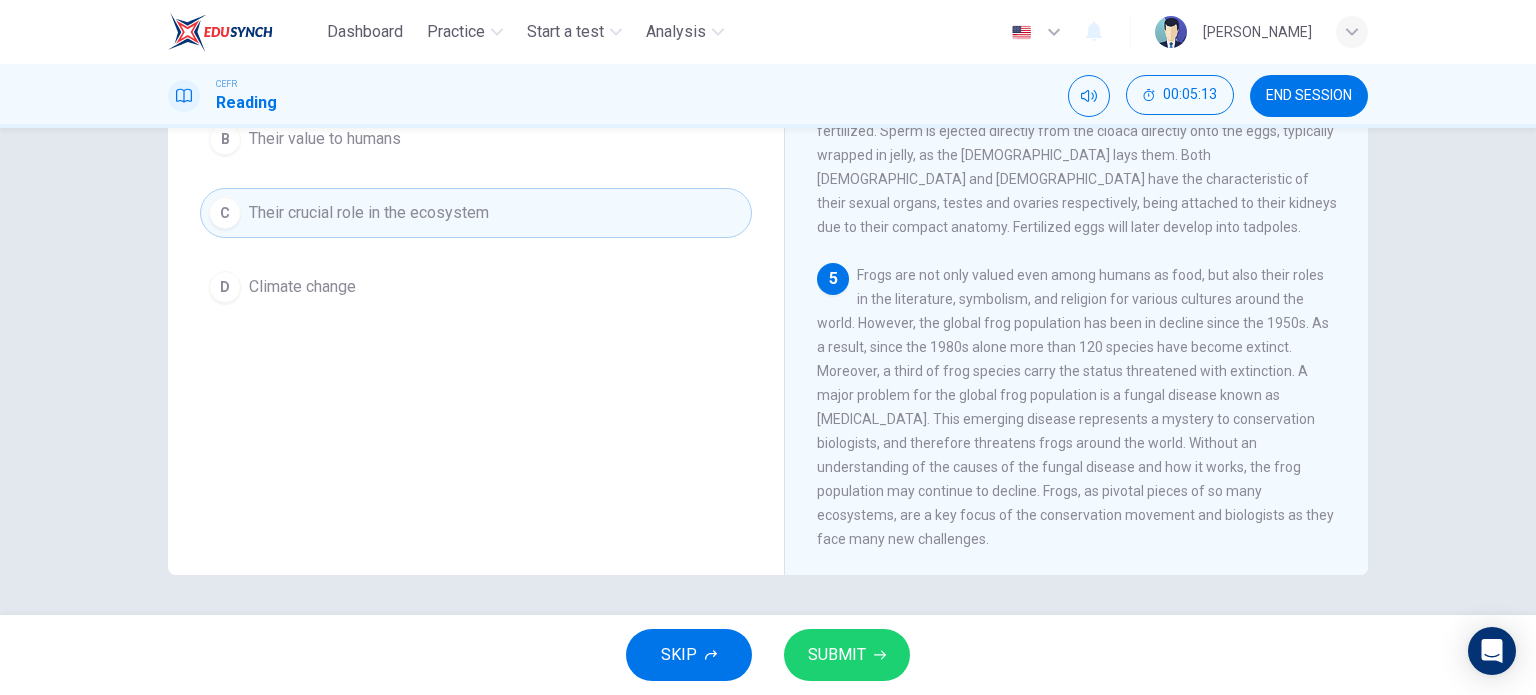 click on "SUBMIT" at bounding box center (847, 655) 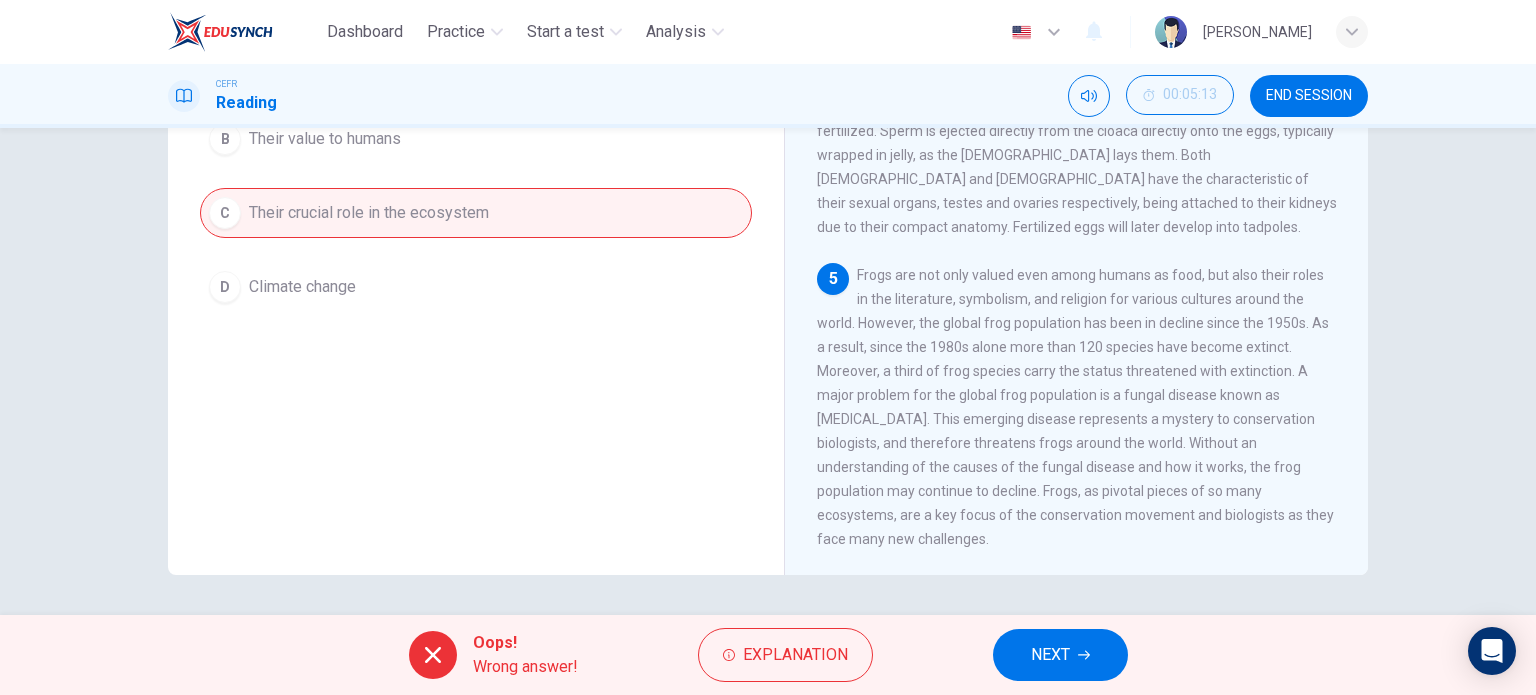 scroll, scrollTop: 88, scrollLeft: 0, axis: vertical 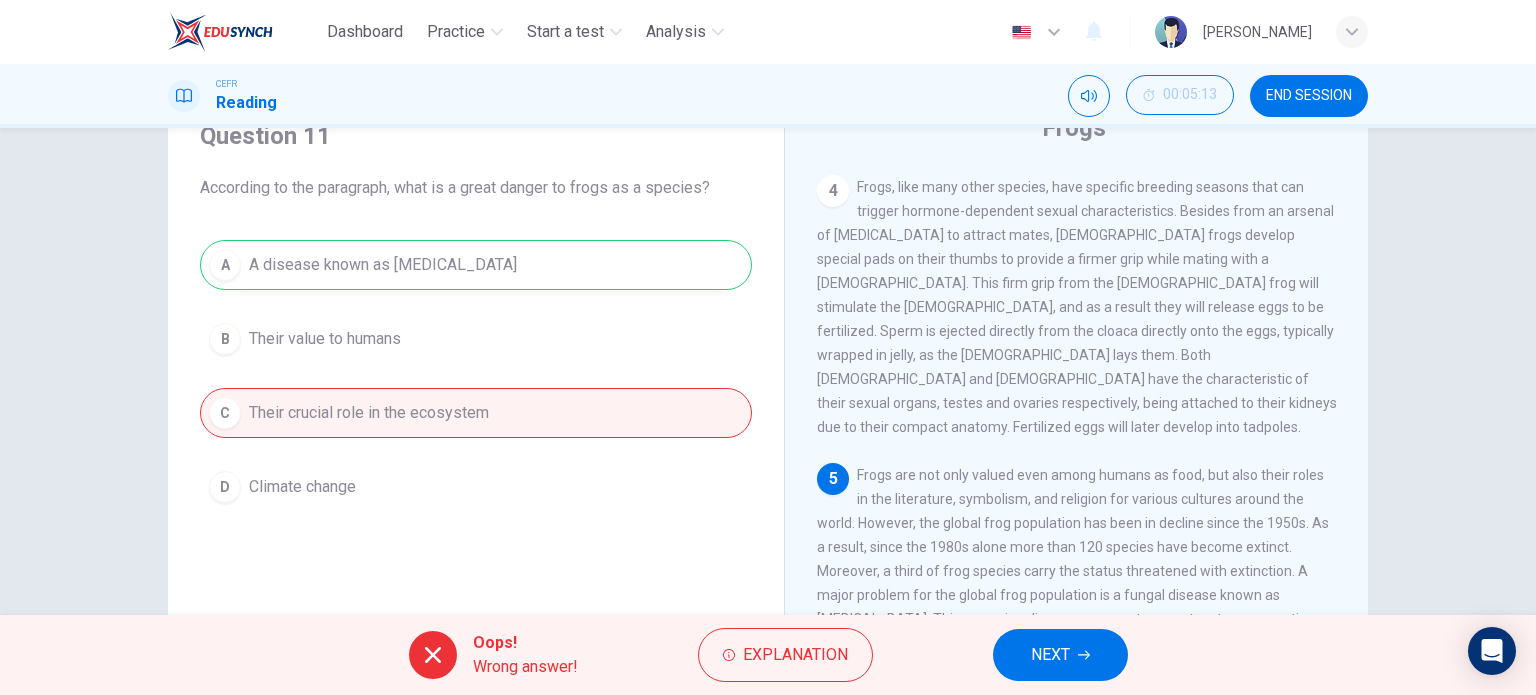 click on "NEXT" at bounding box center (1050, 655) 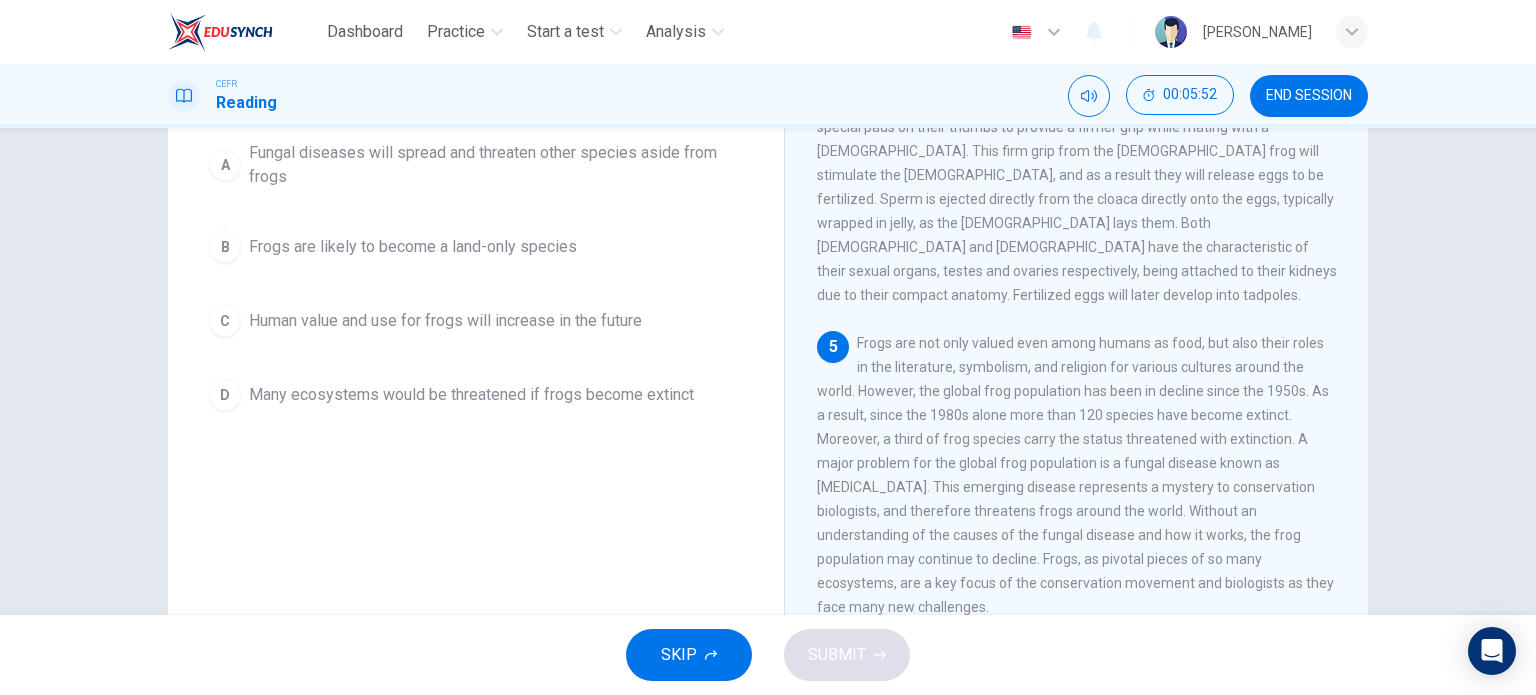 scroll, scrollTop: 188, scrollLeft: 0, axis: vertical 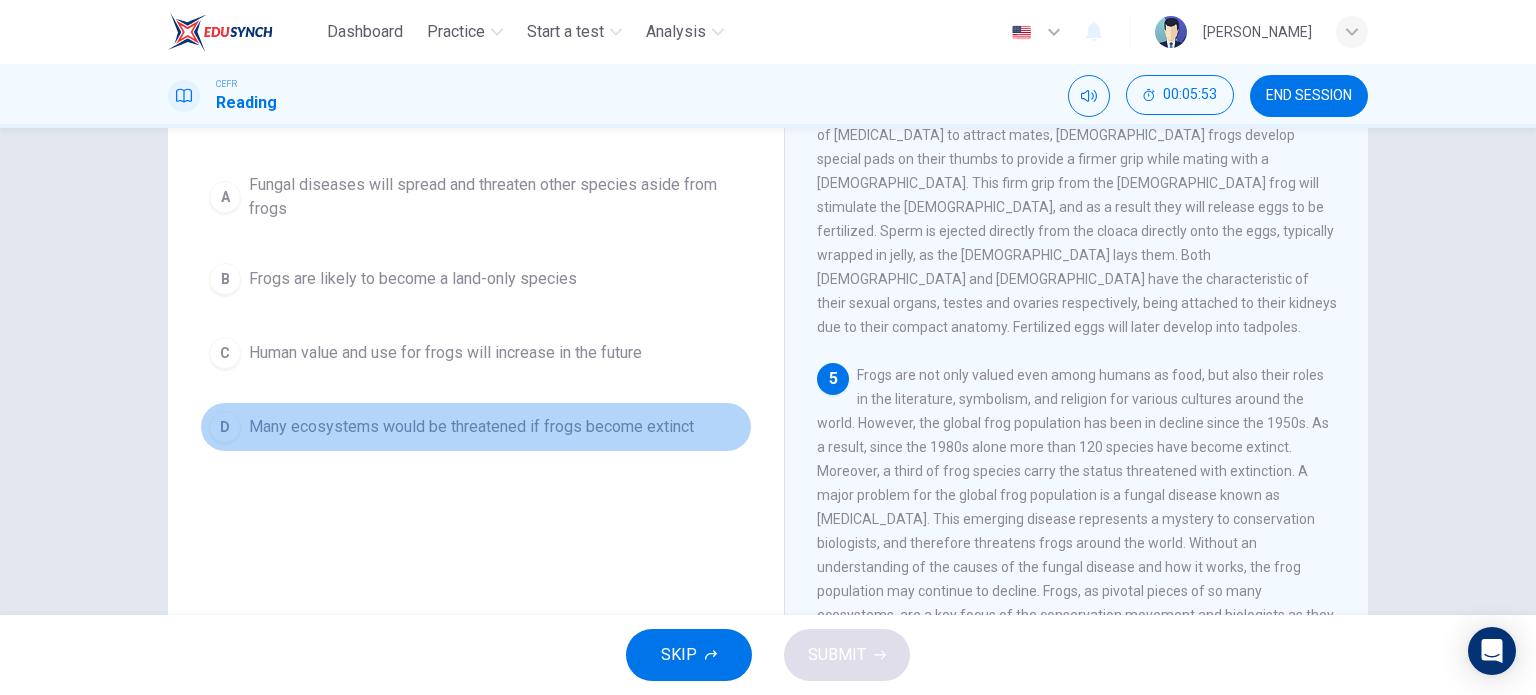 click on "Many ecosystems would be threatened if frogs become extinct" at bounding box center [471, 427] 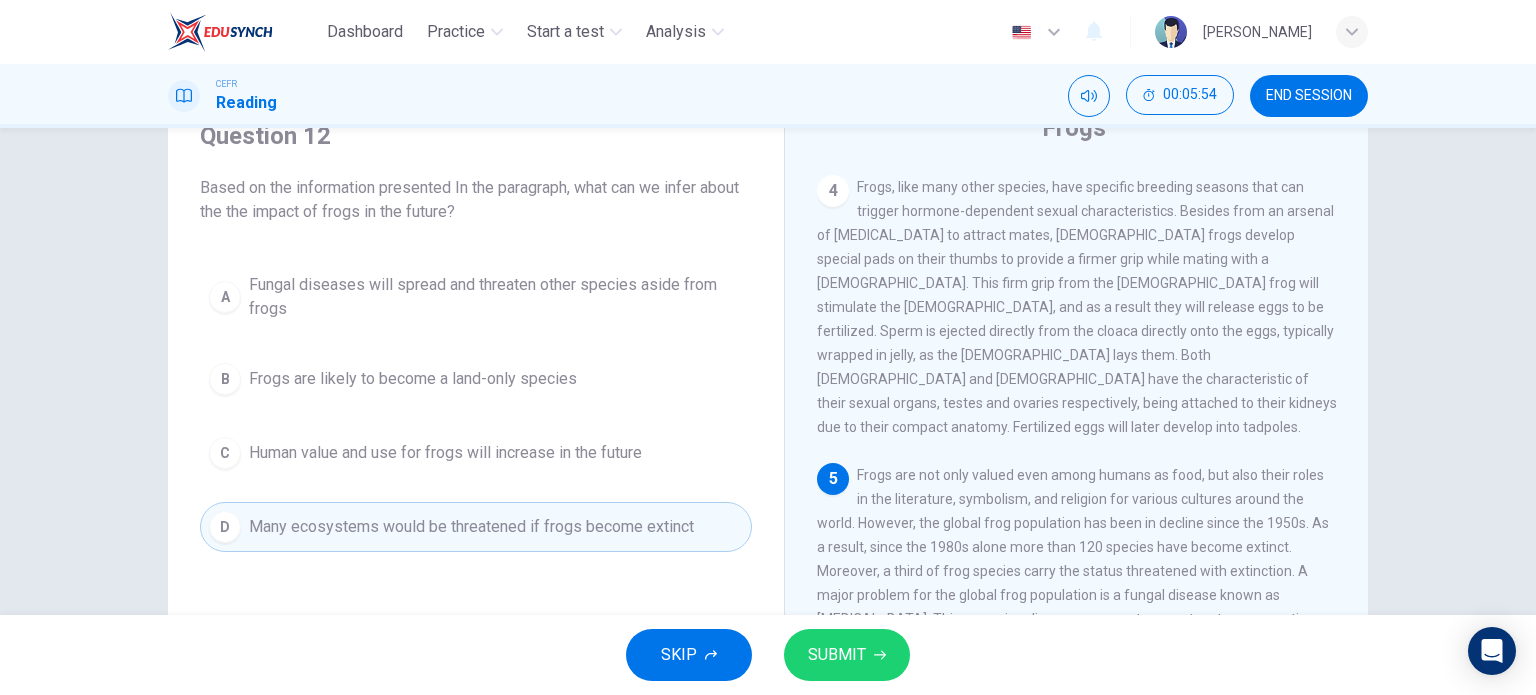 scroll, scrollTop: 88, scrollLeft: 0, axis: vertical 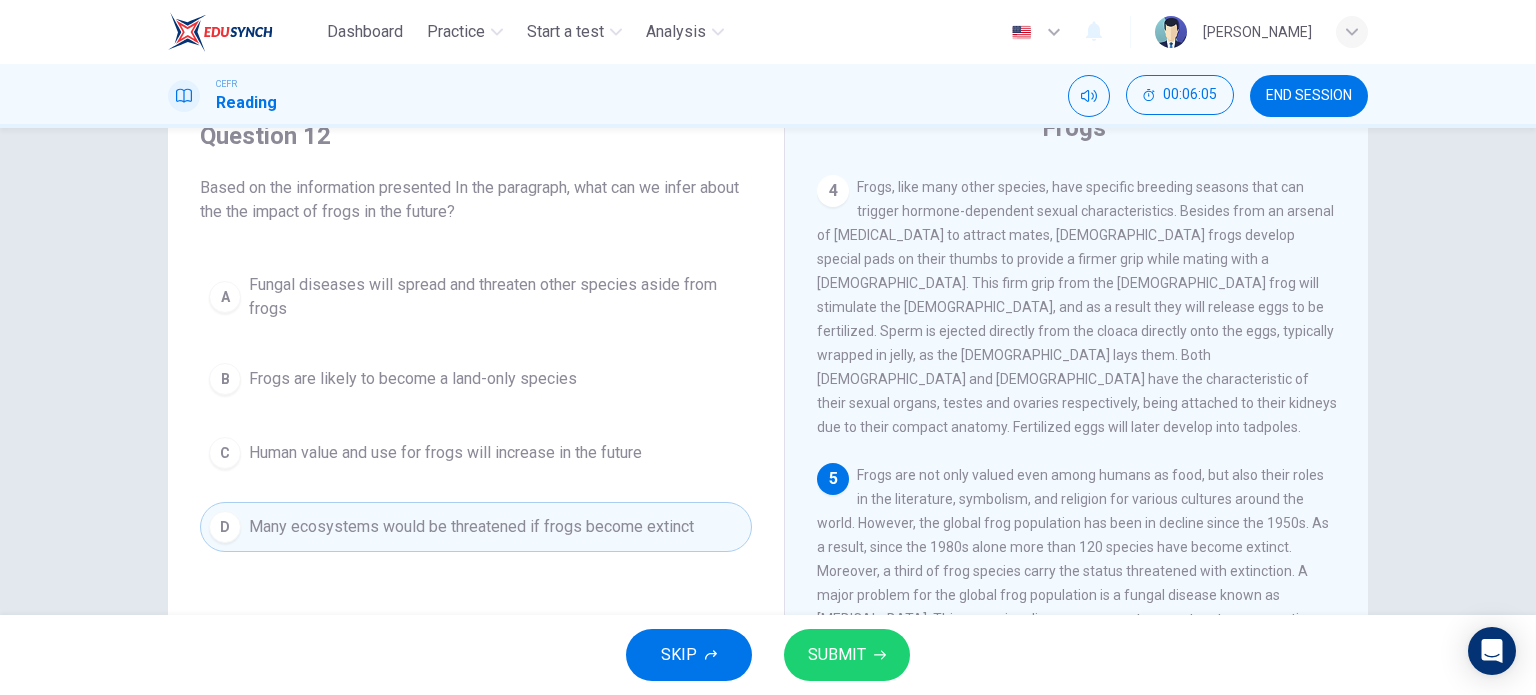 click on "SUBMIT" at bounding box center [837, 655] 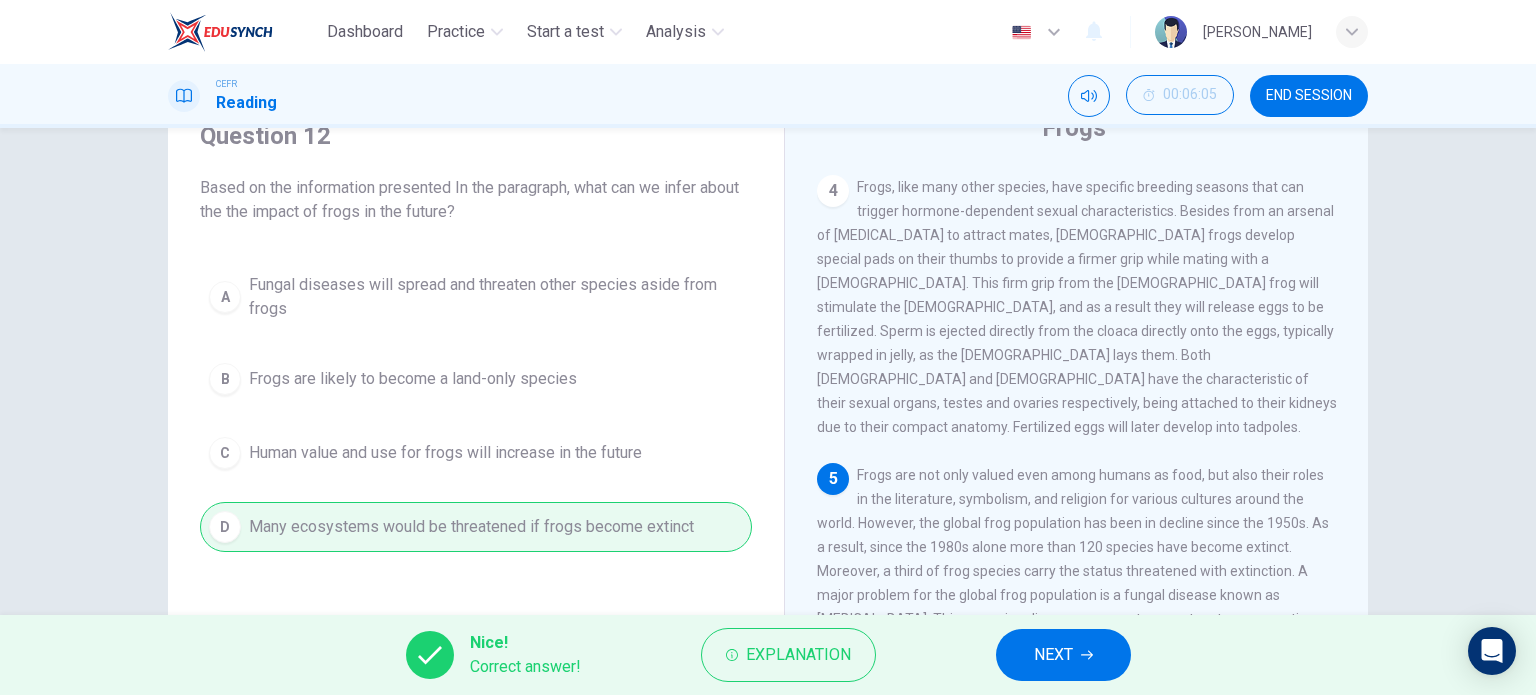 click on "NEXT" at bounding box center (1053, 655) 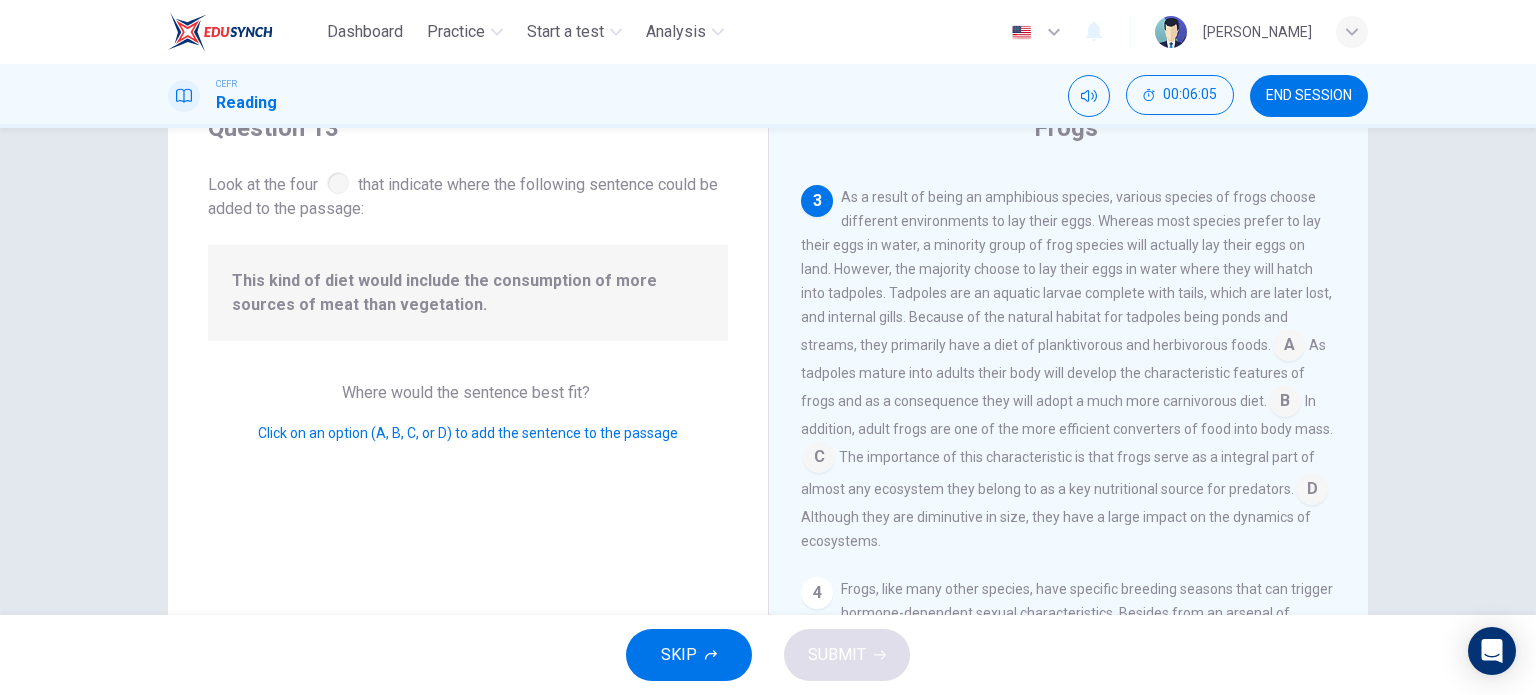scroll, scrollTop: 611, scrollLeft: 0, axis: vertical 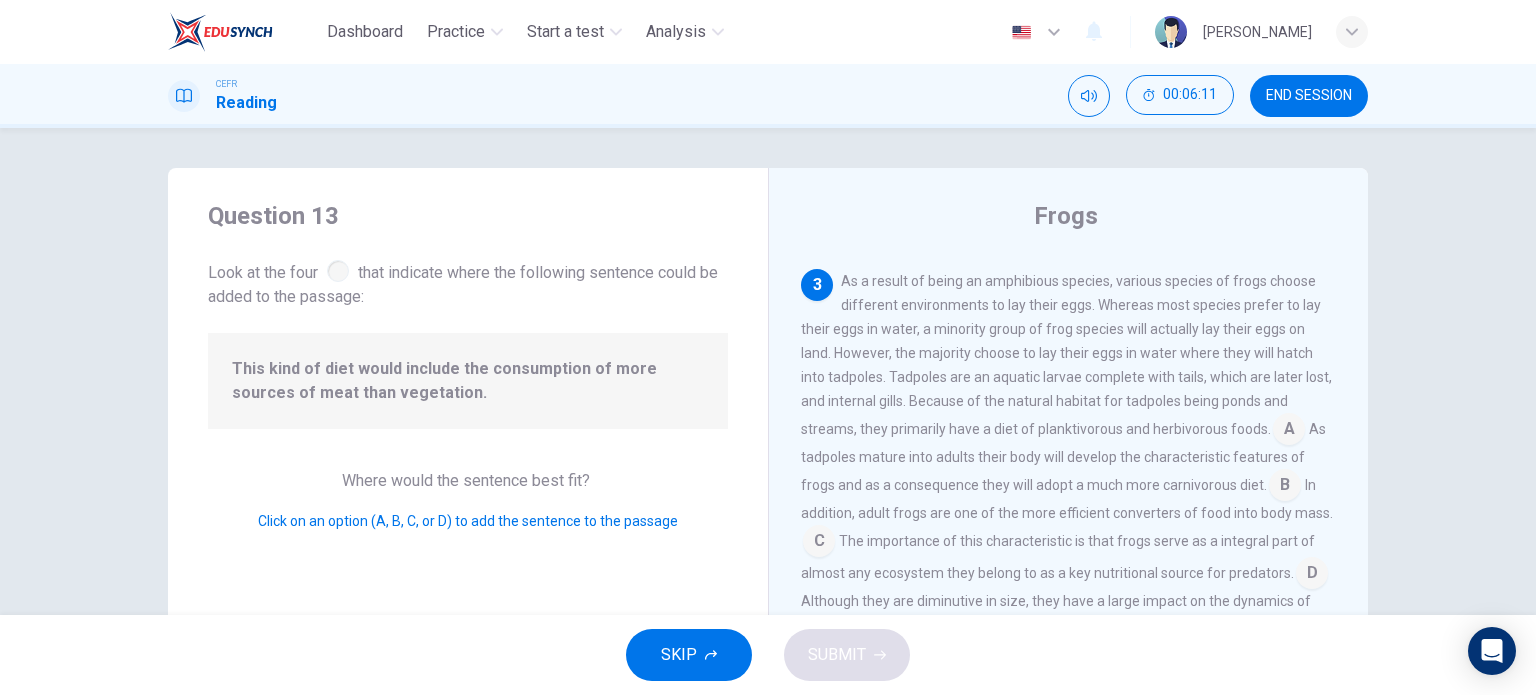 click at bounding box center [1289, 431] 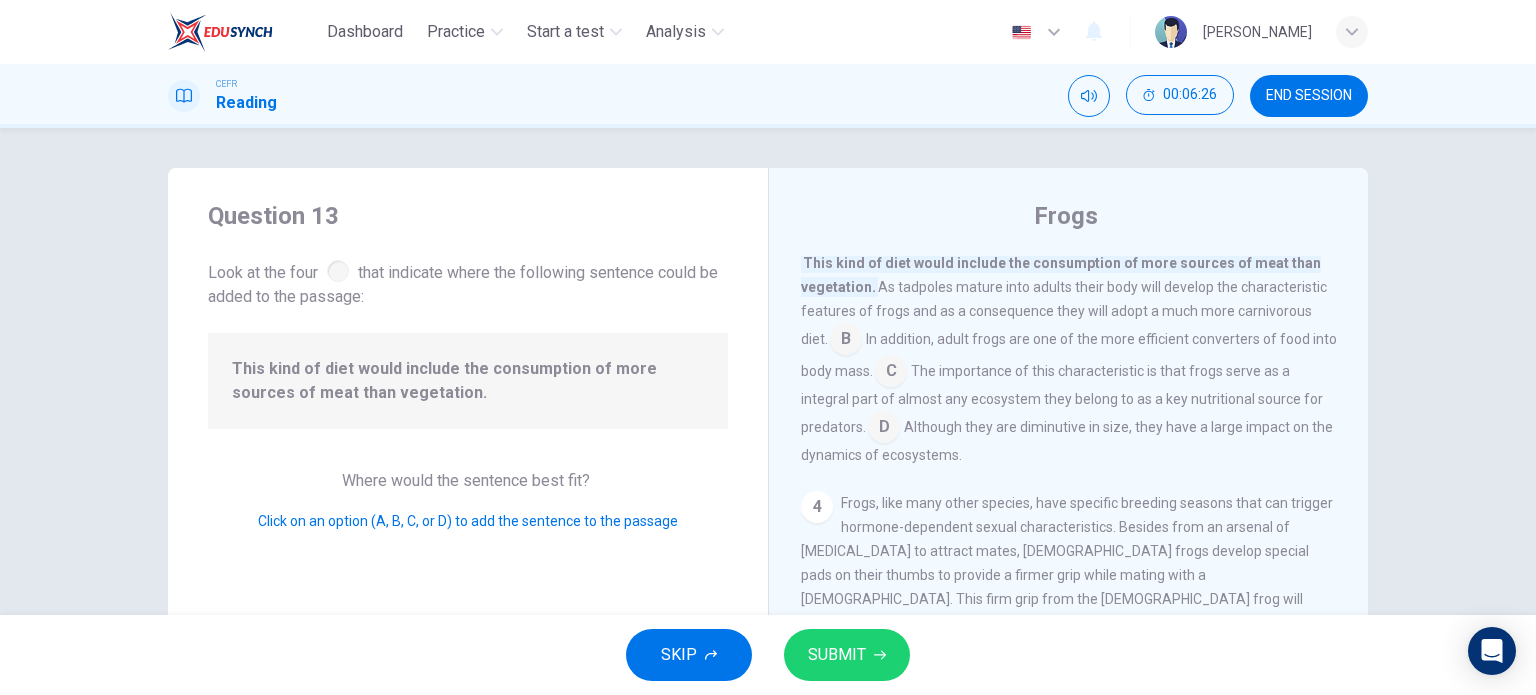 scroll, scrollTop: 611, scrollLeft: 0, axis: vertical 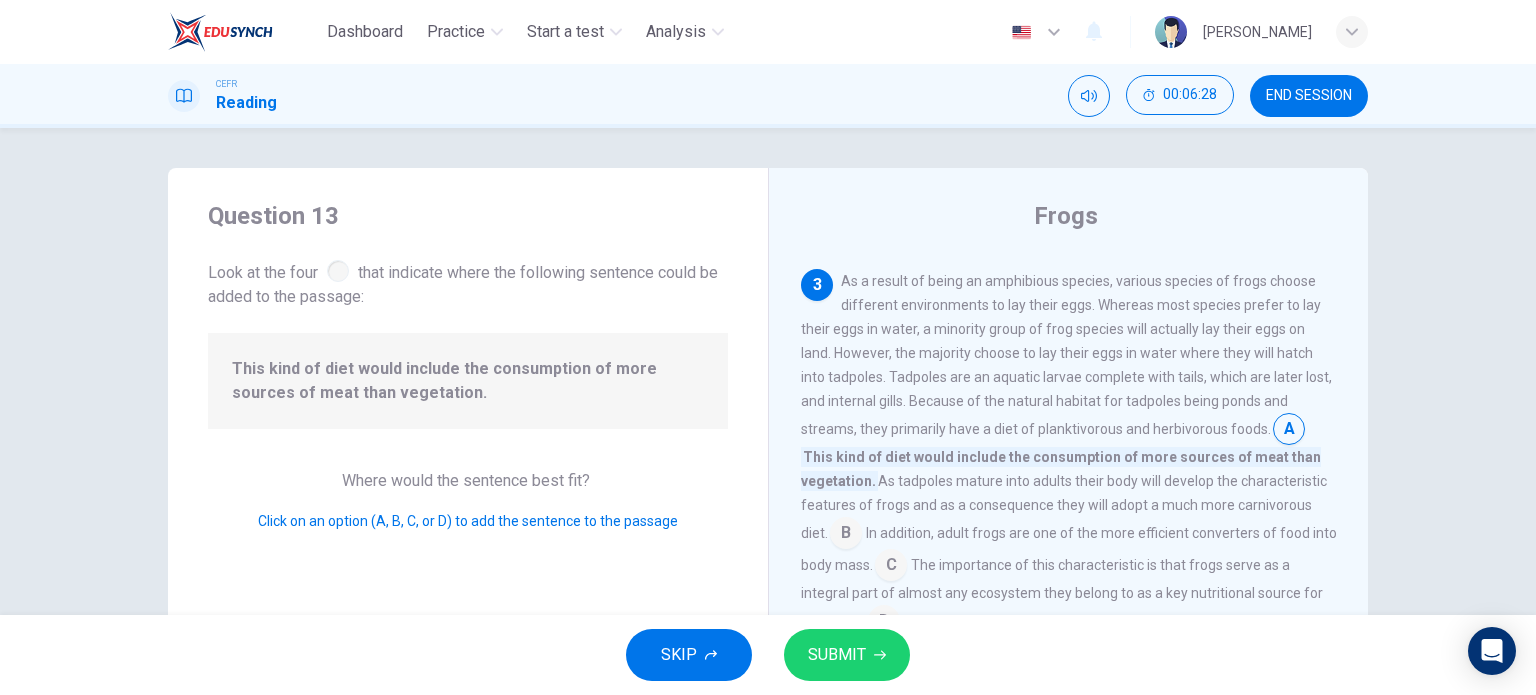 click at bounding box center [846, 535] 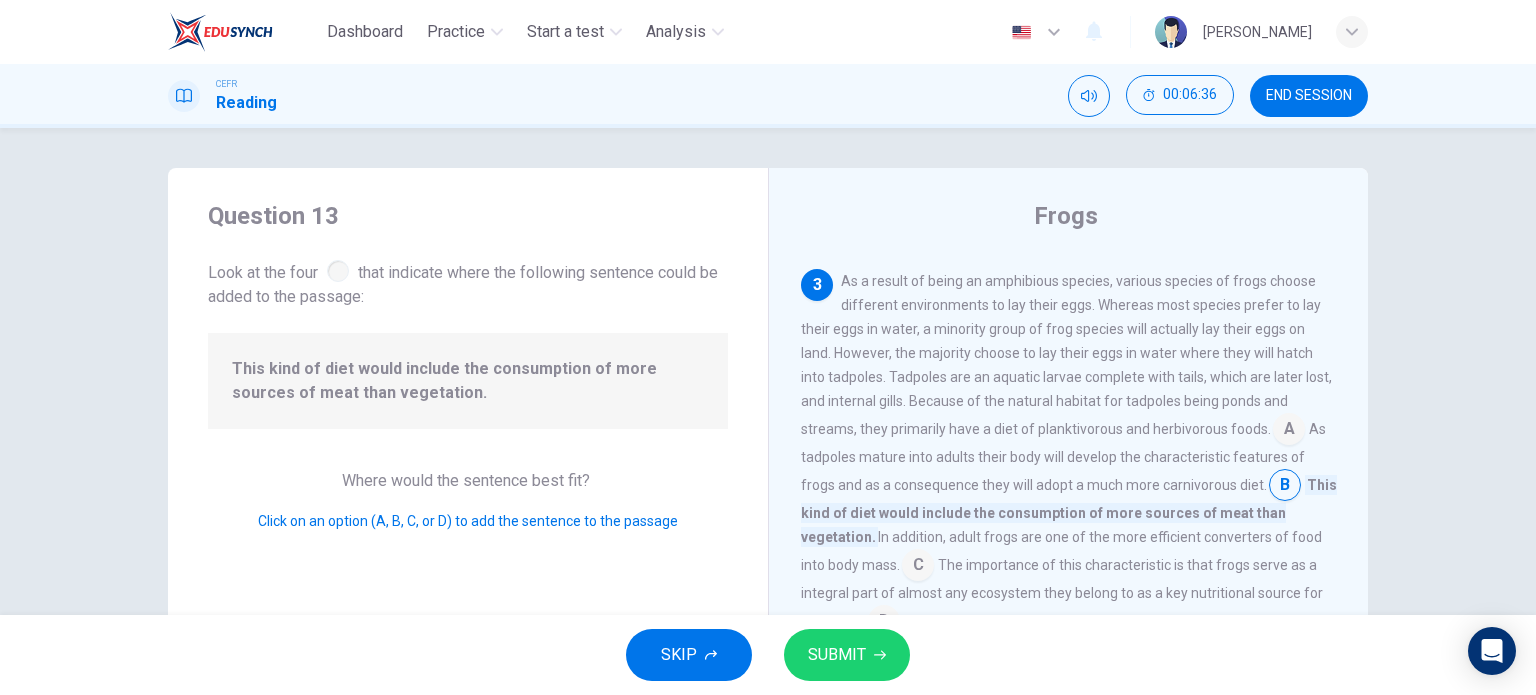 click at bounding box center [1289, 431] 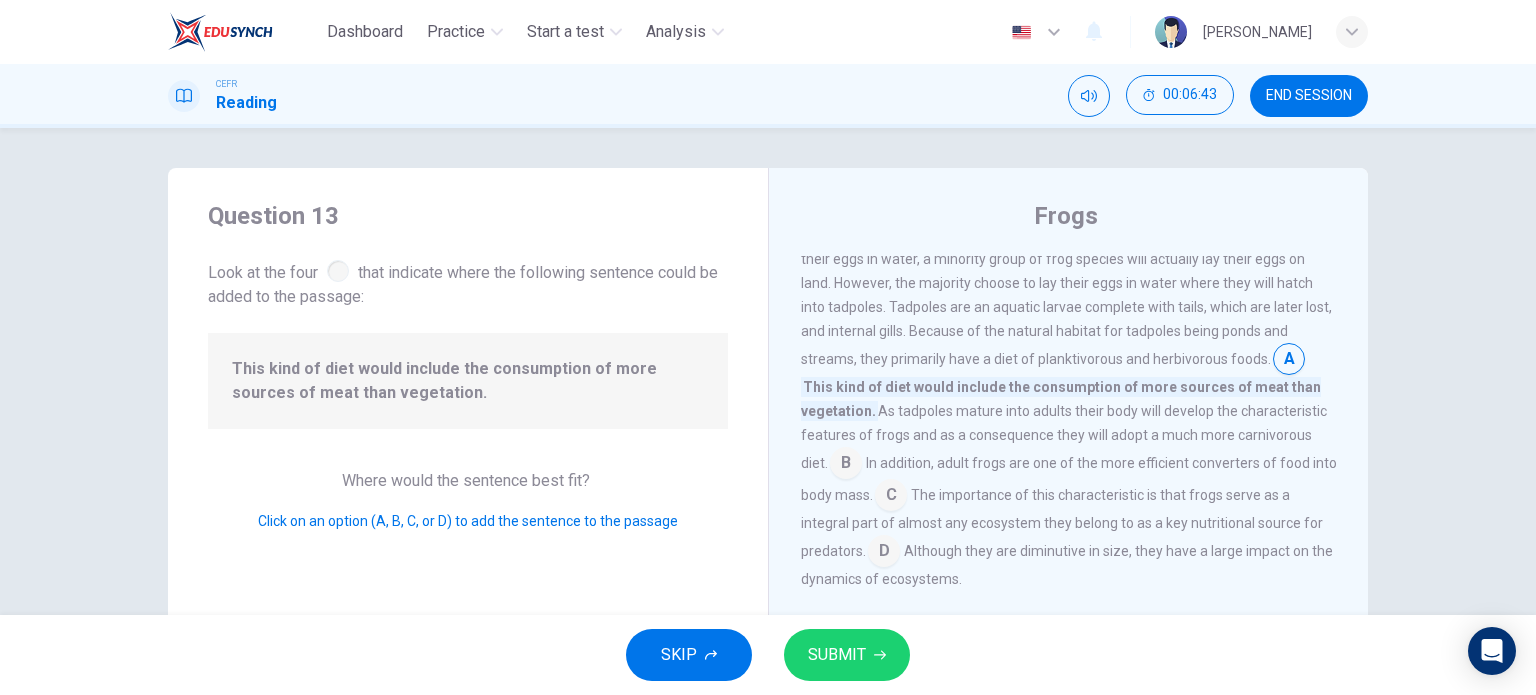 scroll, scrollTop: 711, scrollLeft: 0, axis: vertical 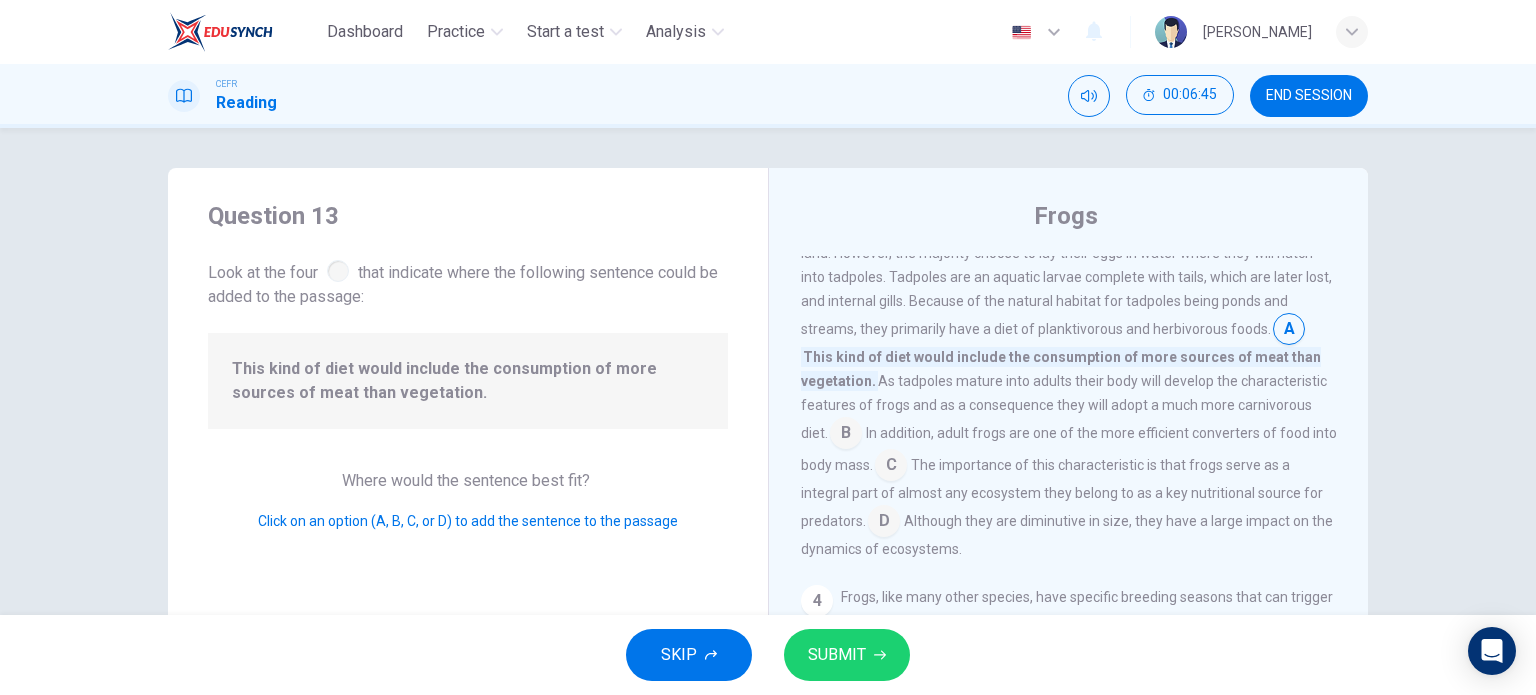 click at bounding box center (846, 435) 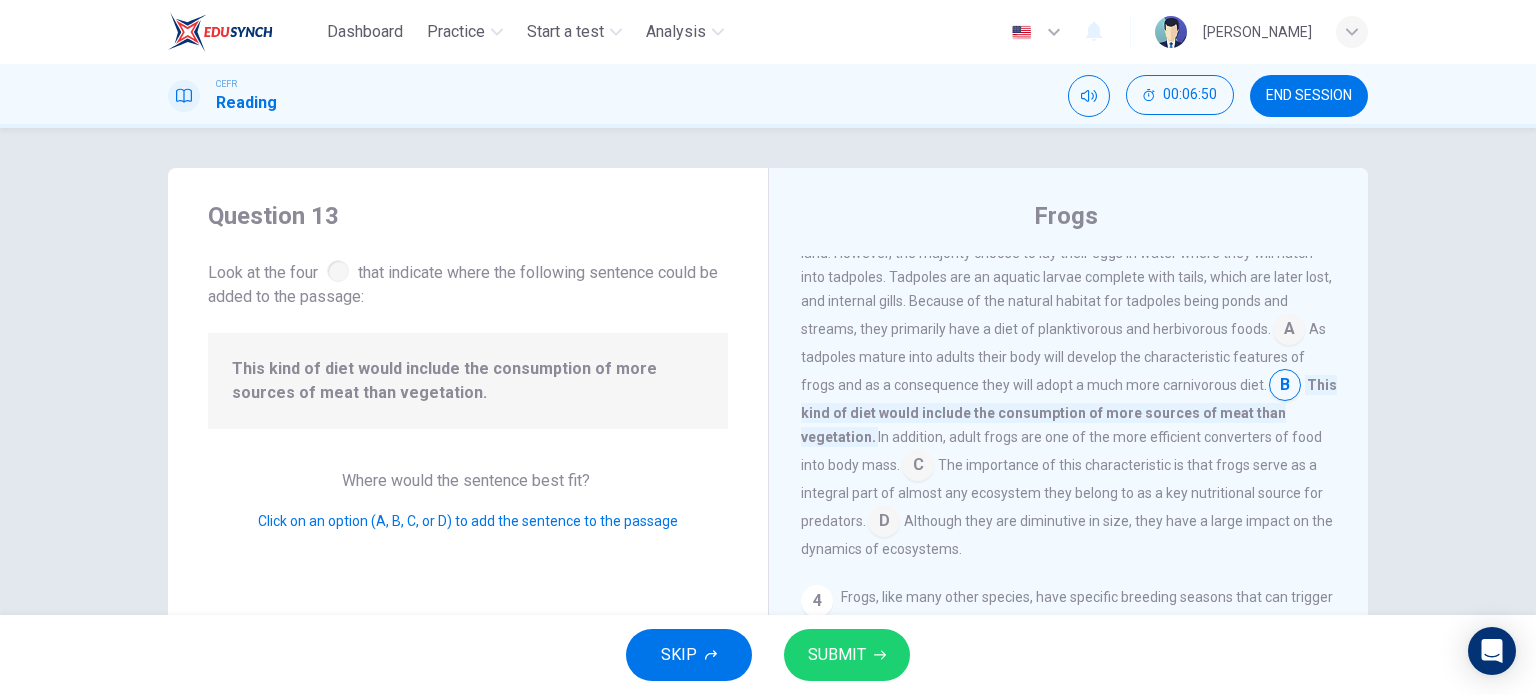 click on "SUBMIT" at bounding box center [837, 655] 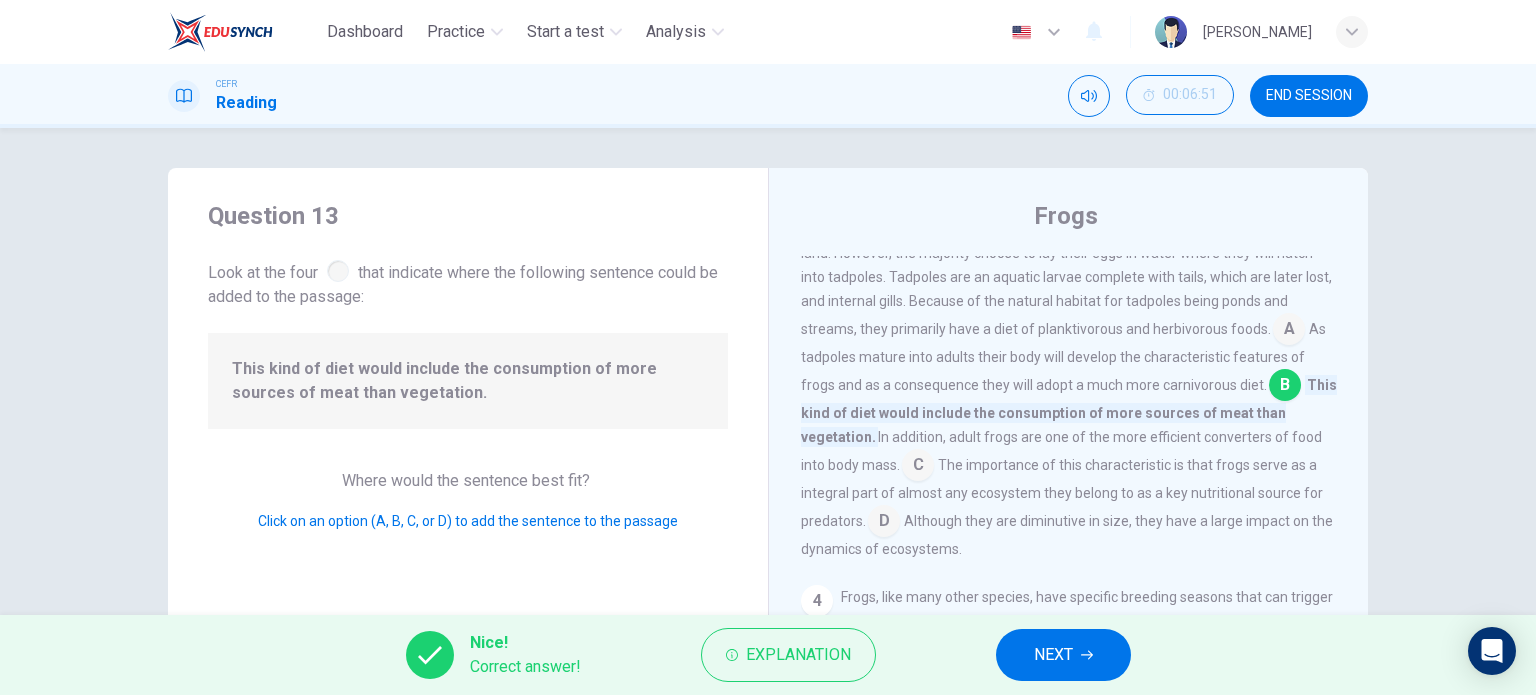 click on "NEXT" at bounding box center (1053, 655) 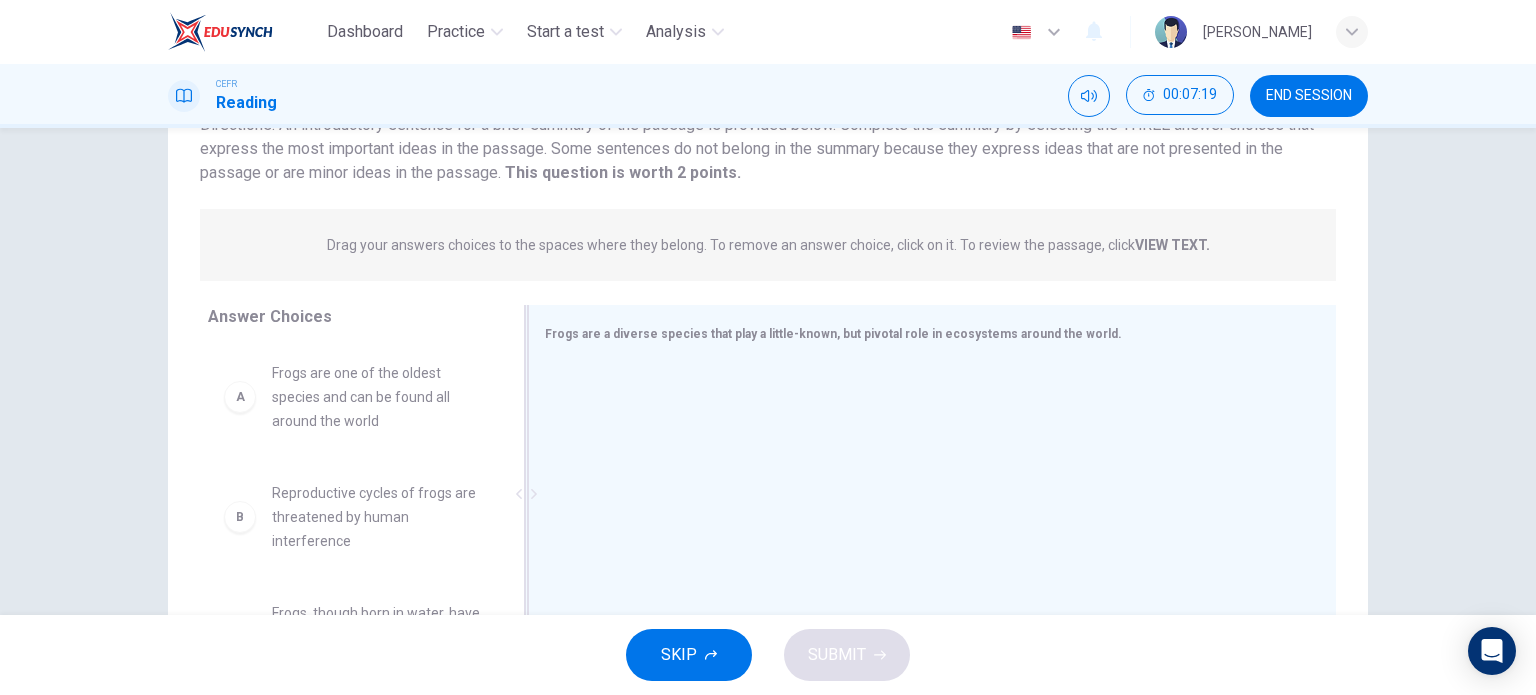 scroll, scrollTop: 288, scrollLeft: 0, axis: vertical 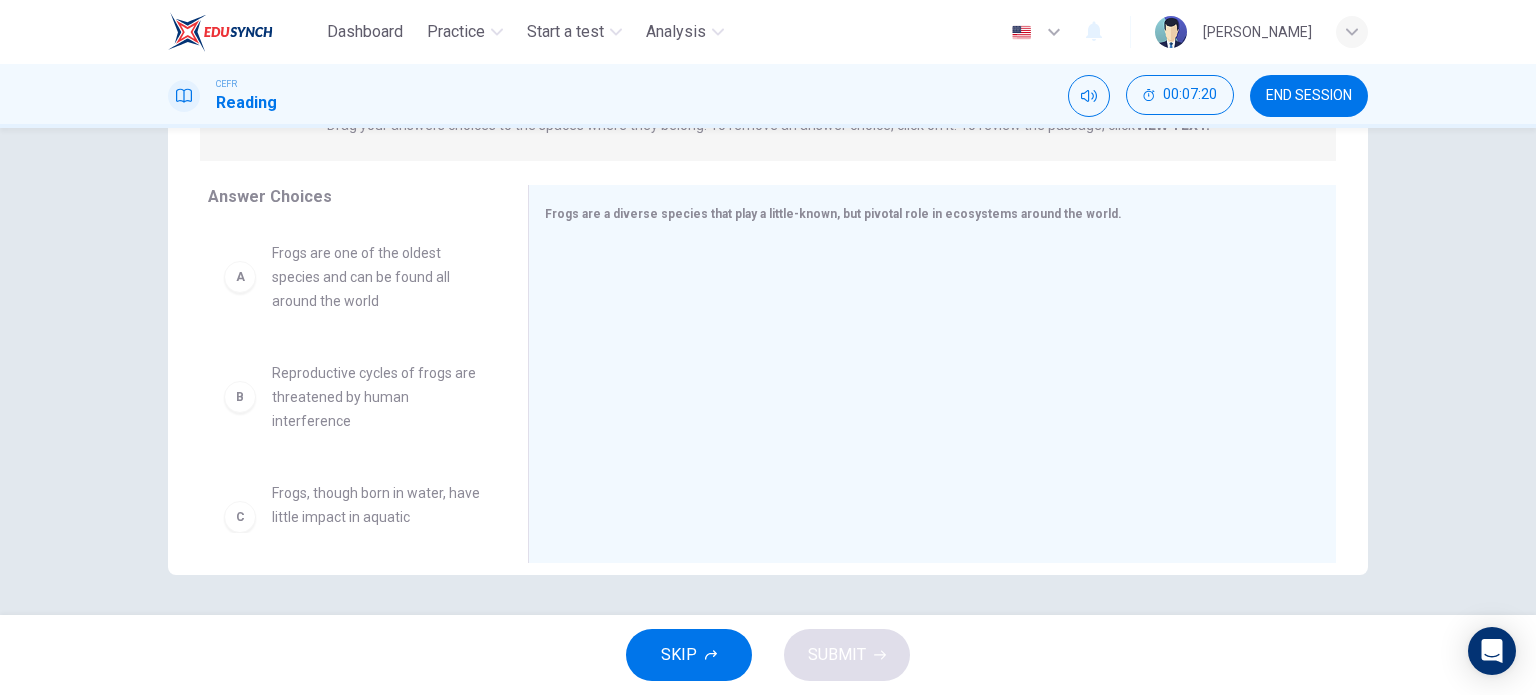 click on "Frogs are one of the oldest species and can be found all around the world" at bounding box center (376, 277) 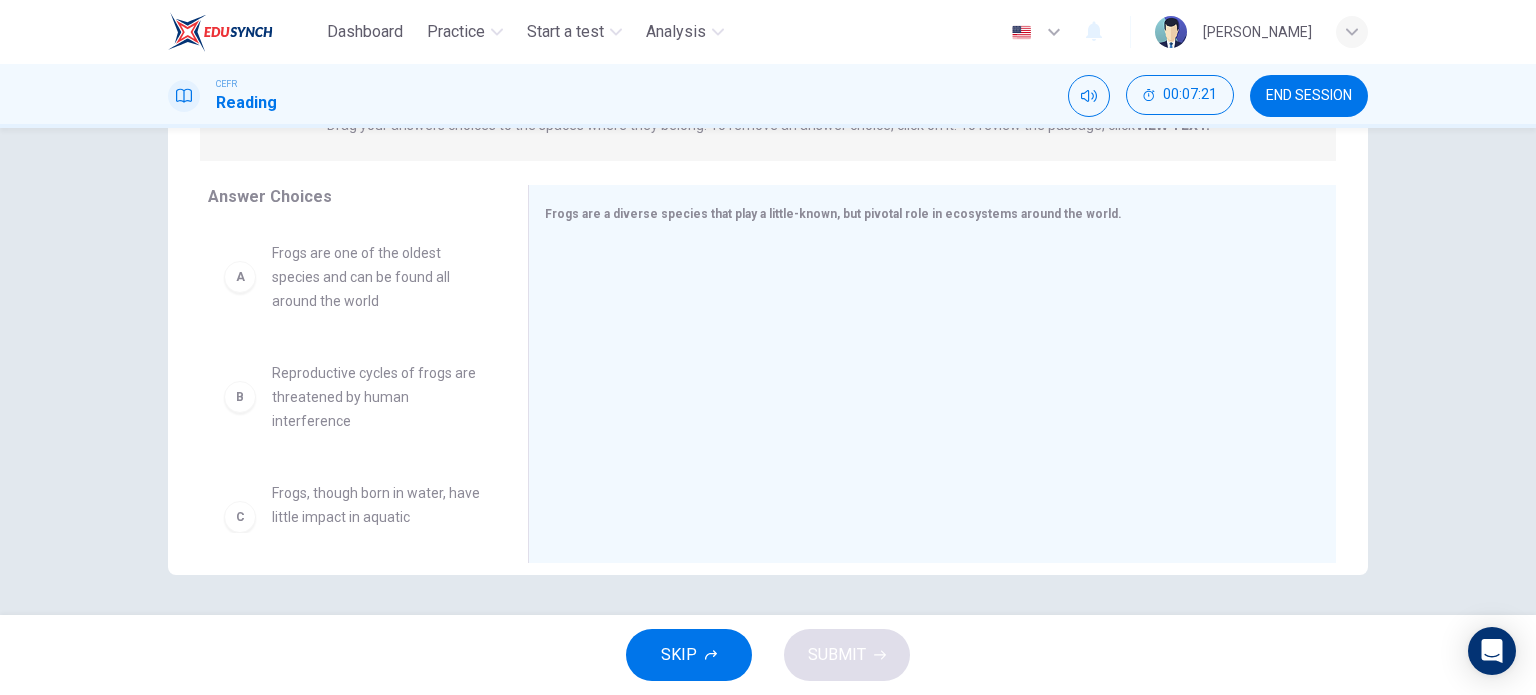 click on "Frogs are one of the oldest species and can be found all around the world" at bounding box center (376, 277) 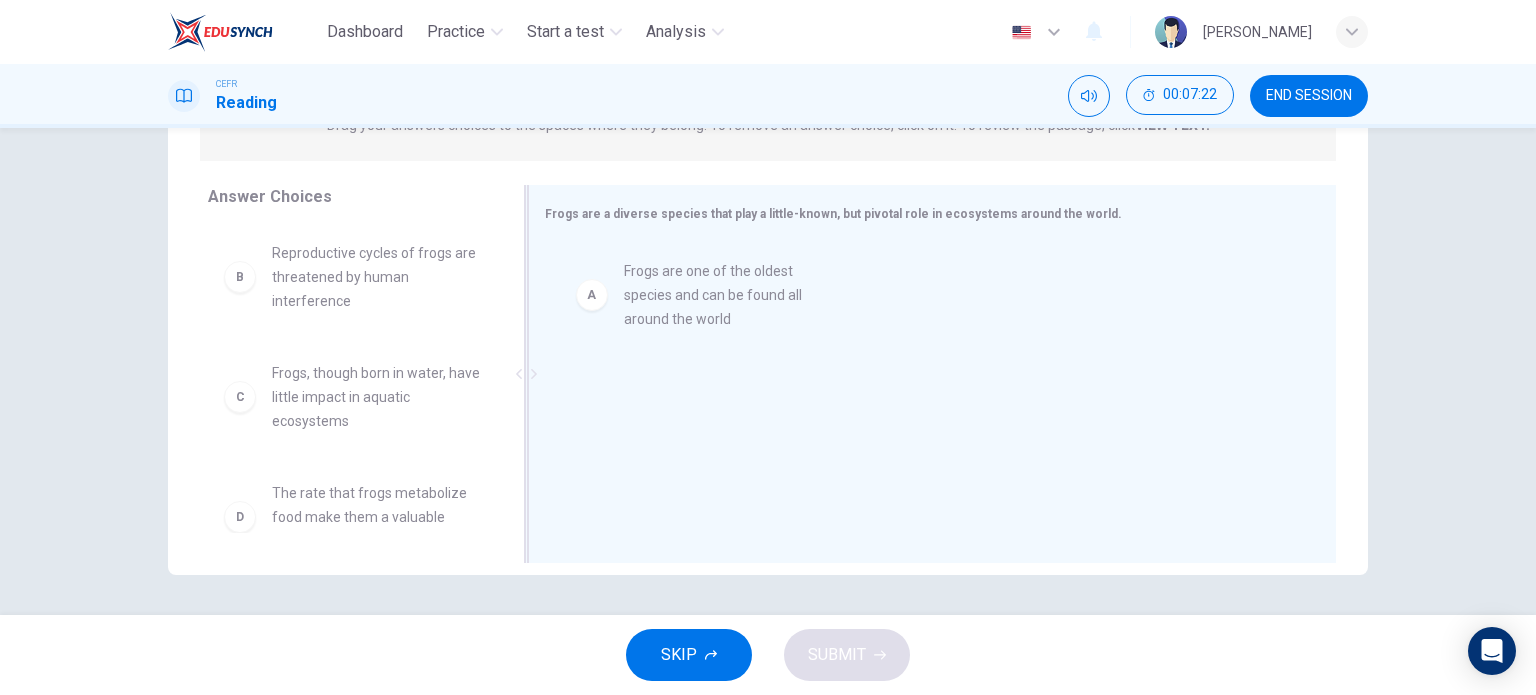 drag, startPoint x: 337, startPoint y: 303, endPoint x: 701, endPoint y: 321, distance: 364.4448 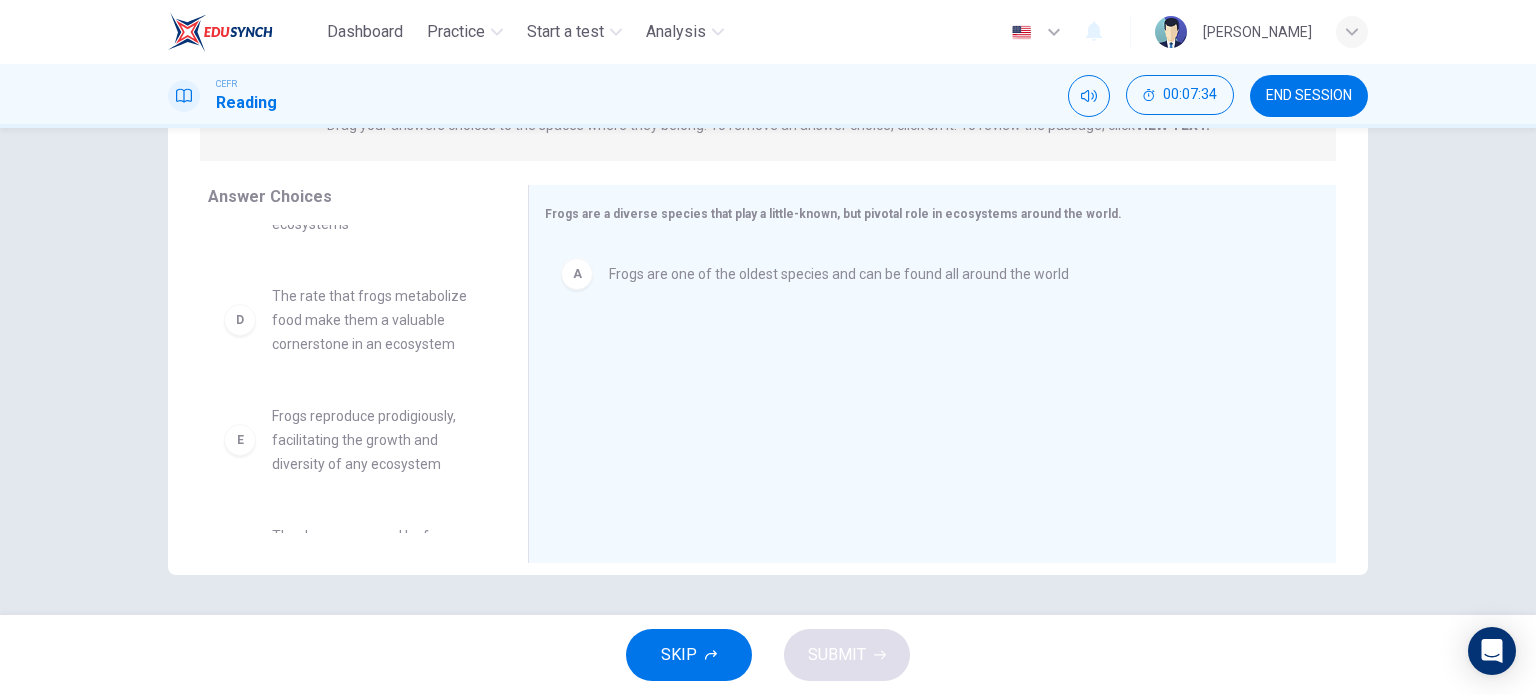 scroll, scrollTop: 176, scrollLeft: 0, axis: vertical 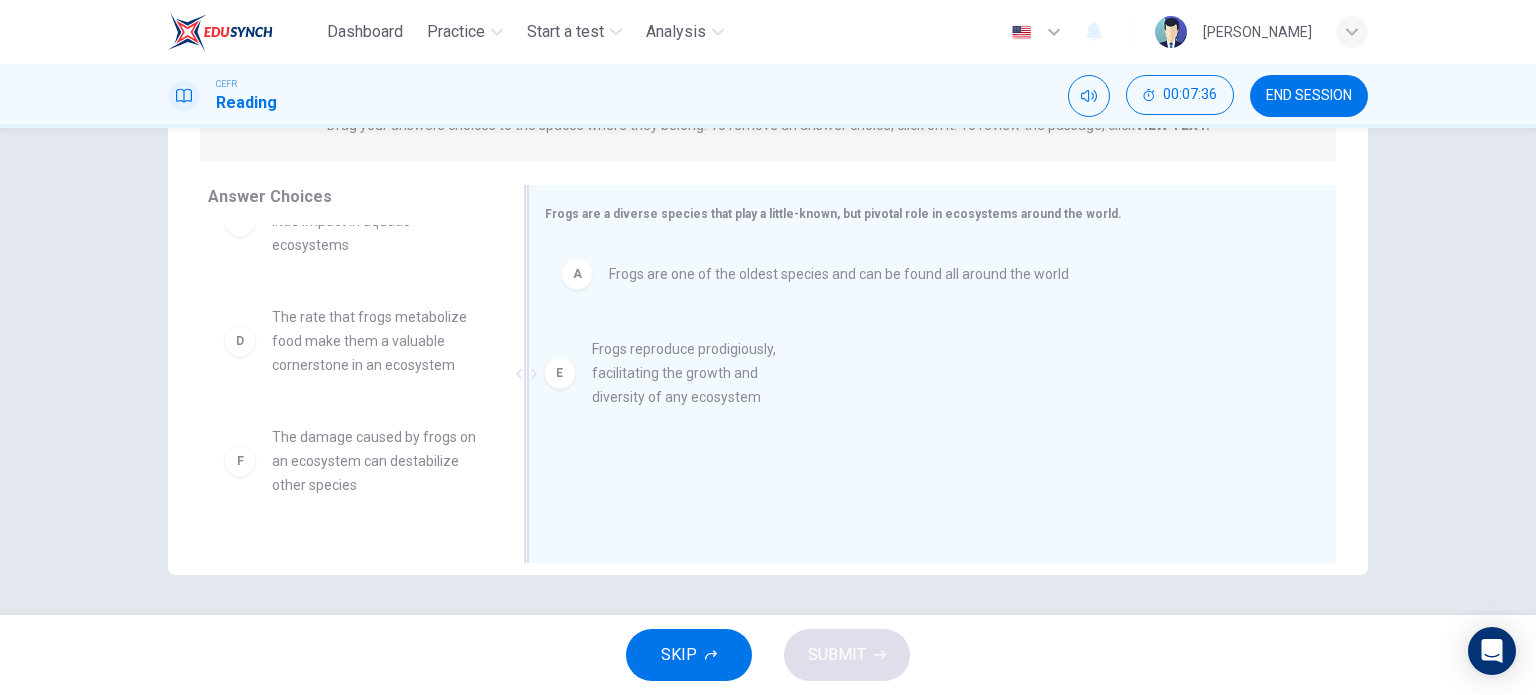 drag, startPoint x: 399, startPoint y: 455, endPoint x: 819, endPoint y: 351, distance: 432.68463 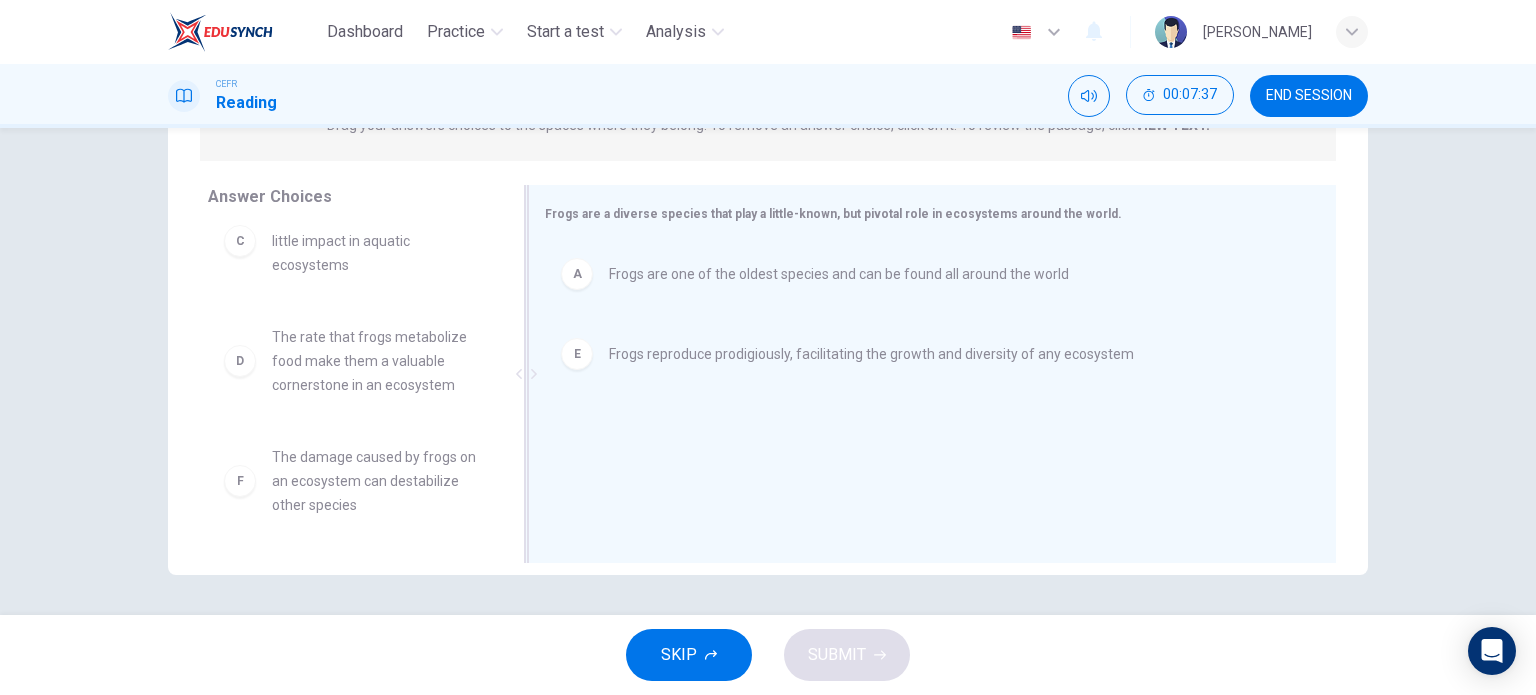 scroll, scrollTop: 156, scrollLeft: 0, axis: vertical 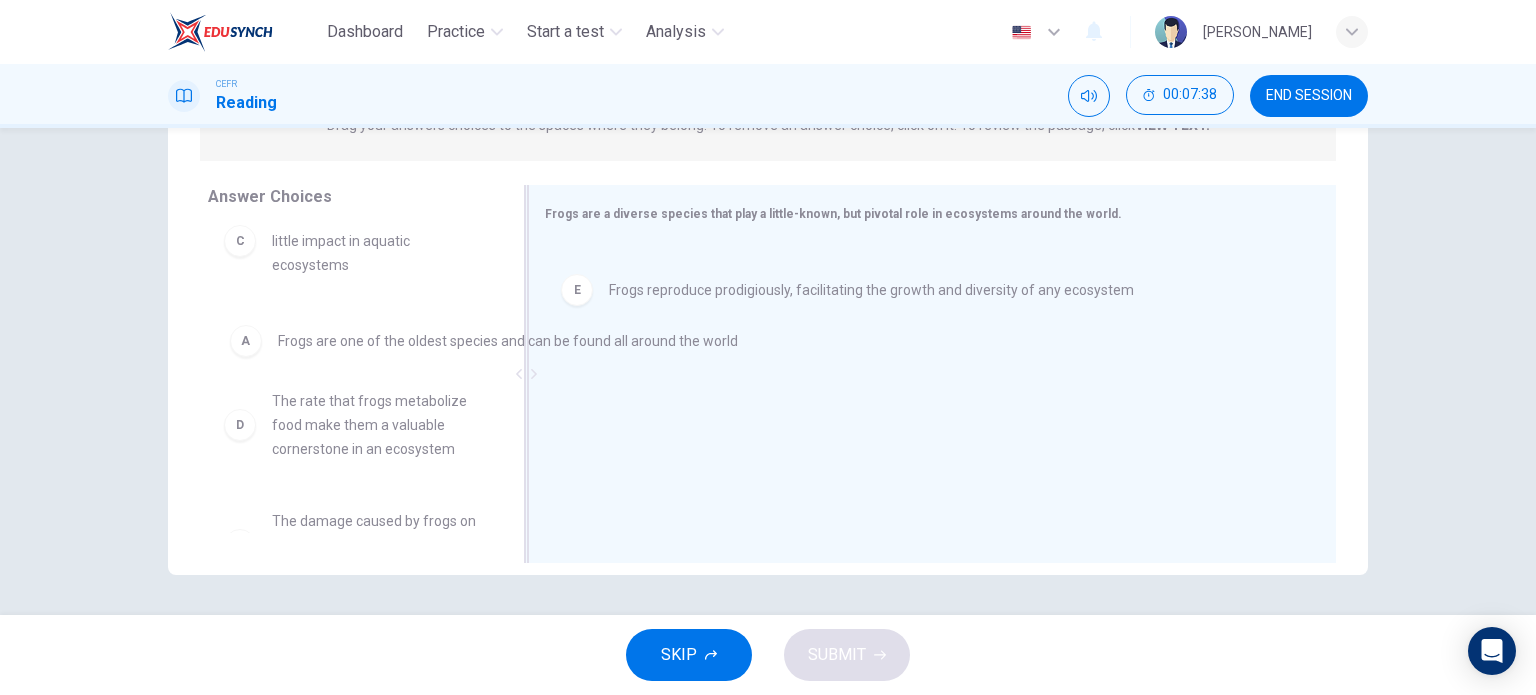 drag, startPoint x: 742, startPoint y: 280, endPoint x: 397, endPoint y: 337, distance: 349.677 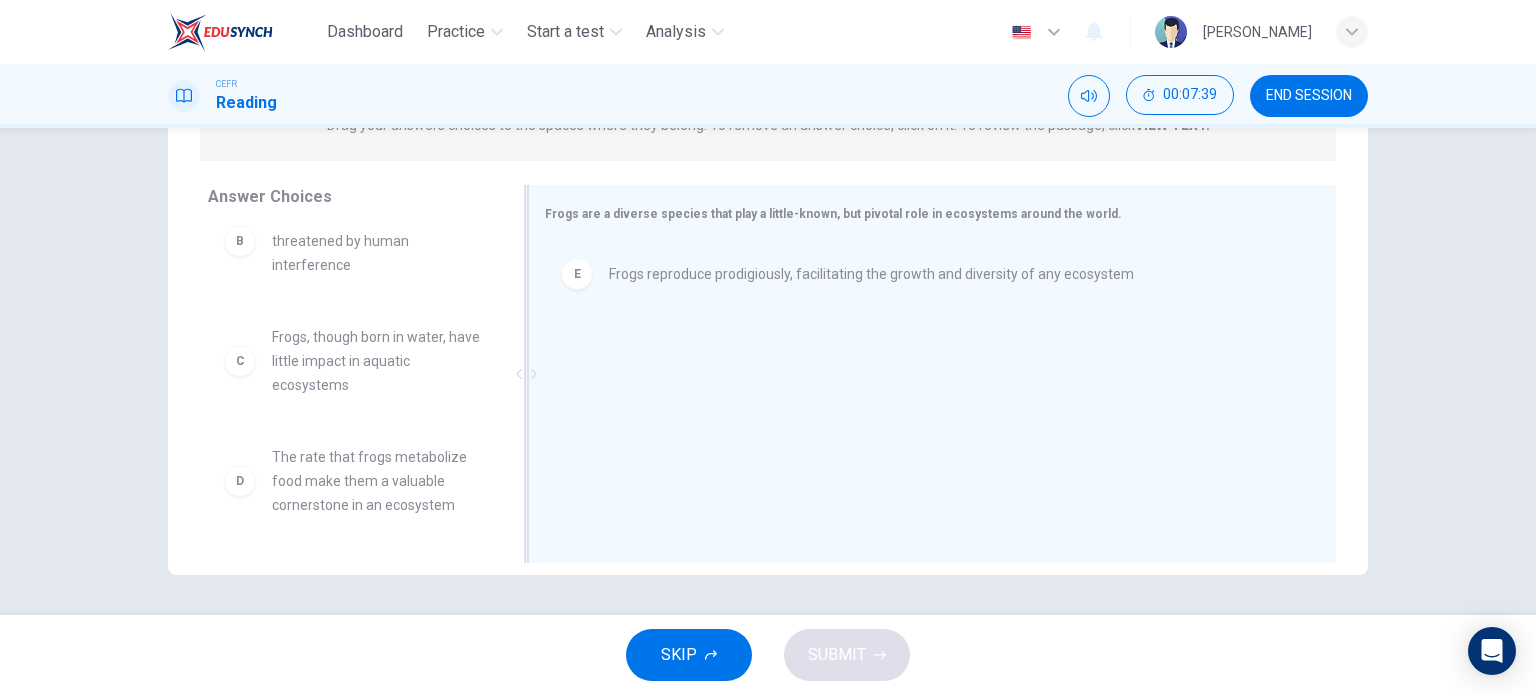 click on "E Frogs reproduce prodigiously, facilitating the growth and diversity of any ecosystem" at bounding box center (924, 274) 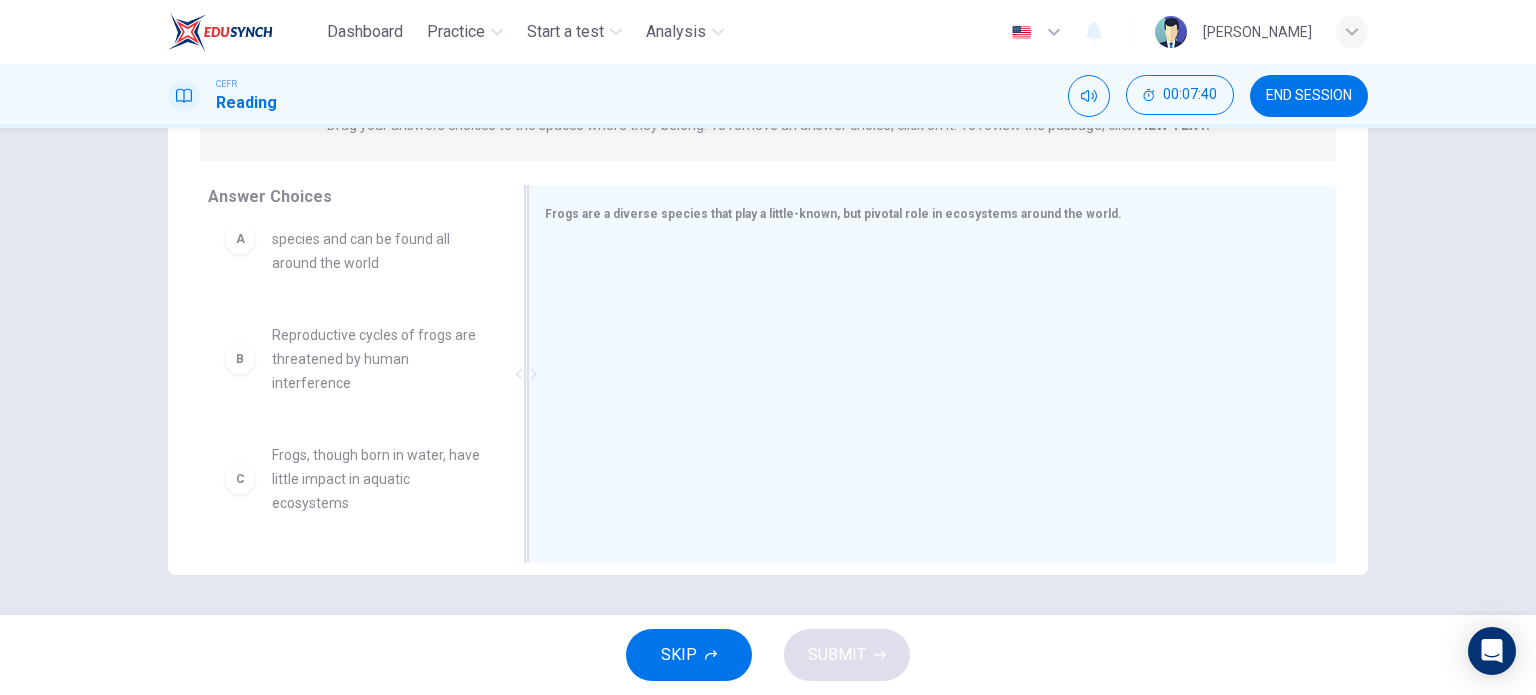 scroll, scrollTop: 0, scrollLeft: 0, axis: both 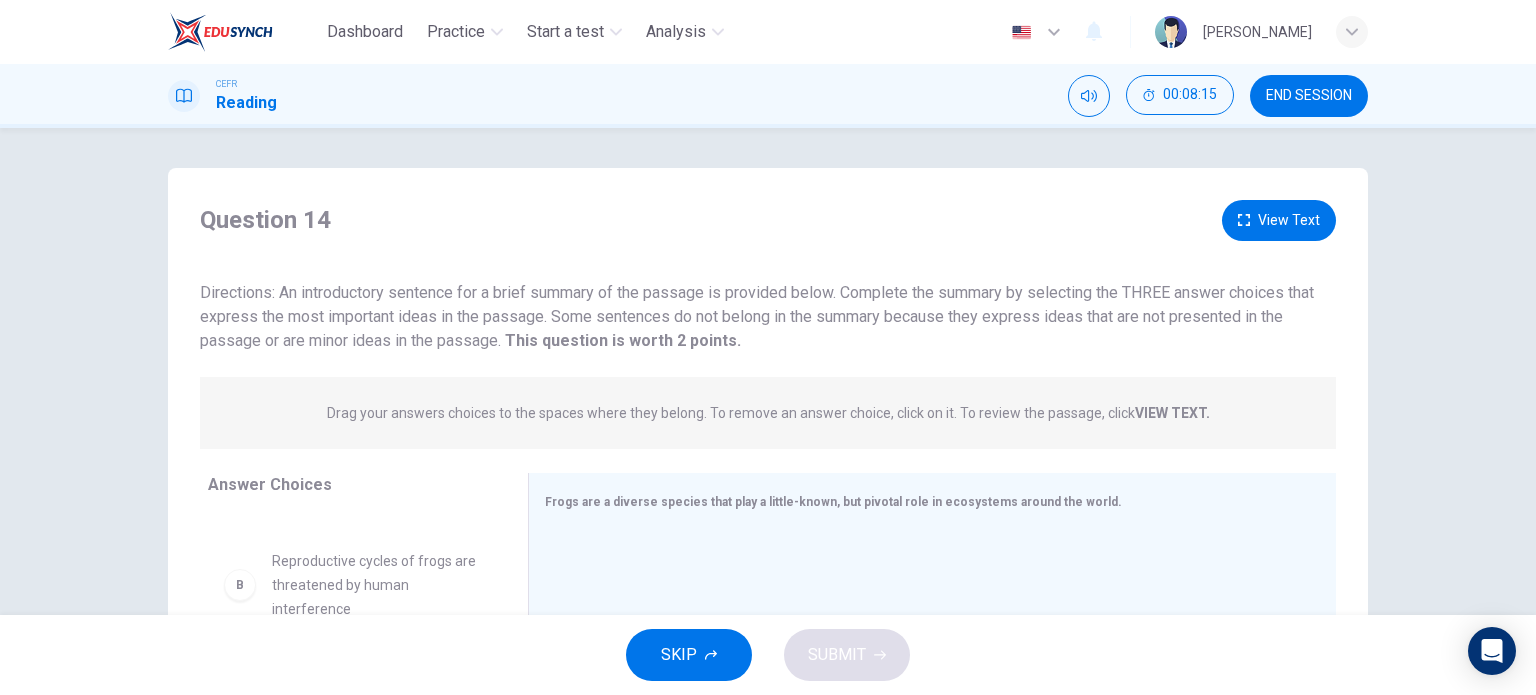 click on "View Text" at bounding box center (1279, 220) 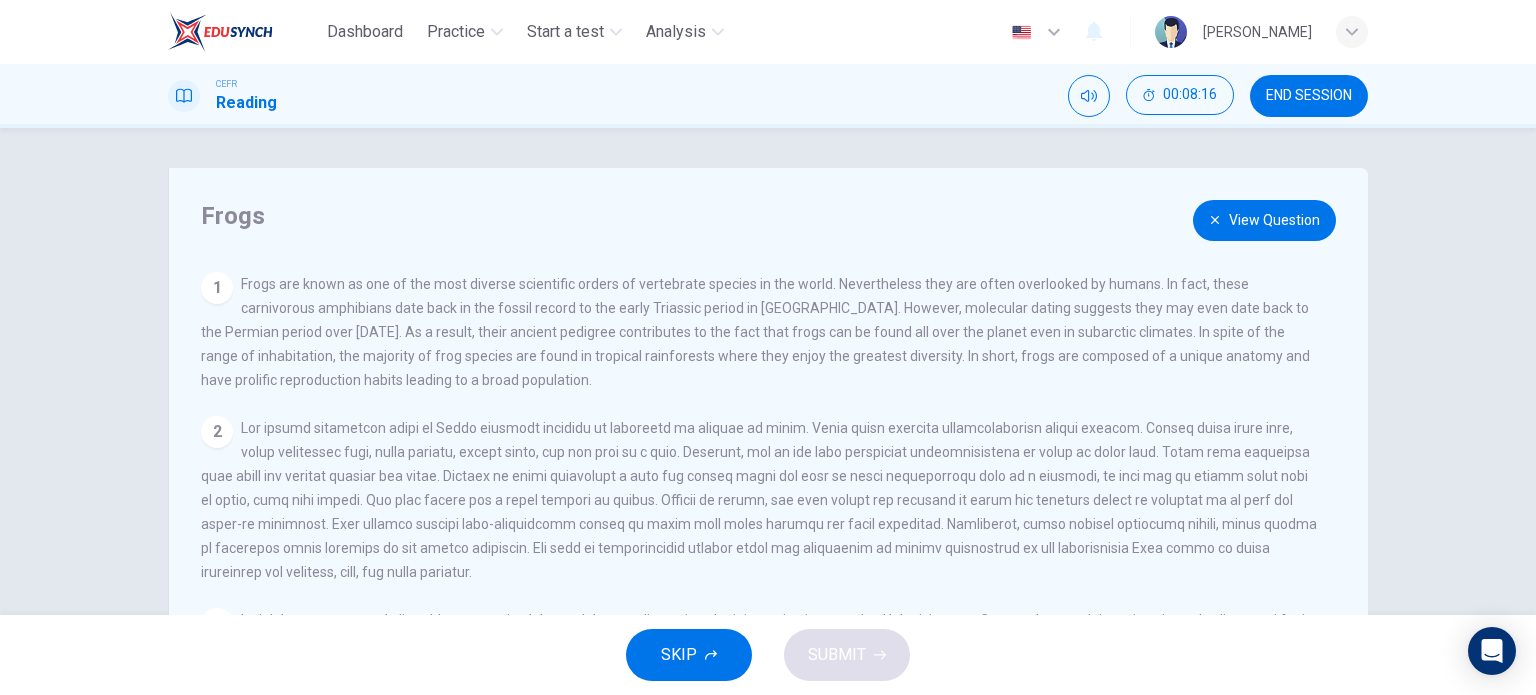 scroll, scrollTop: 288, scrollLeft: 0, axis: vertical 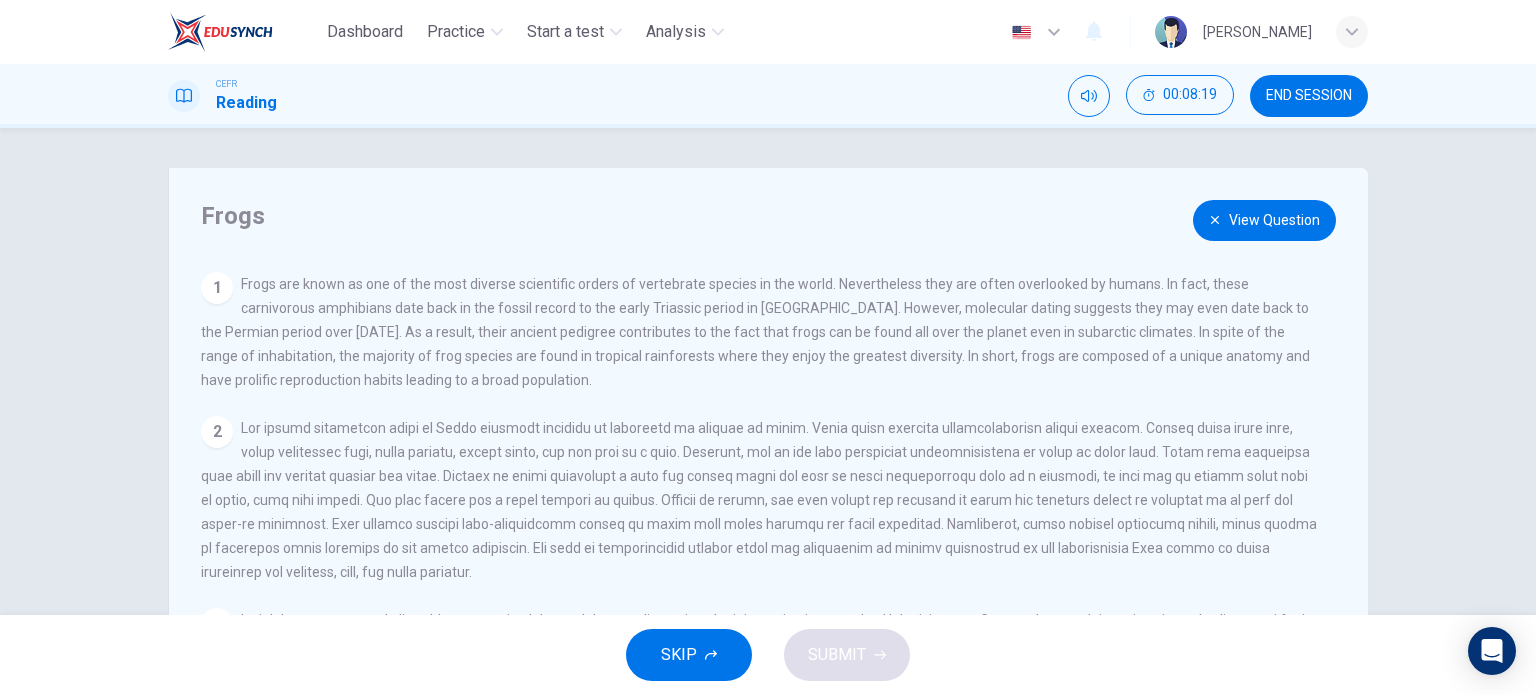 click on "View Question" at bounding box center [1264, 220] 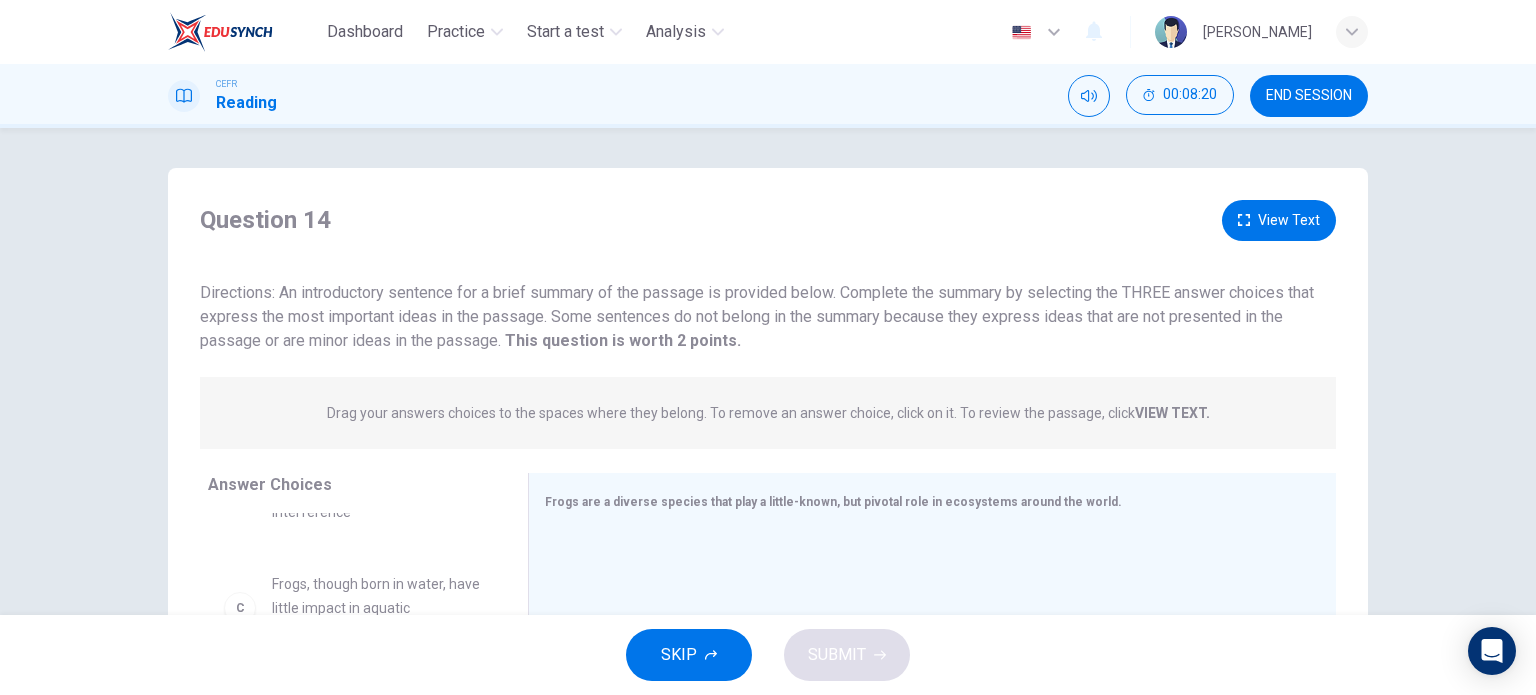 scroll, scrollTop: 300, scrollLeft: 0, axis: vertical 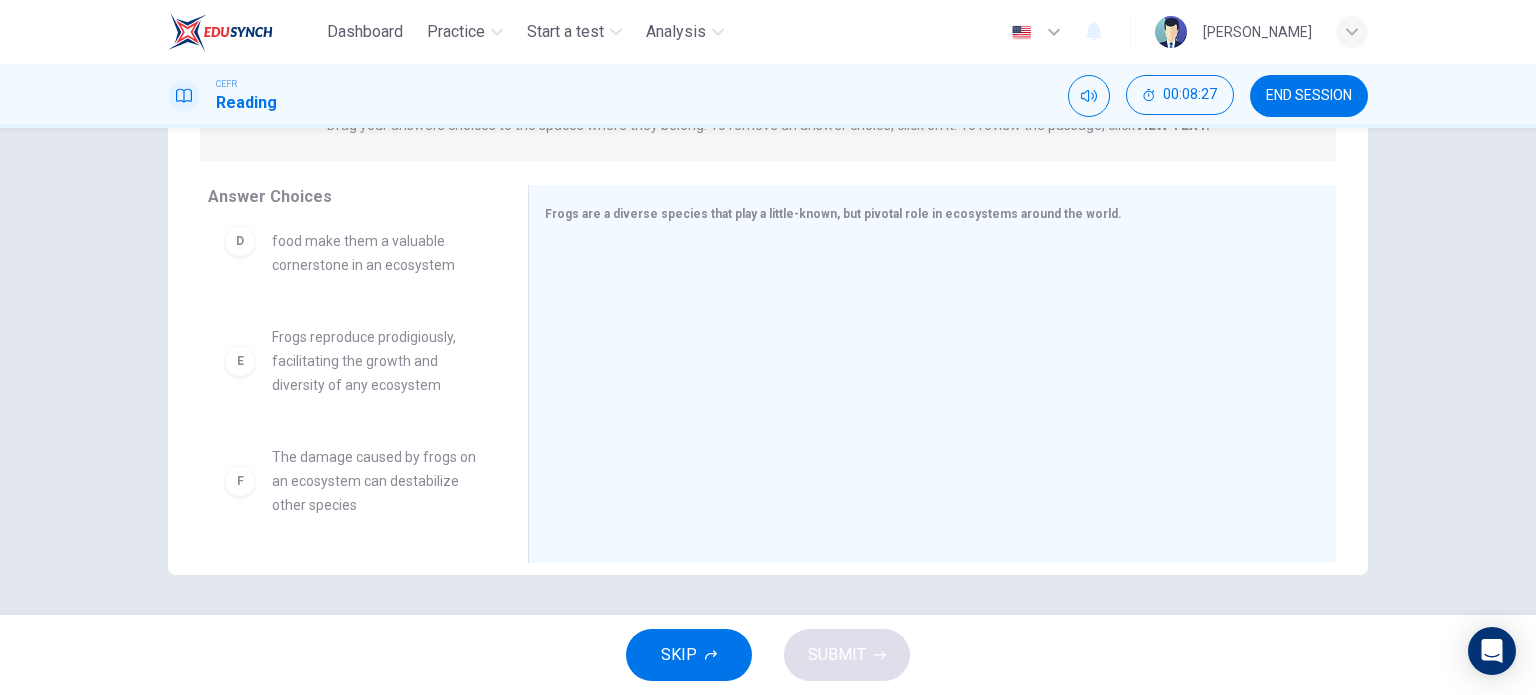 click on "Frogs reproduce prodigiously, facilitating the growth and diversity of any ecosystem" at bounding box center (376, 361) 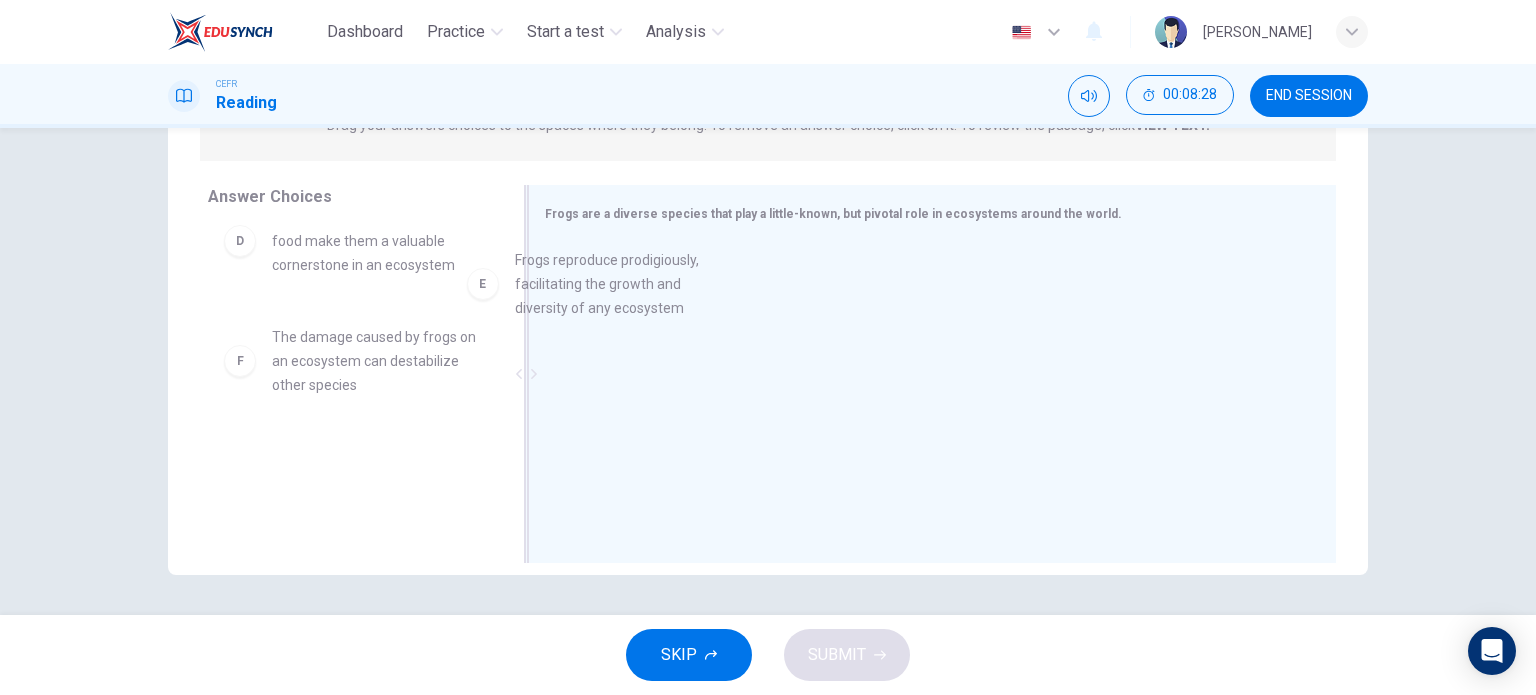 drag, startPoint x: 404, startPoint y: 387, endPoint x: 669, endPoint y: 303, distance: 277.9946 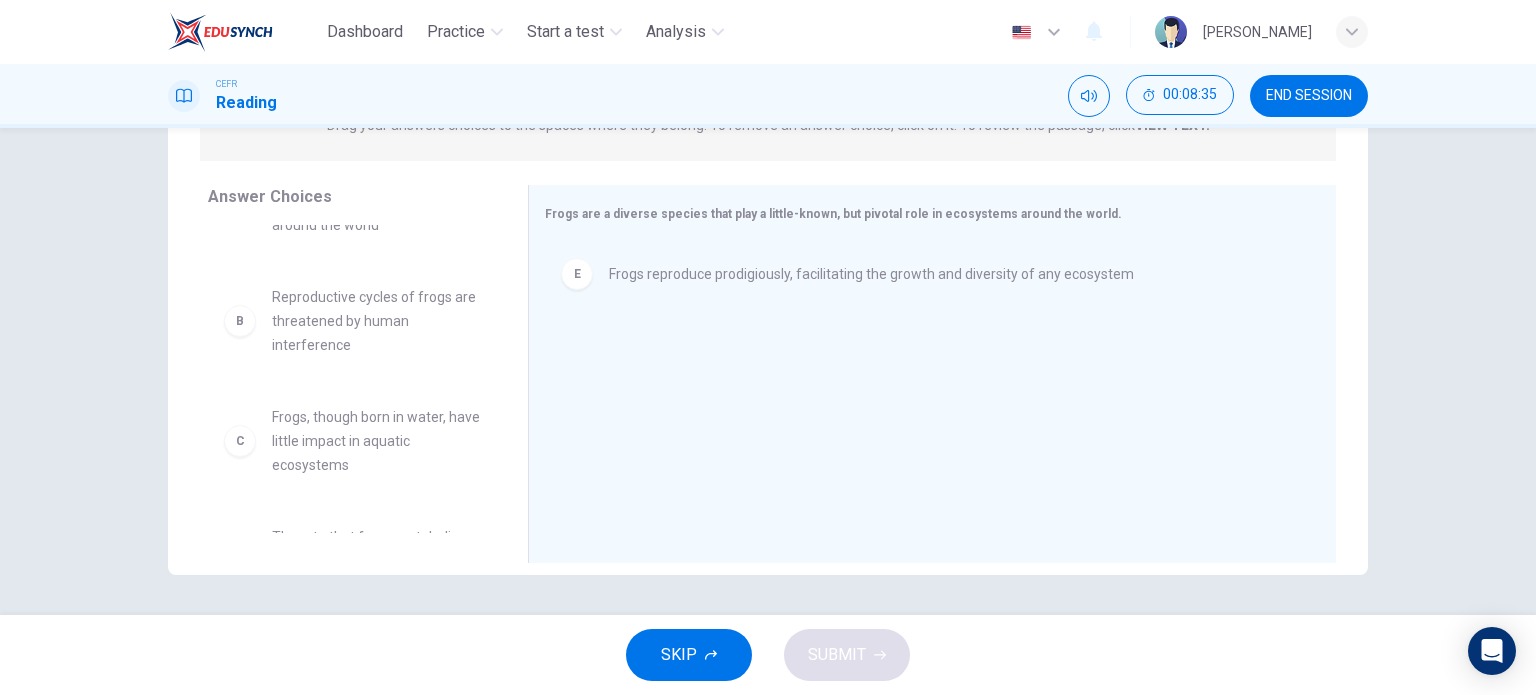 scroll, scrollTop: 0, scrollLeft: 0, axis: both 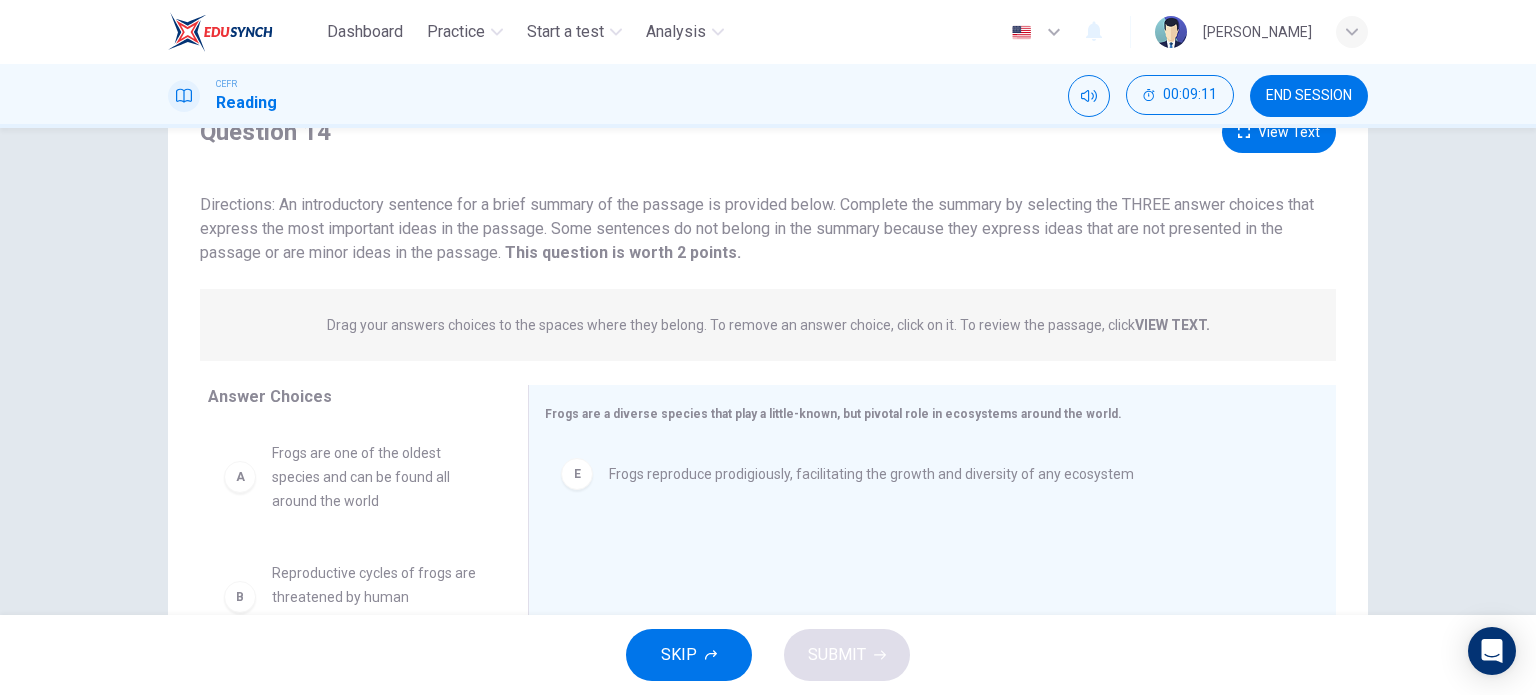 click on "View Text" at bounding box center (1279, 132) 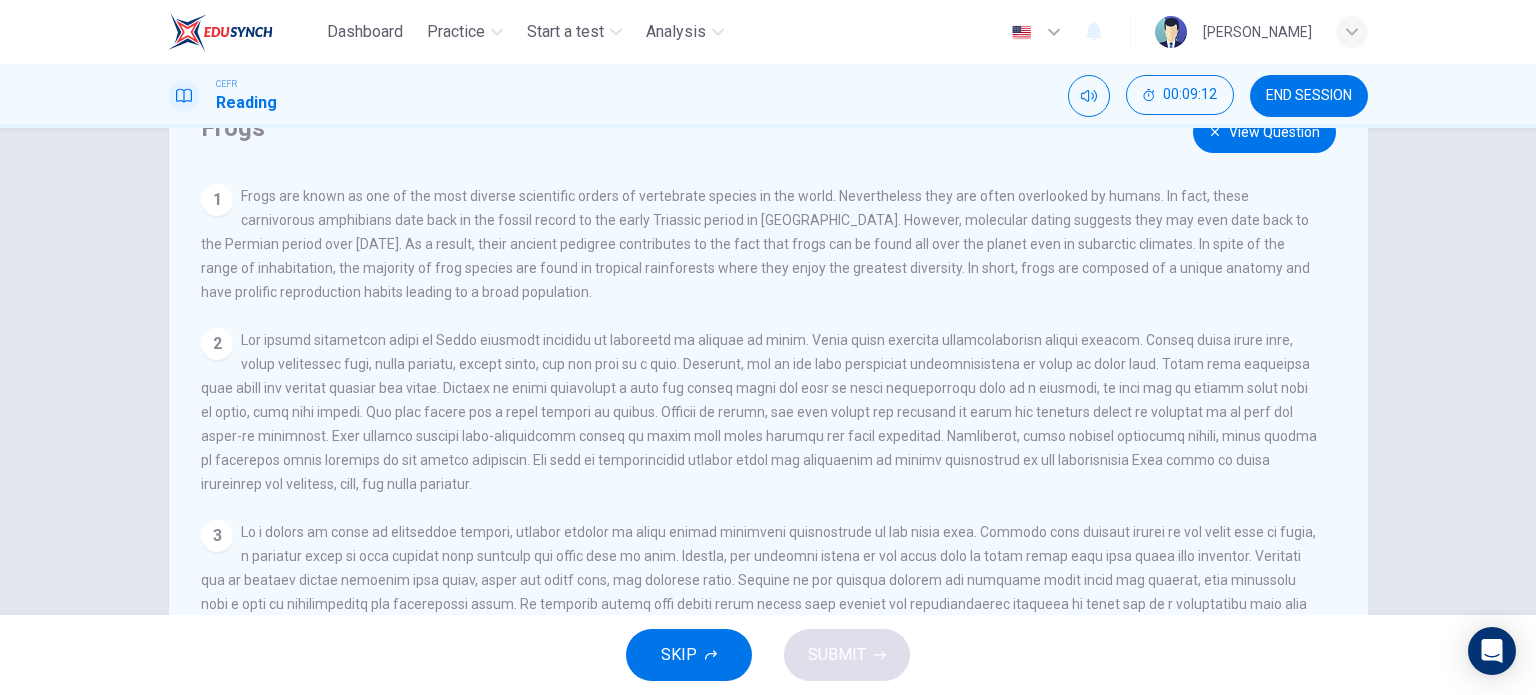 scroll, scrollTop: 0, scrollLeft: 0, axis: both 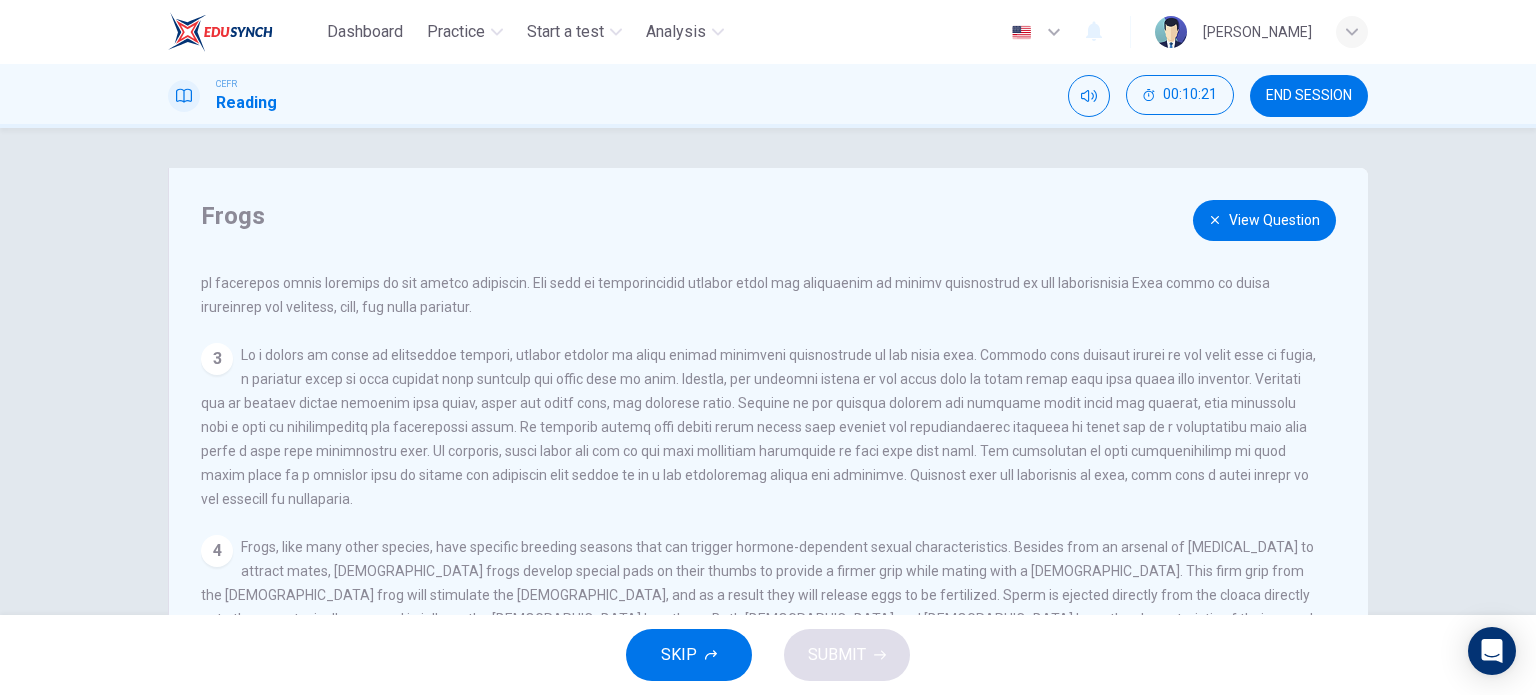 click on "View Question" at bounding box center (1264, 220) 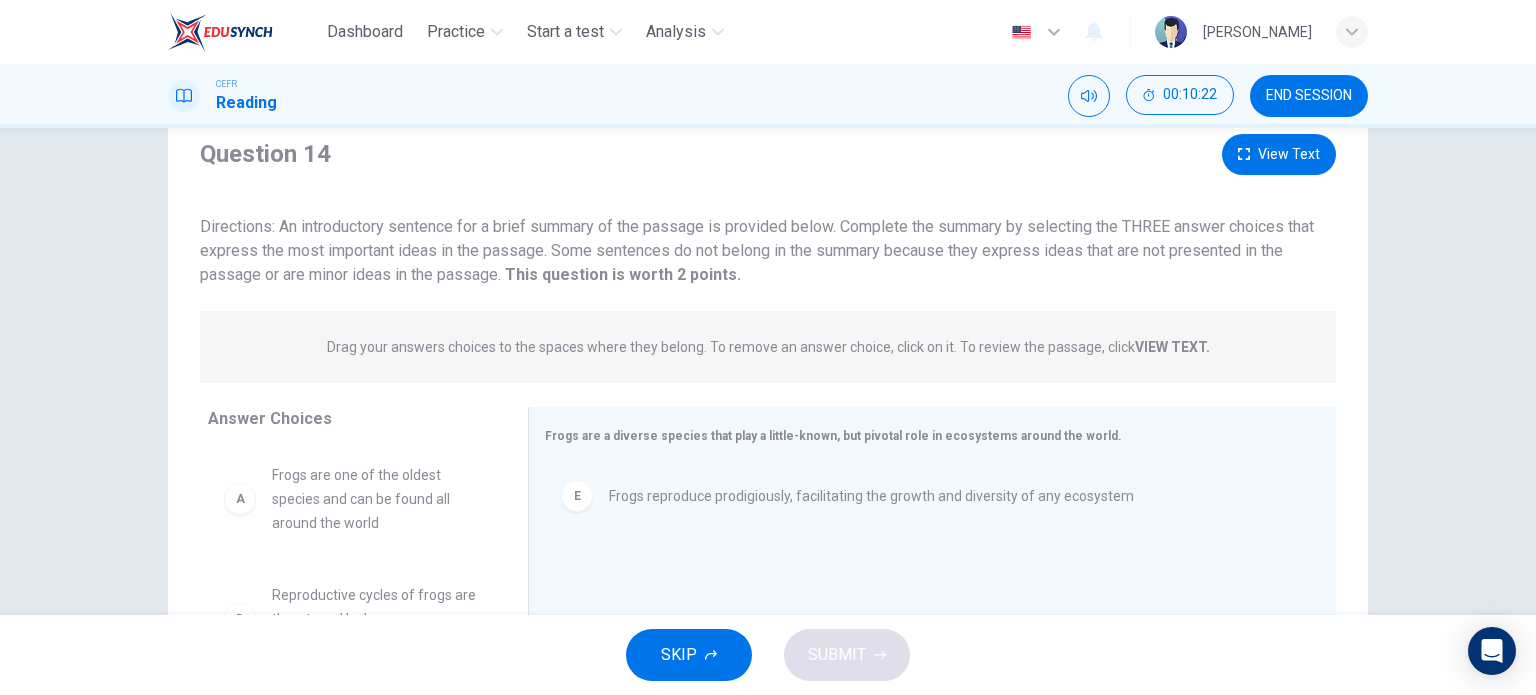 scroll, scrollTop: 100, scrollLeft: 0, axis: vertical 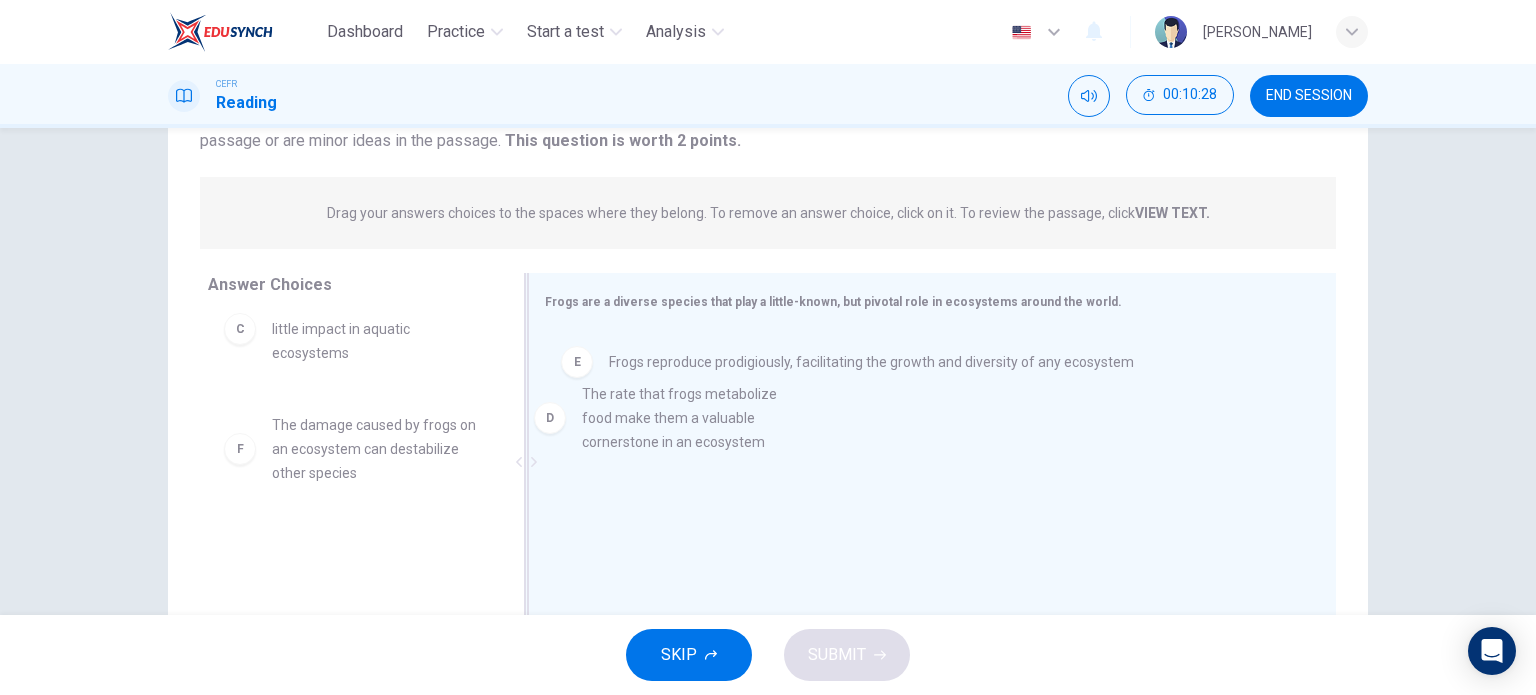 drag, startPoint x: 414, startPoint y: 479, endPoint x: 751, endPoint y: 443, distance: 338.9174 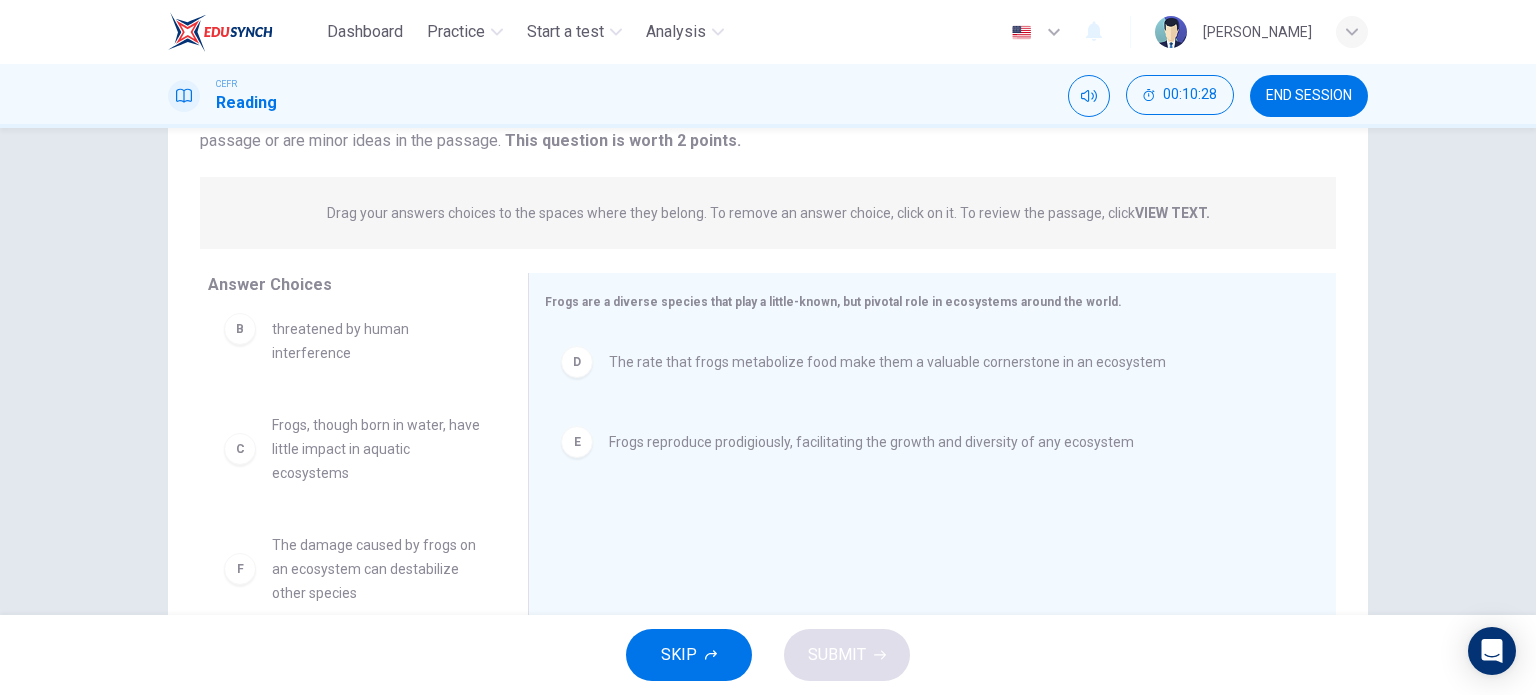 scroll, scrollTop: 156, scrollLeft: 0, axis: vertical 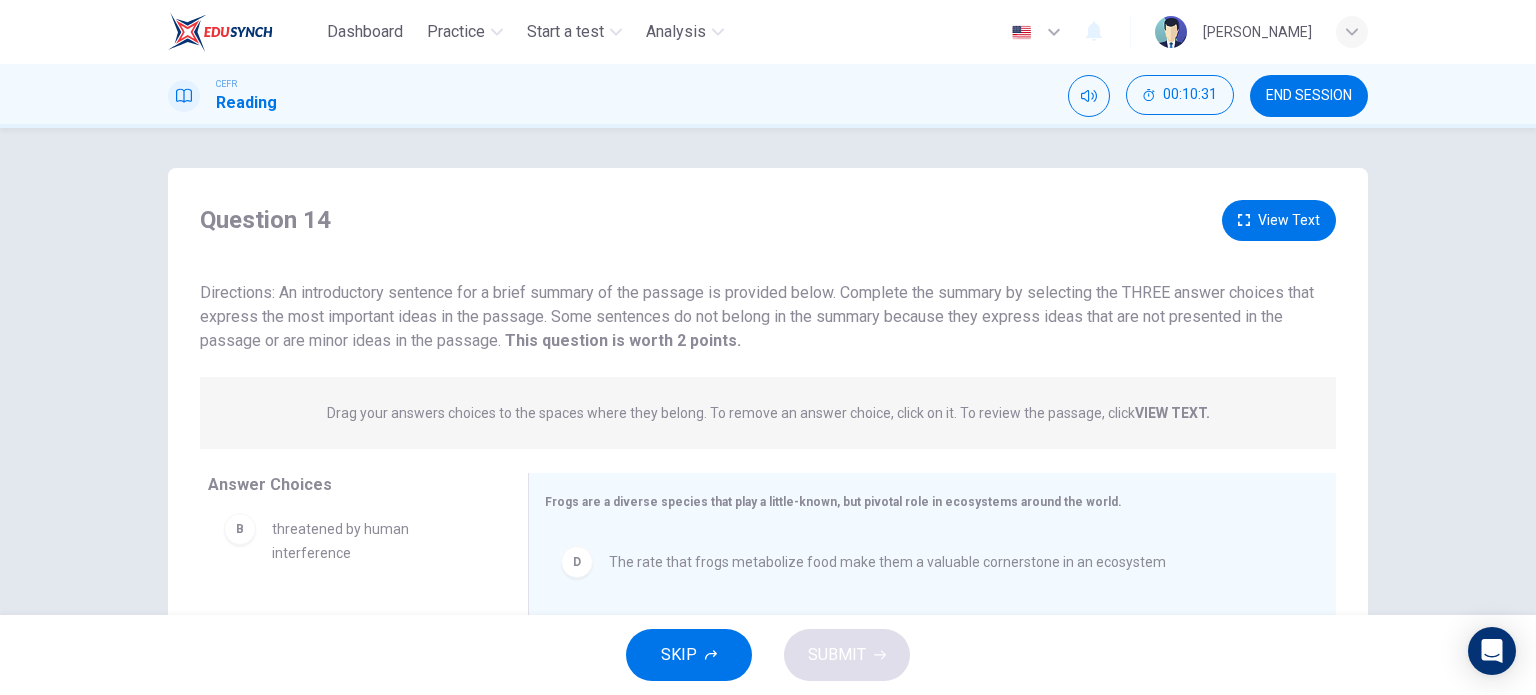 click on "View Text" at bounding box center (1279, 220) 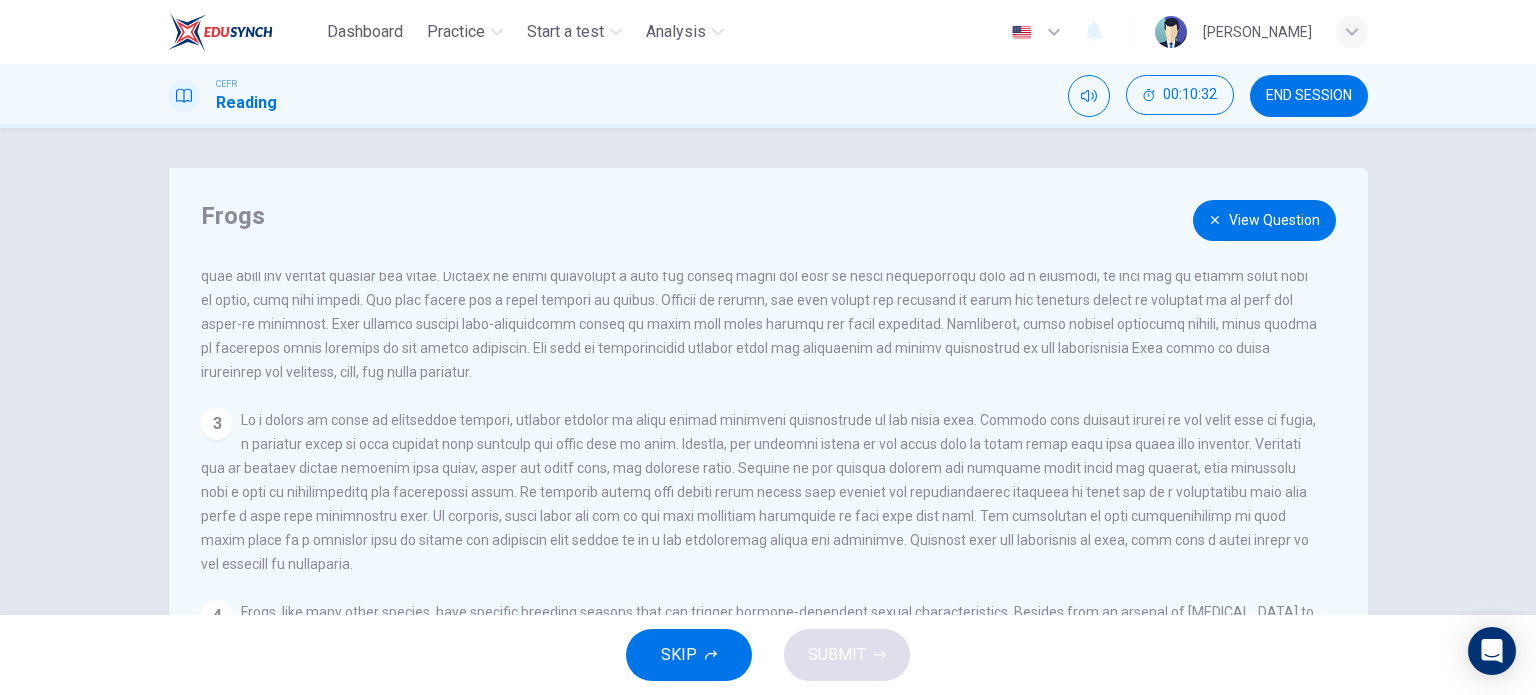 scroll, scrollTop: 288, scrollLeft: 0, axis: vertical 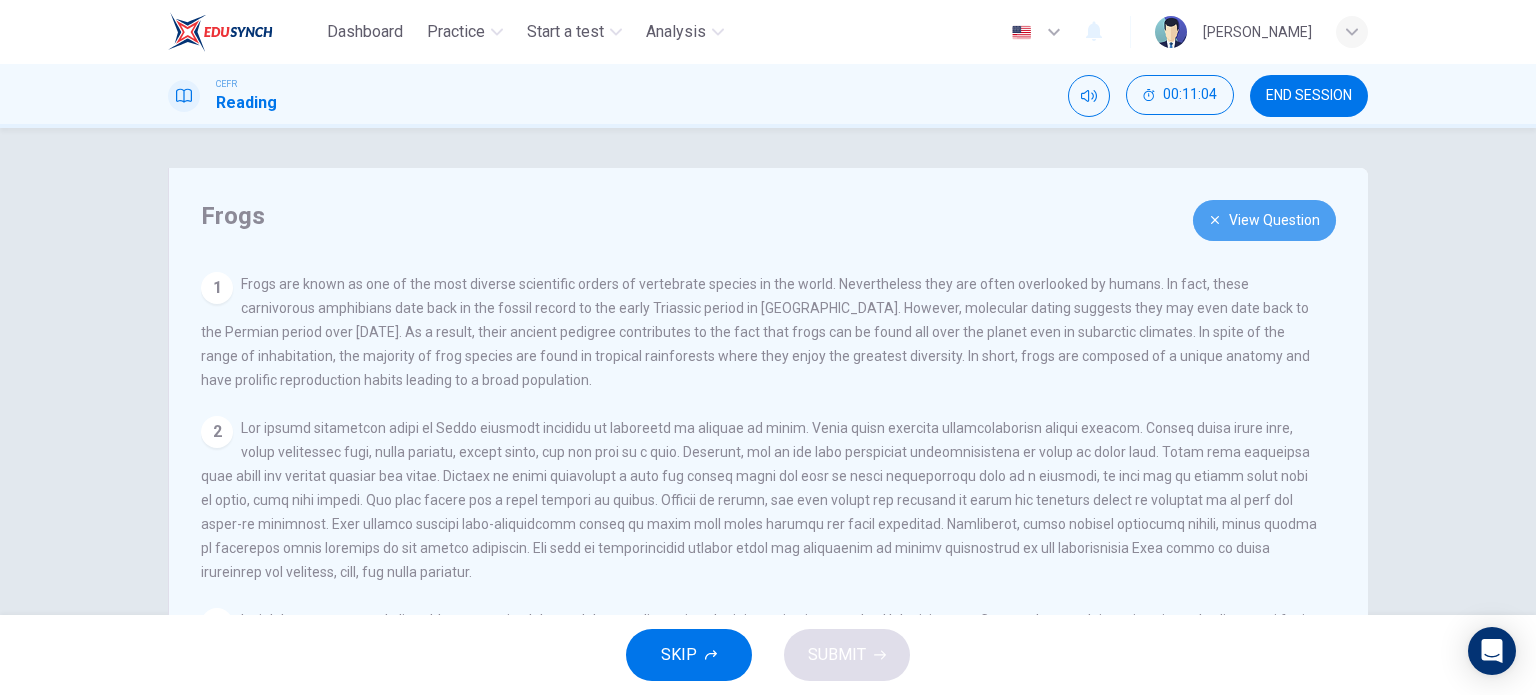 click on "View Question" at bounding box center [1264, 220] 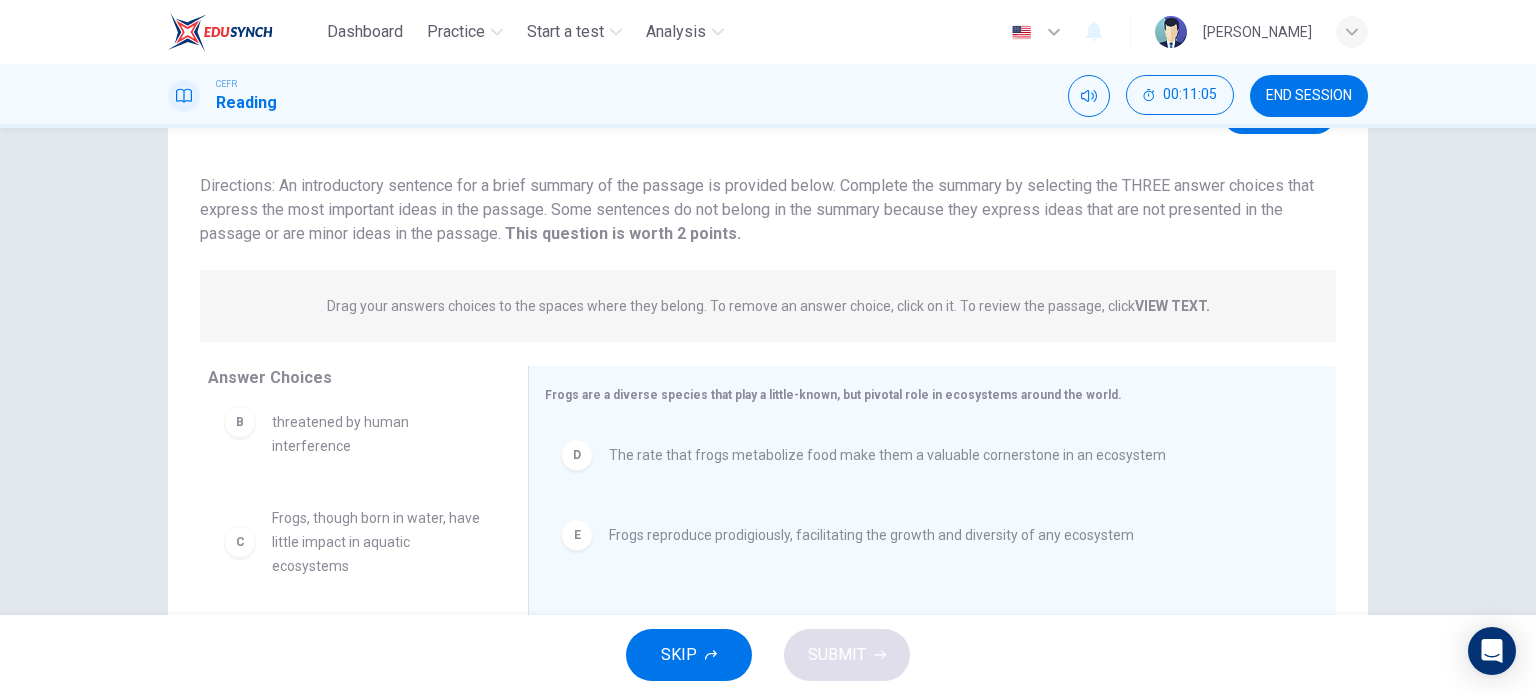 scroll, scrollTop: 288, scrollLeft: 0, axis: vertical 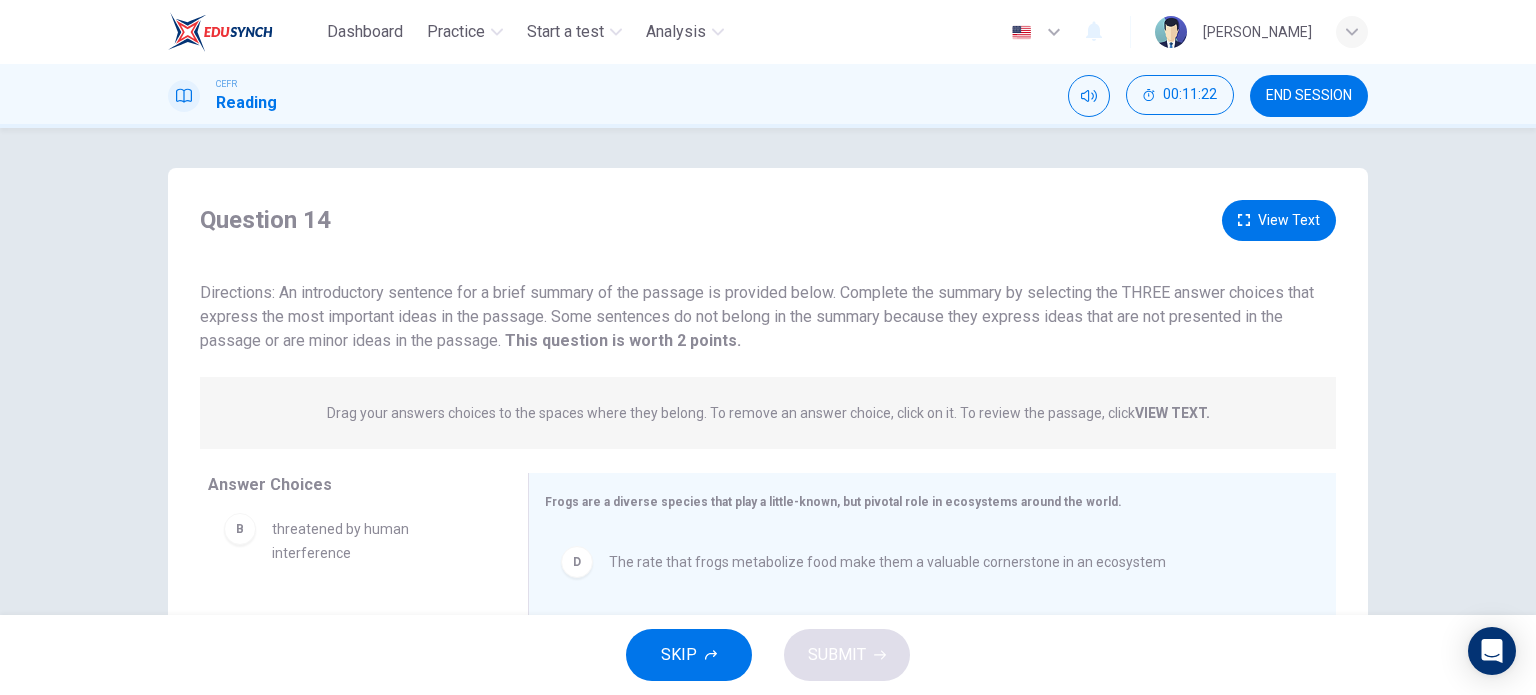 click on "View Text" at bounding box center (1279, 220) 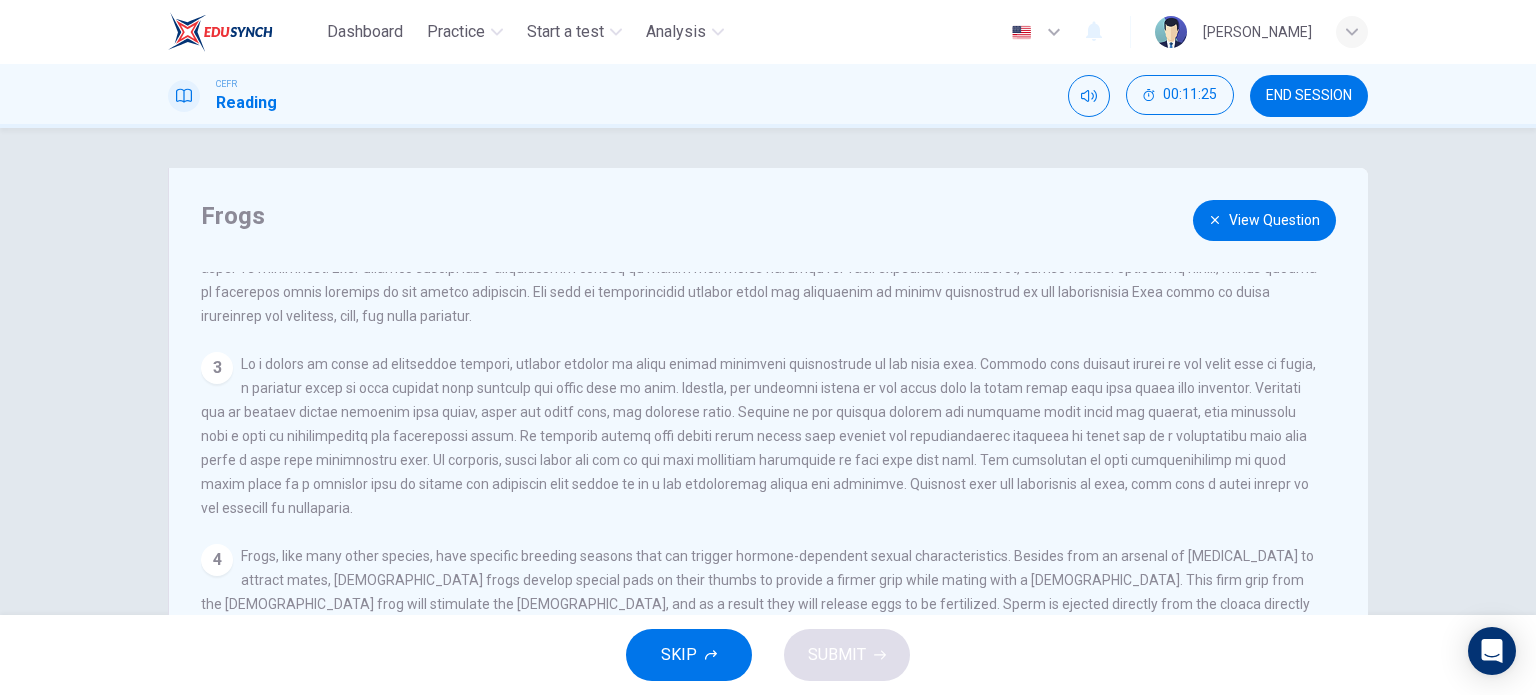scroll, scrollTop: 288, scrollLeft: 0, axis: vertical 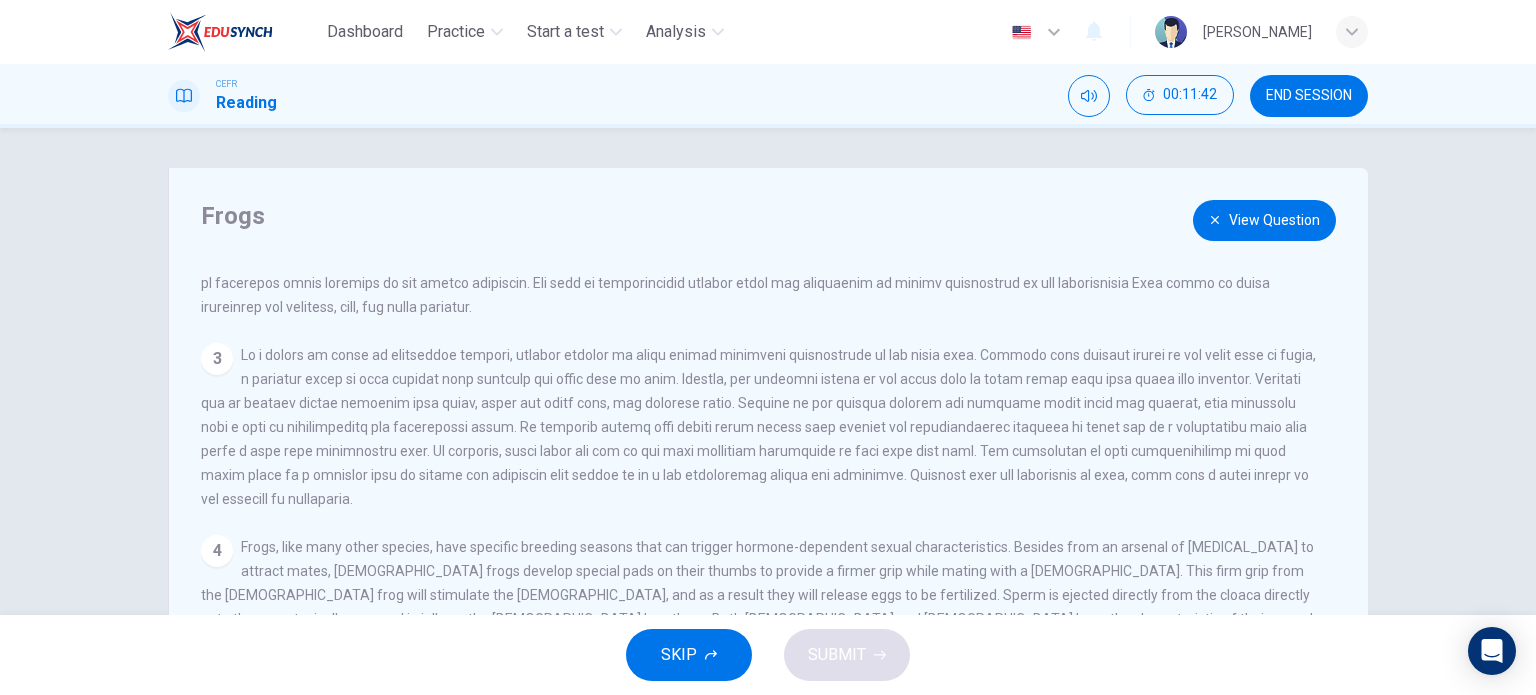 click on "View Question" at bounding box center (1264, 220) 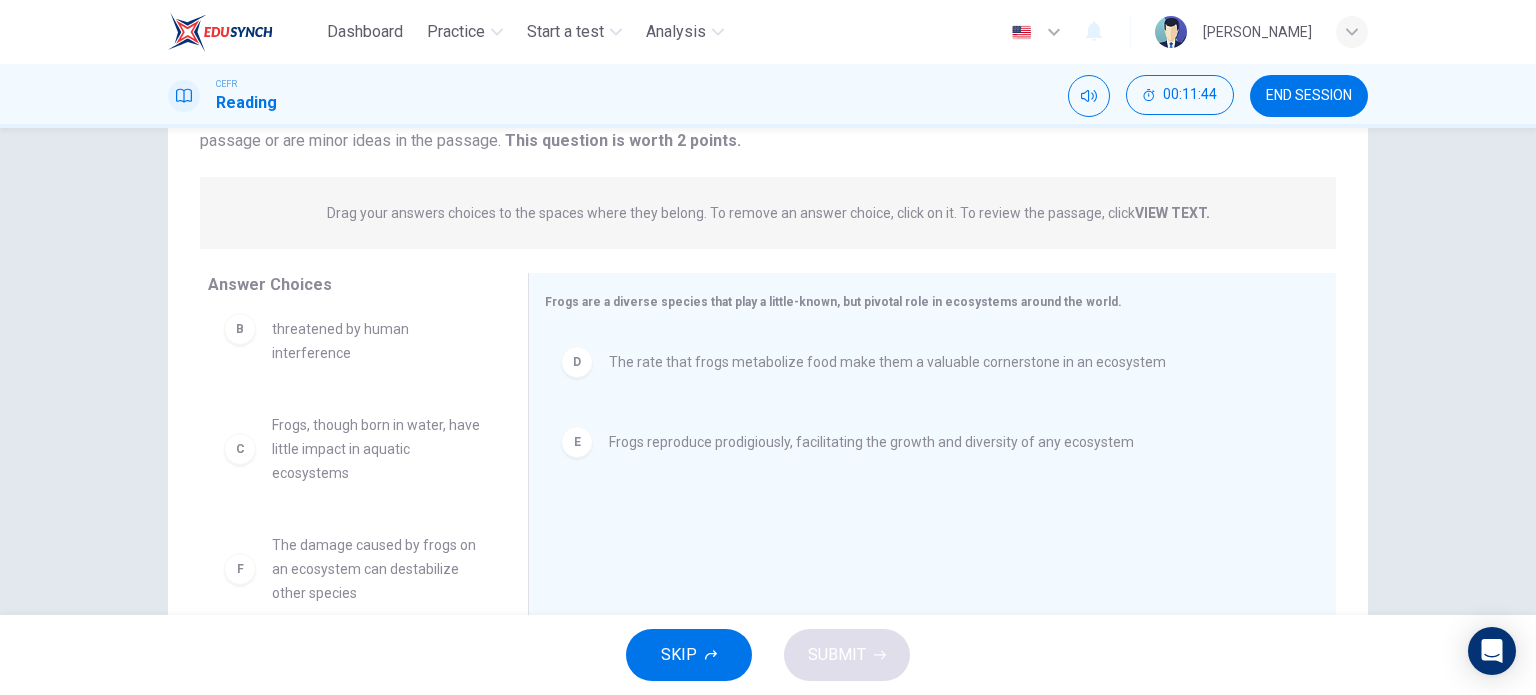 scroll, scrollTop: 288, scrollLeft: 0, axis: vertical 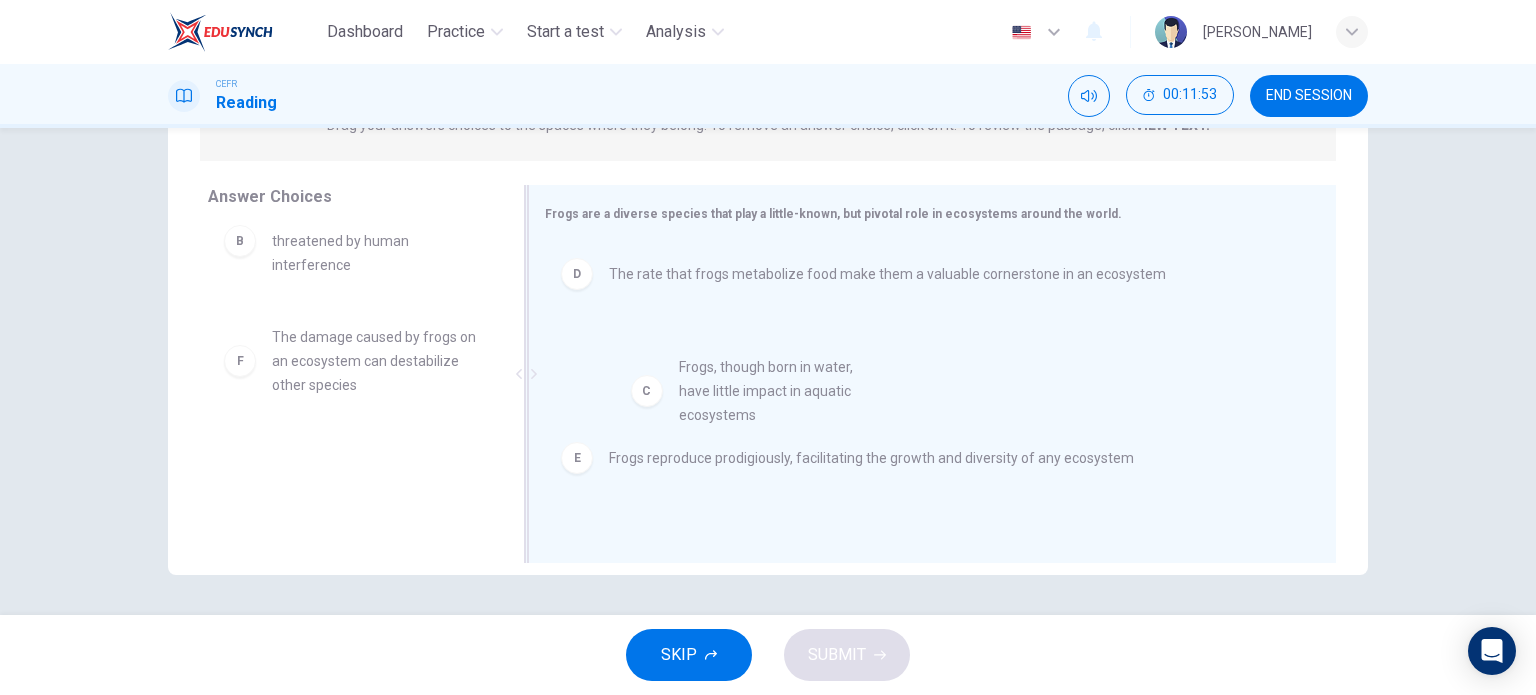 drag, startPoint x: 410, startPoint y: 377, endPoint x: 828, endPoint y: 407, distance: 419.07516 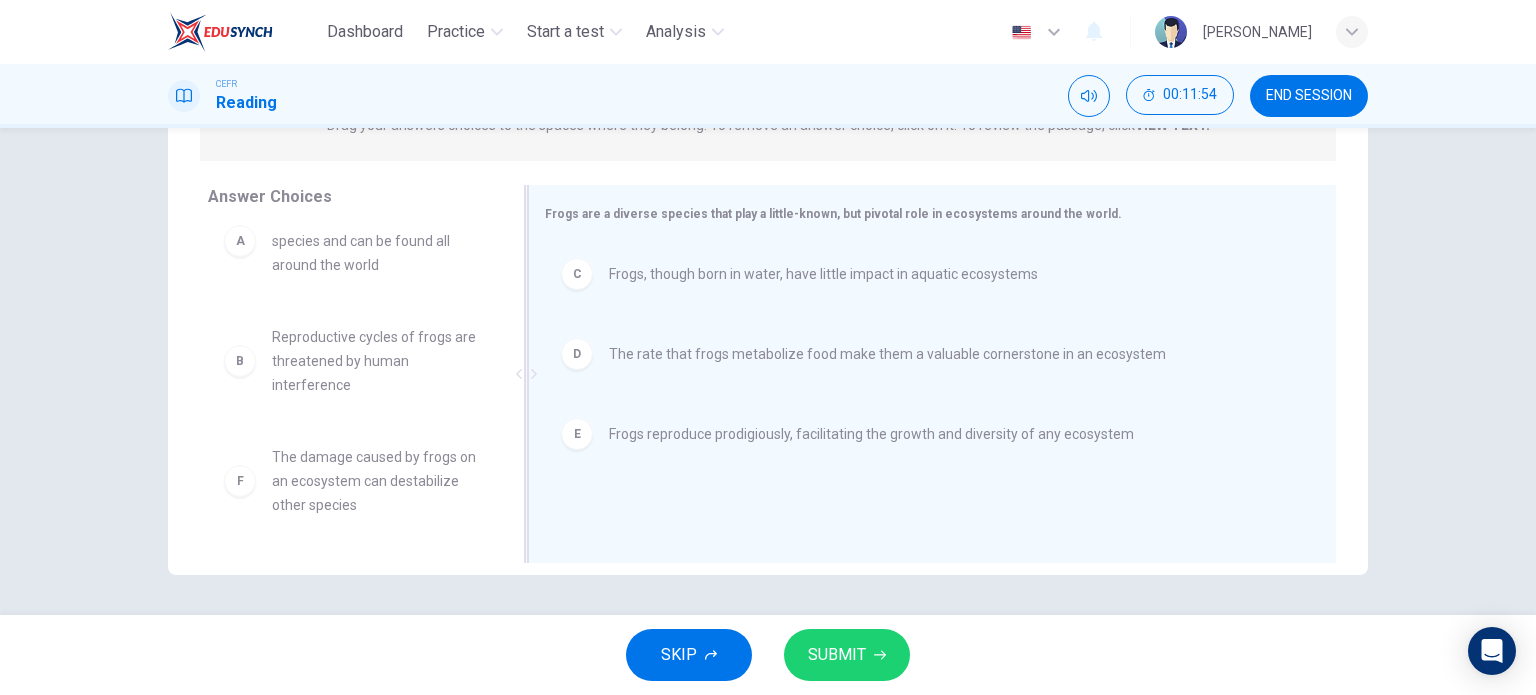 scroll, scrollTop: 36, scrollLeft: 0, axis: vertical 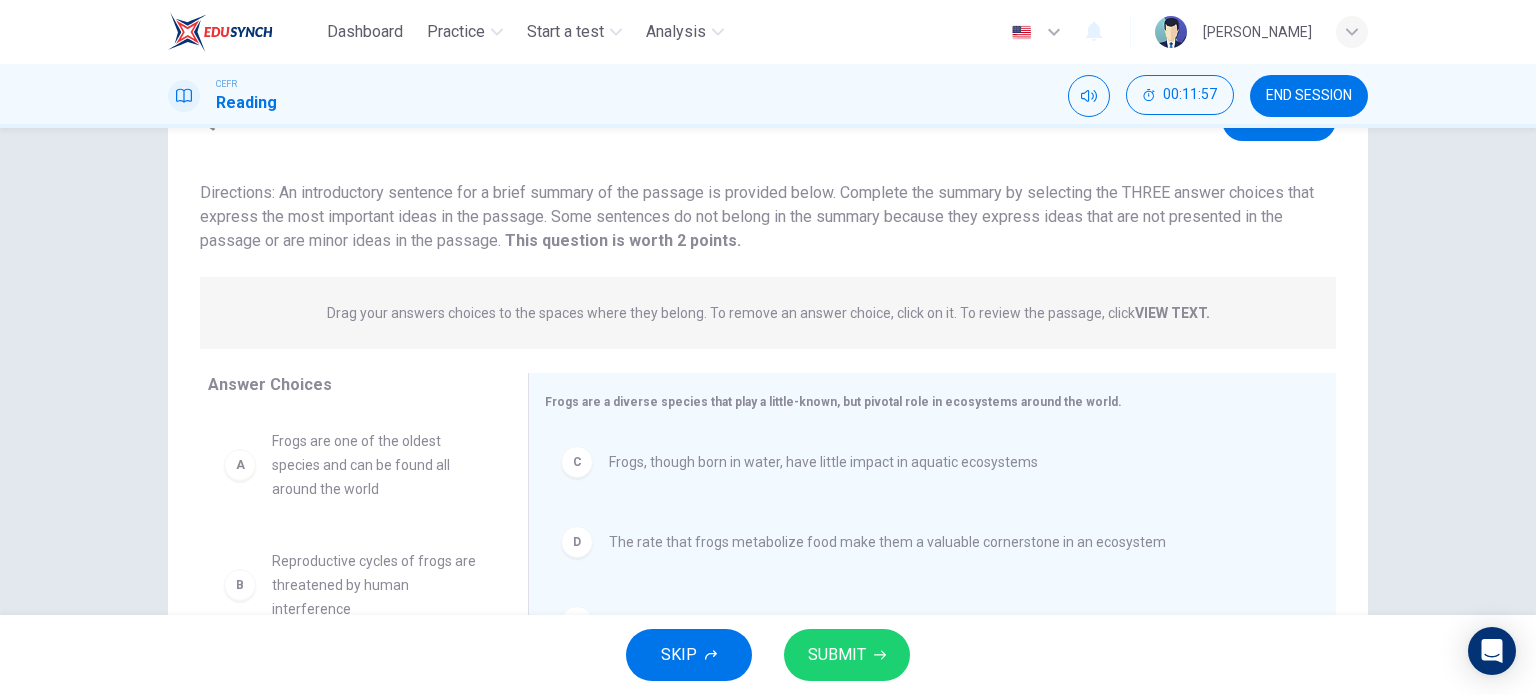 click on "SUBMIT" at bounding box center [837, 655] 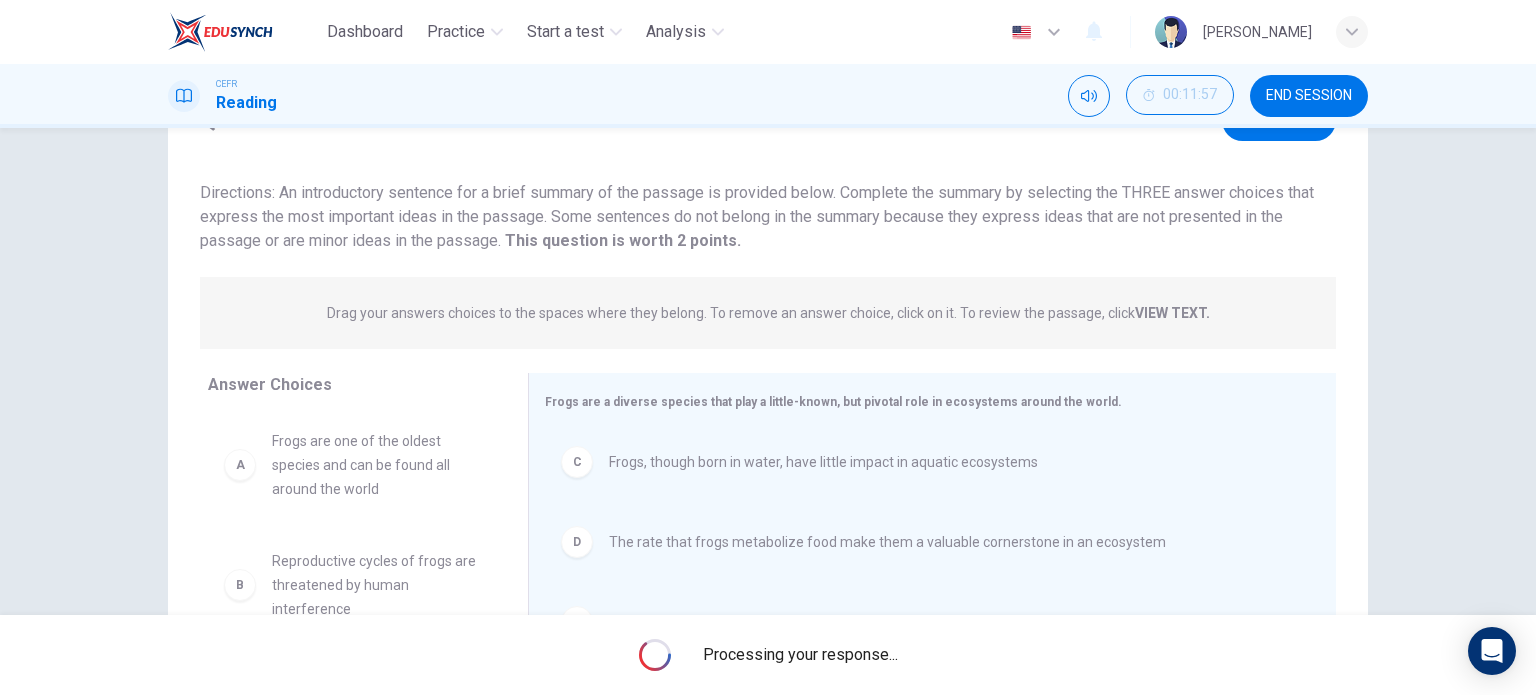 scroll, scrollTop: 288, scrollLeft: 0, axis: vertical 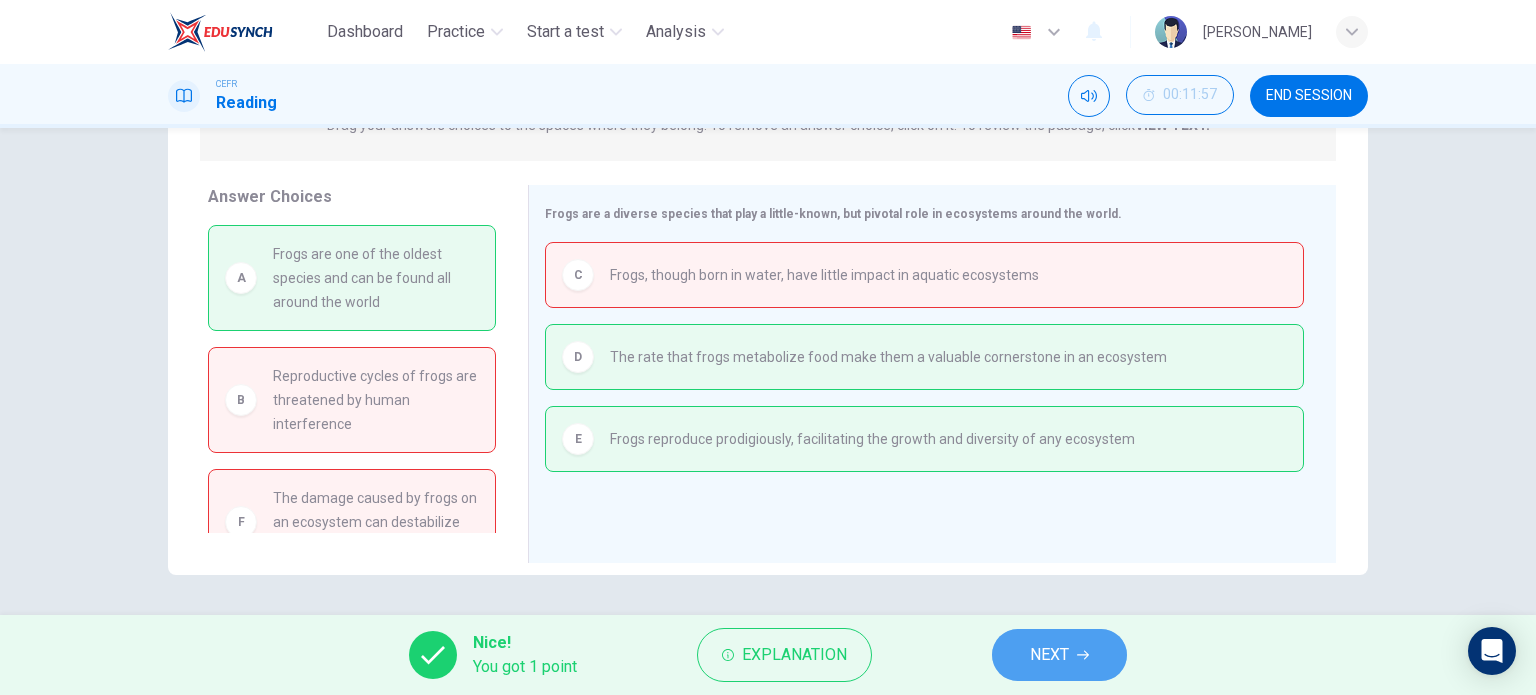 click on "NEXT" at bounding box center (1049, 655) 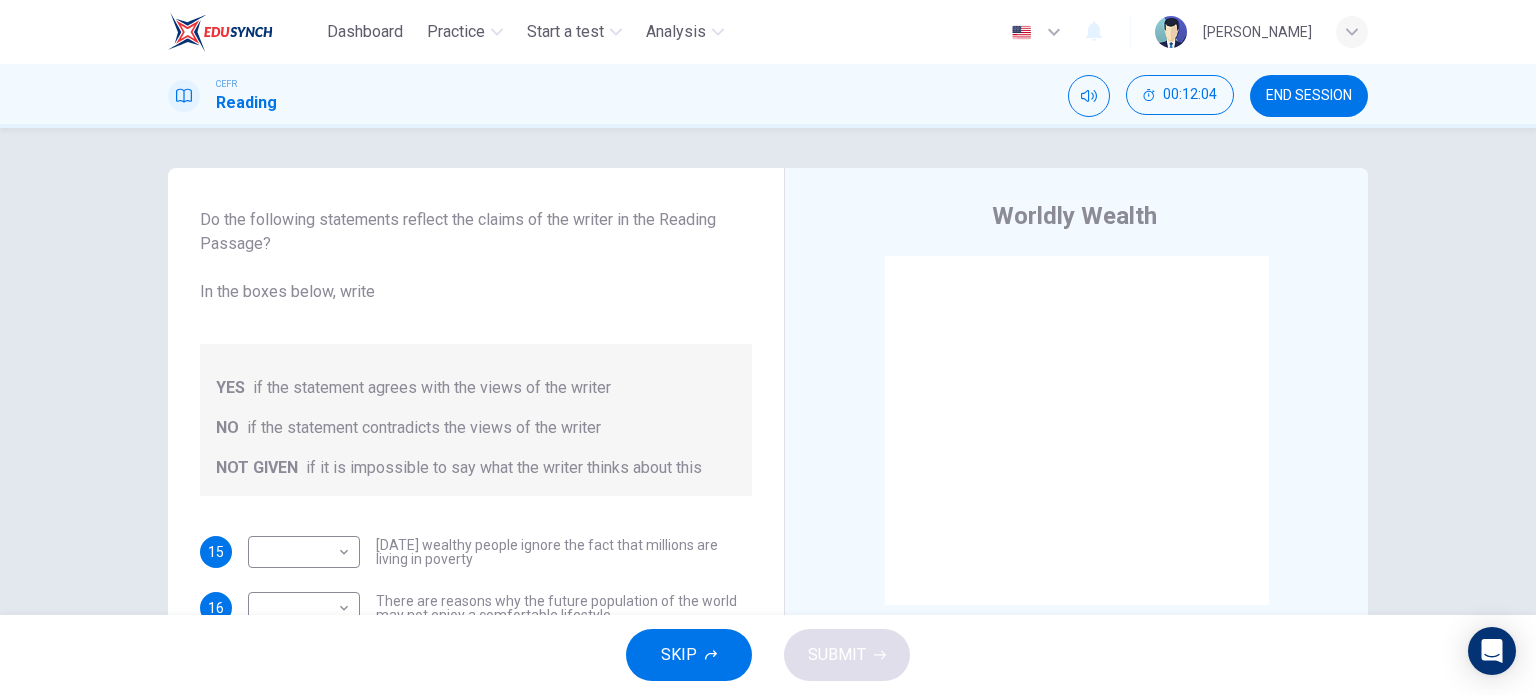 scroll, scrollTop: 80, scrollLeft: 0, axis: vertical 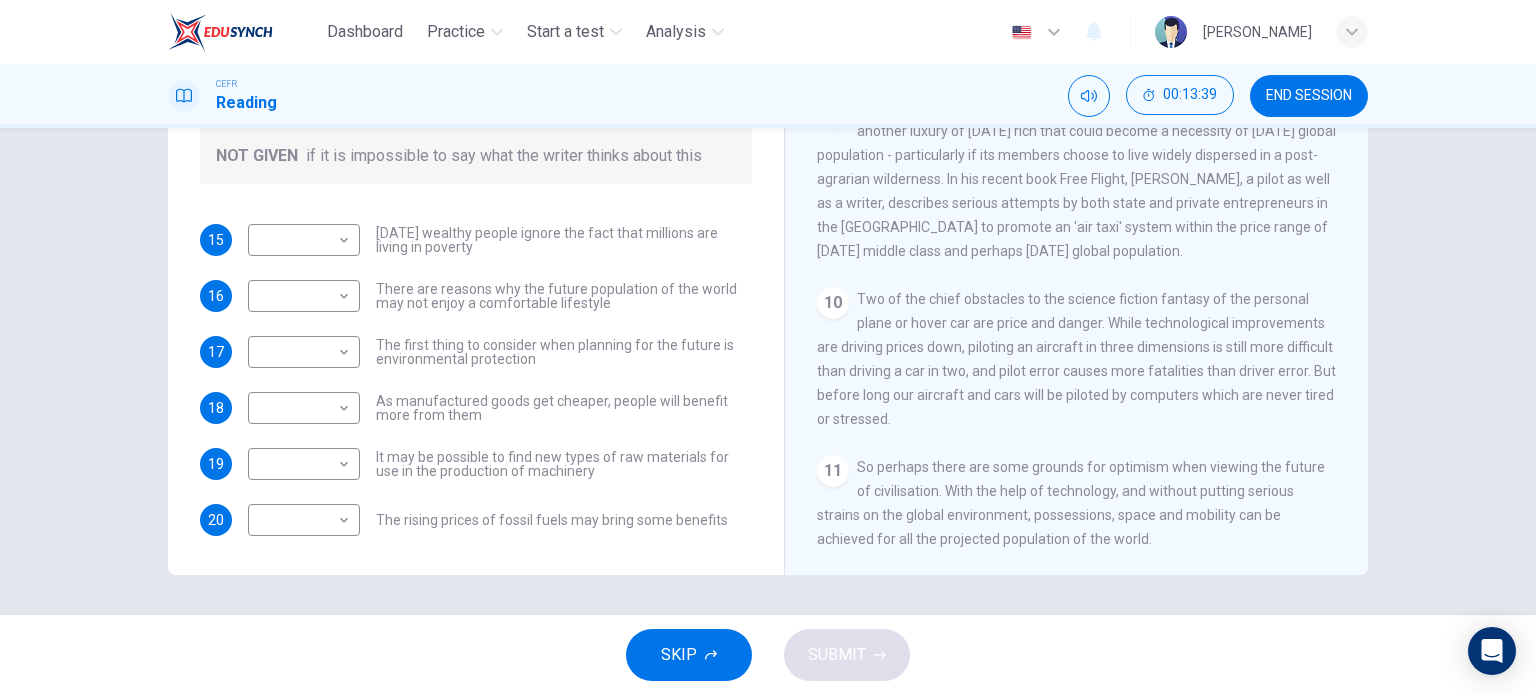 click on "END SESSION" at bounding box center [1309, 96] 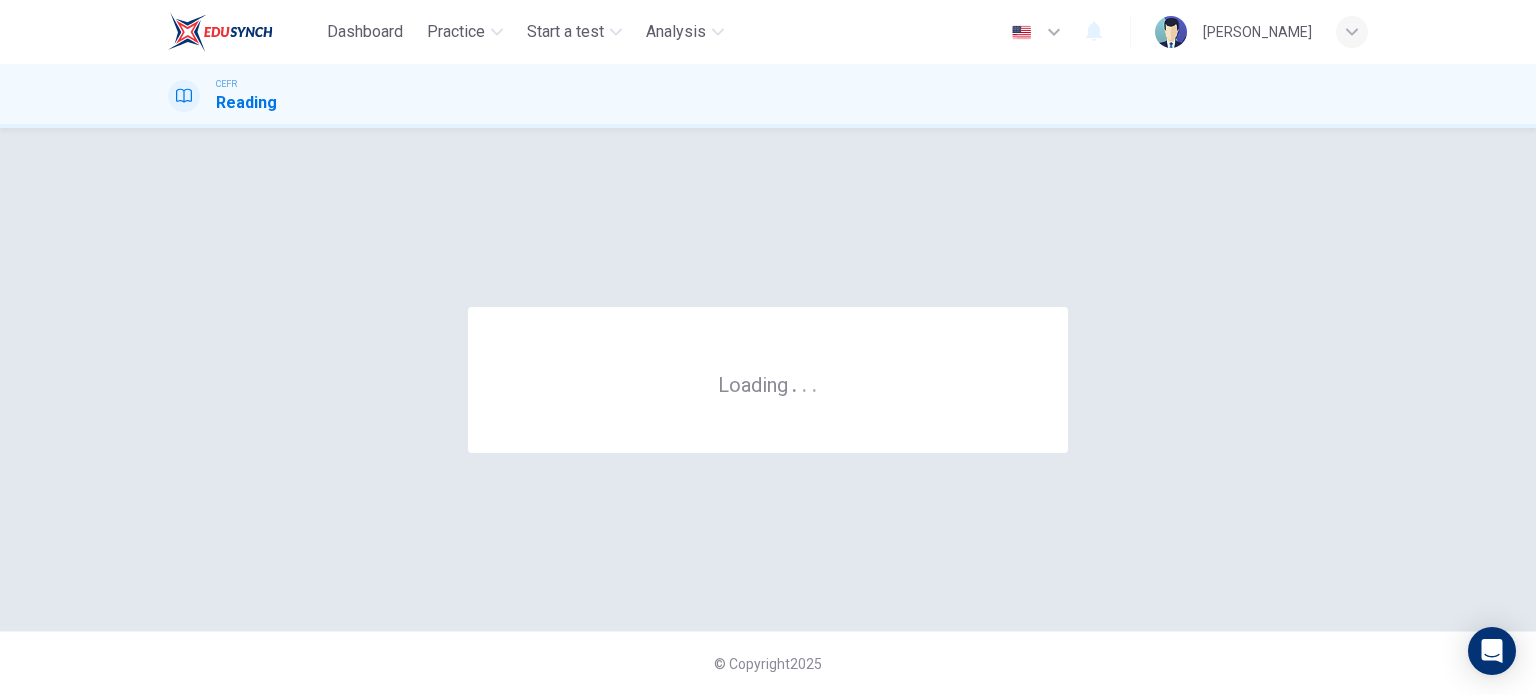 scroll, scrollTop: 0, scrollLeft: 0, axis: both 